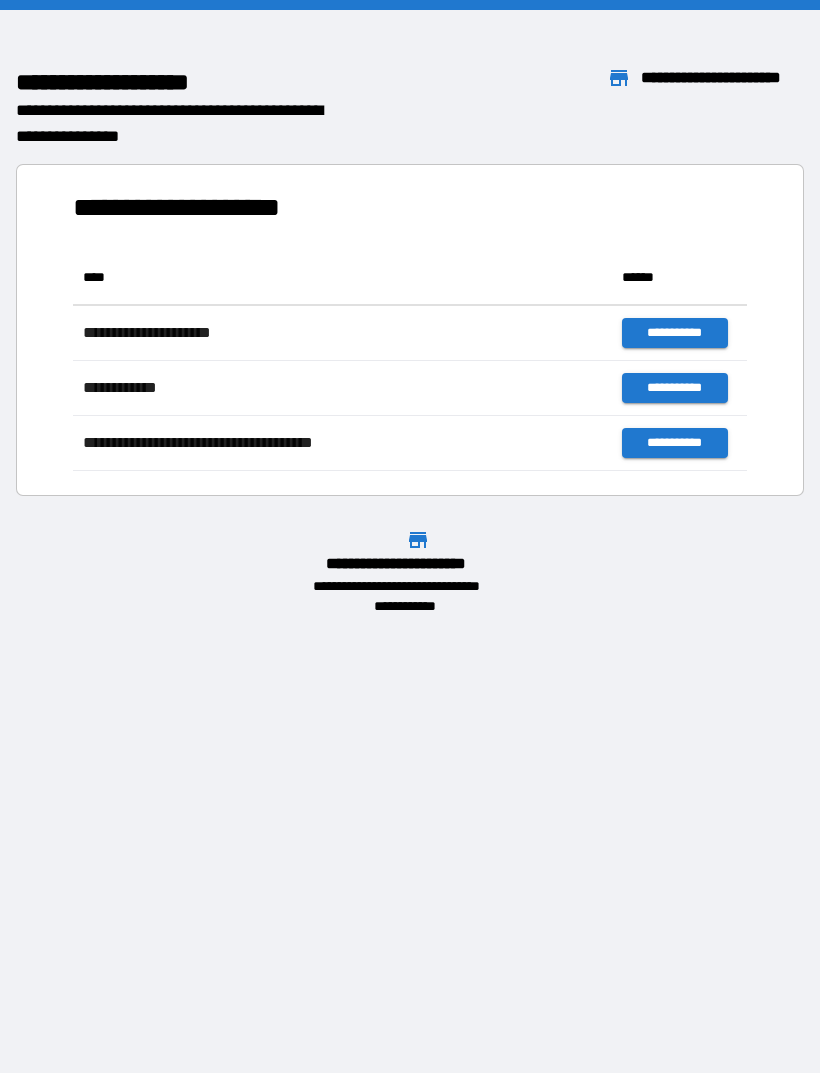 scroll, scrollTop: 0, scrollLeft: 0, axis: both 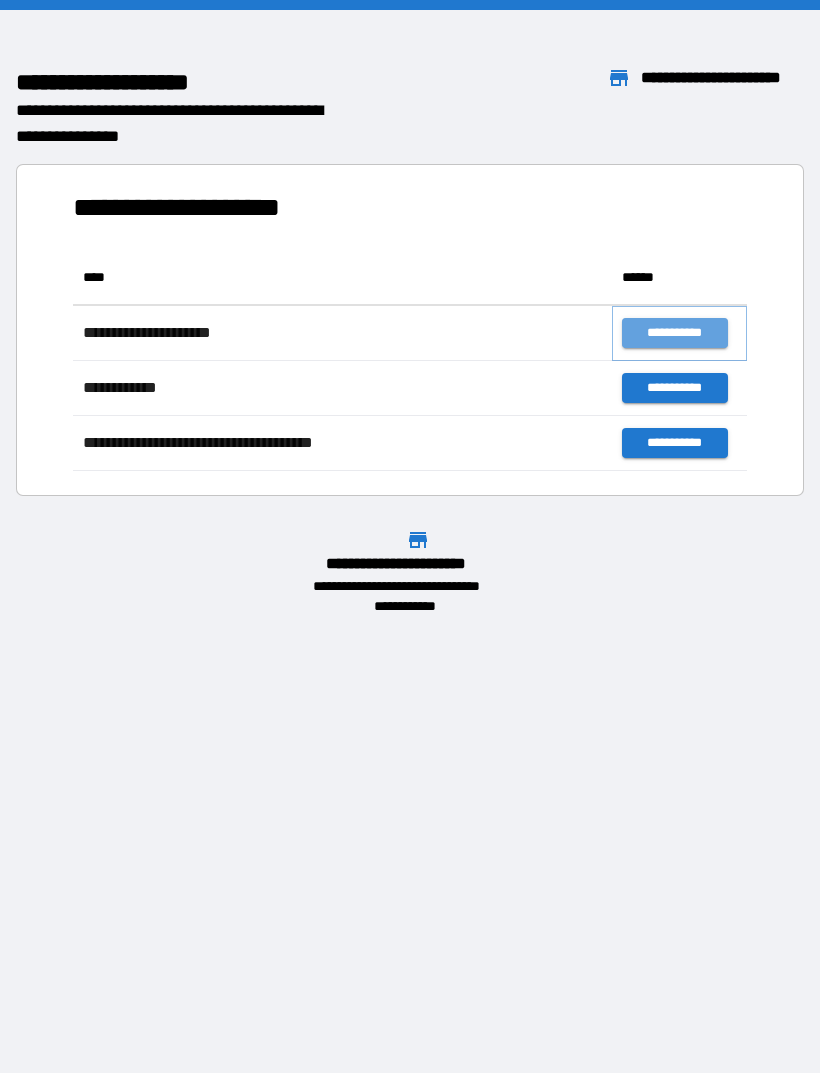 click on "**********" at bounding box center [674, 333] 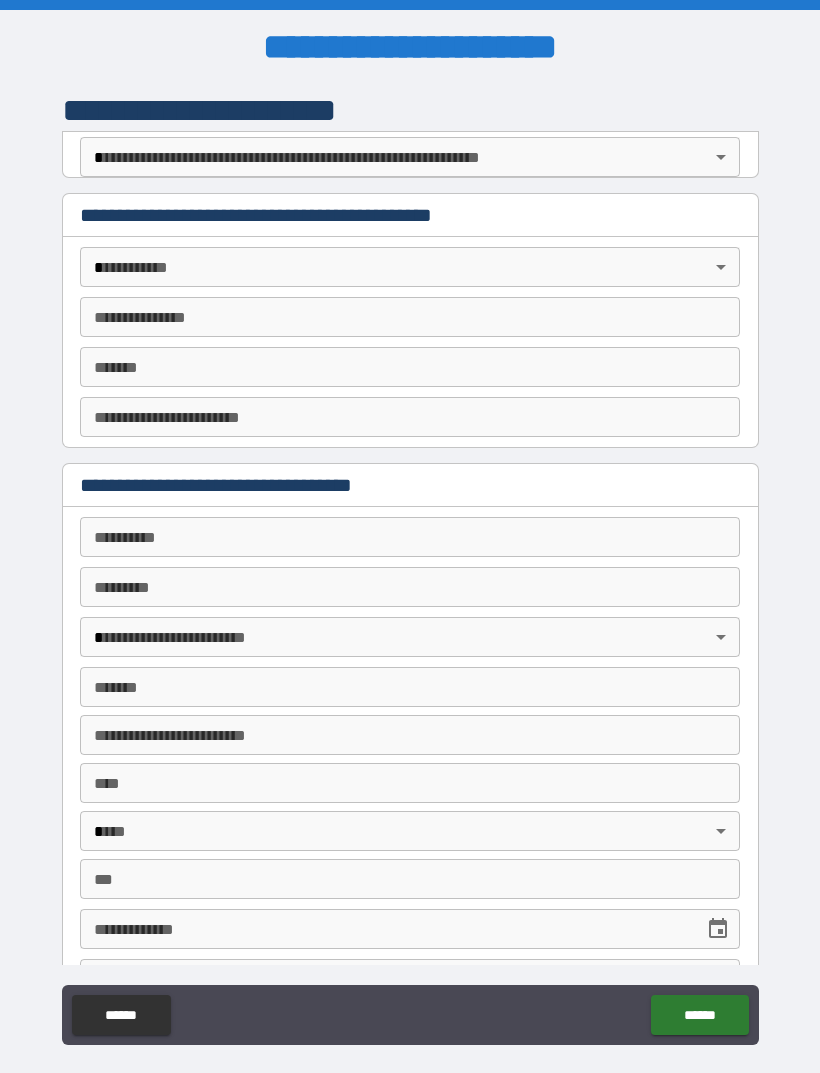 click on "**********" at bounding box center [410, 568] 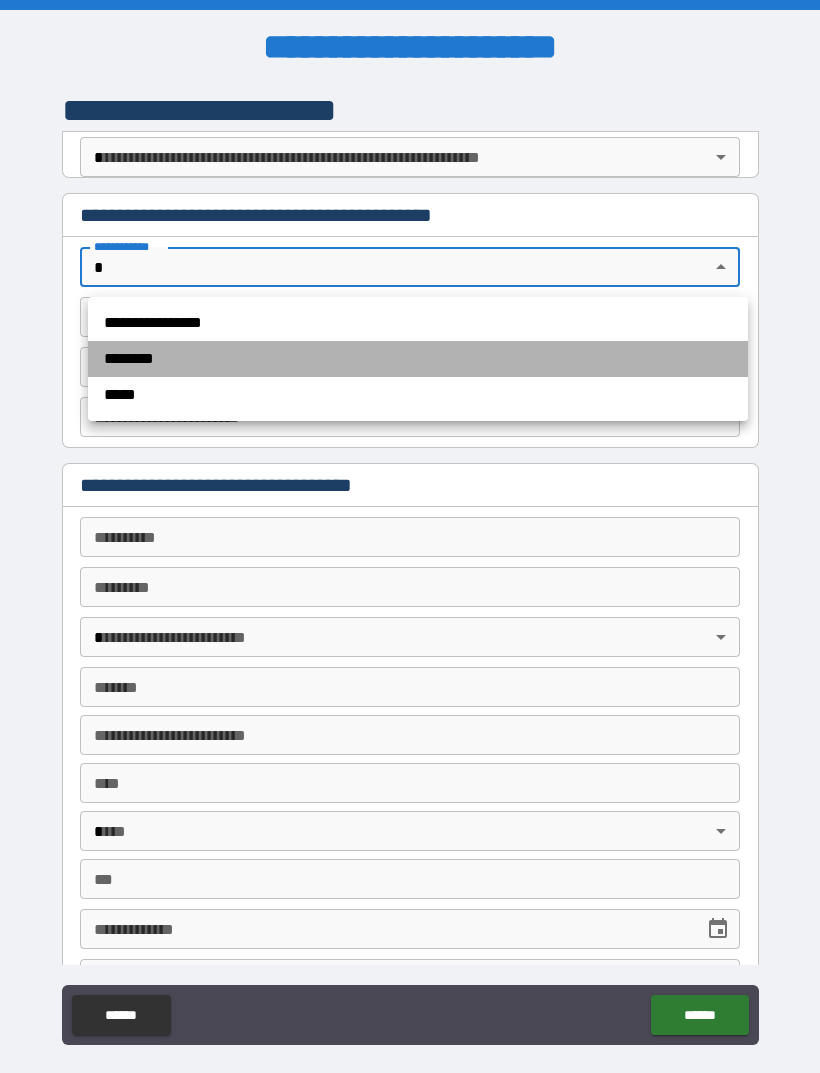 click on "********" at bounding box center (418, 359) 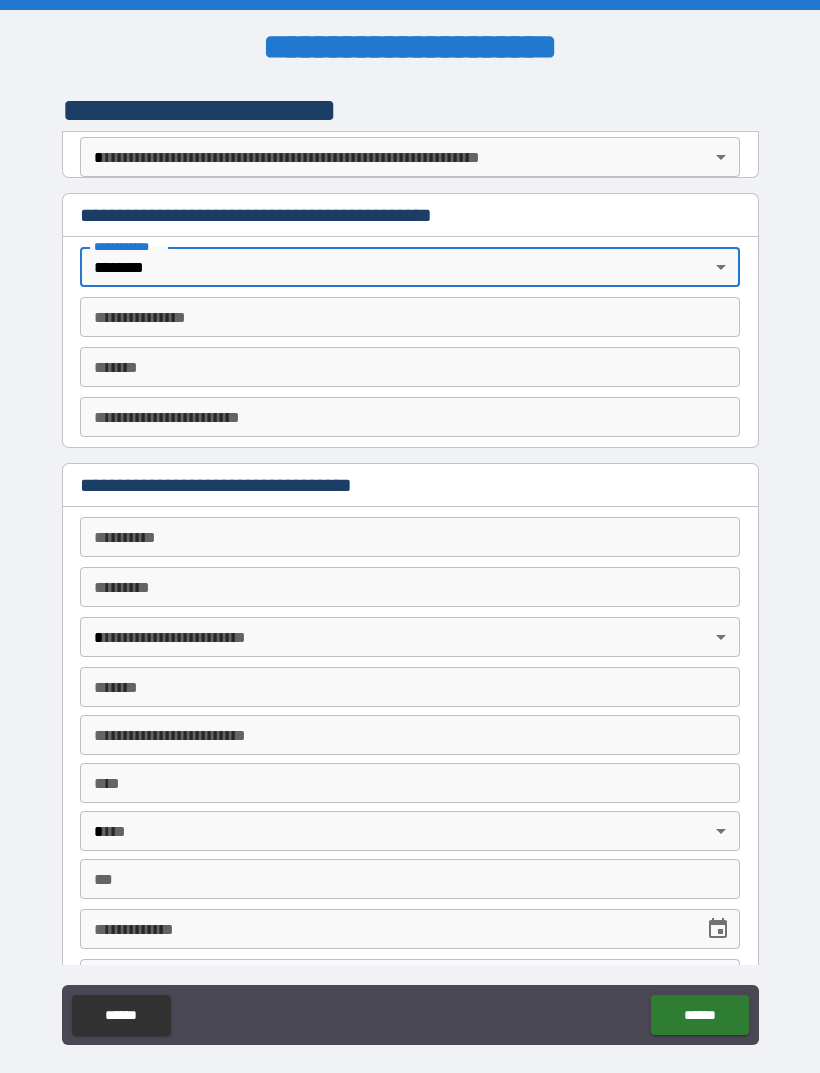 type on "*" 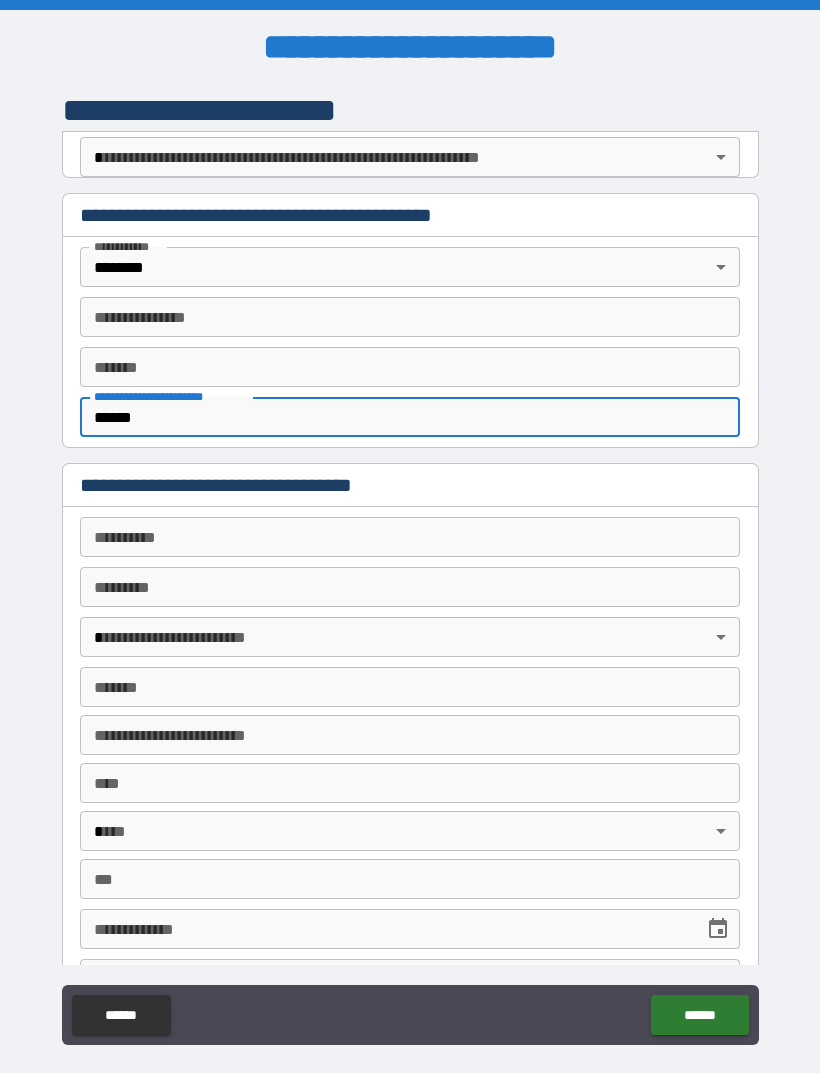 type on "******" 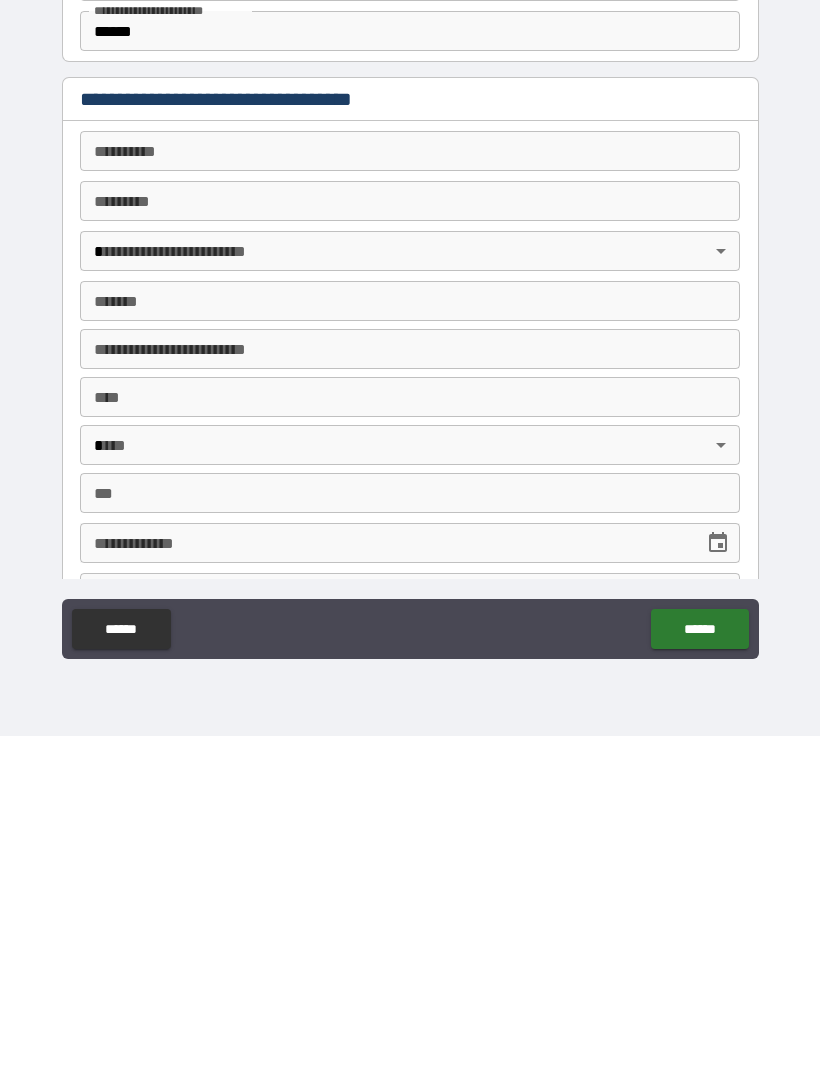 scroll, scrollTop: 64, scrollLeft: 0, axis: vertical 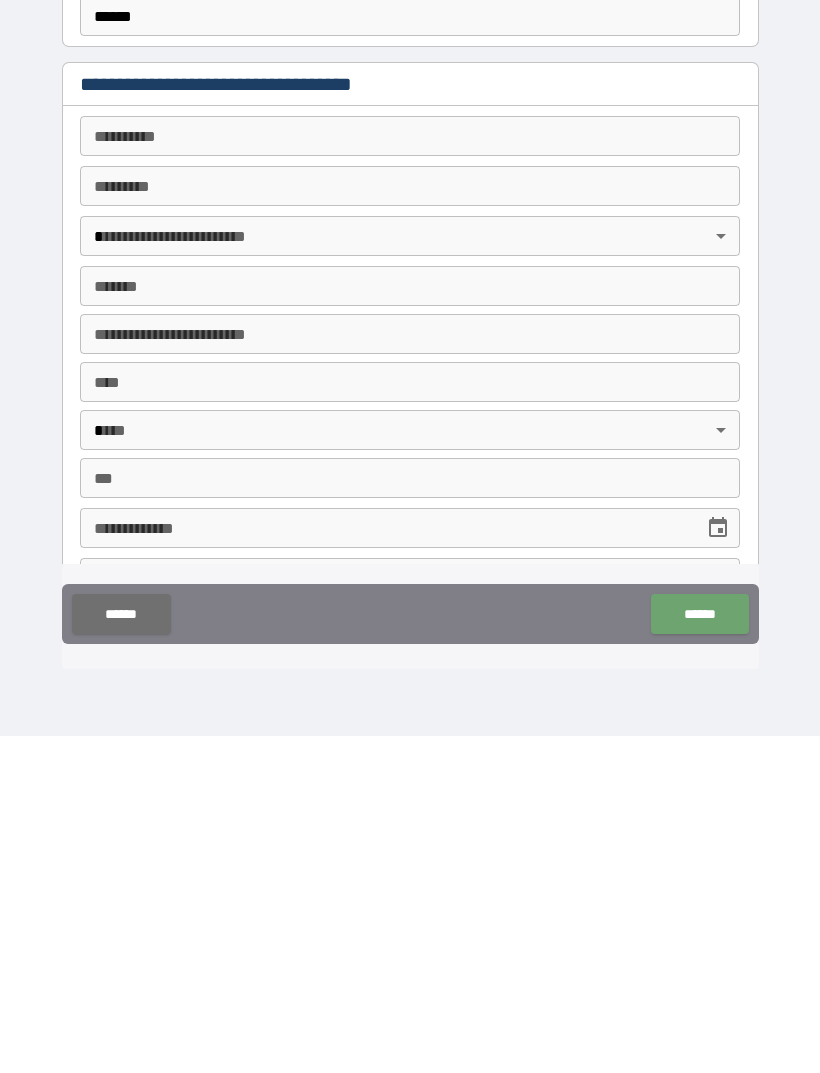 type on "*********" 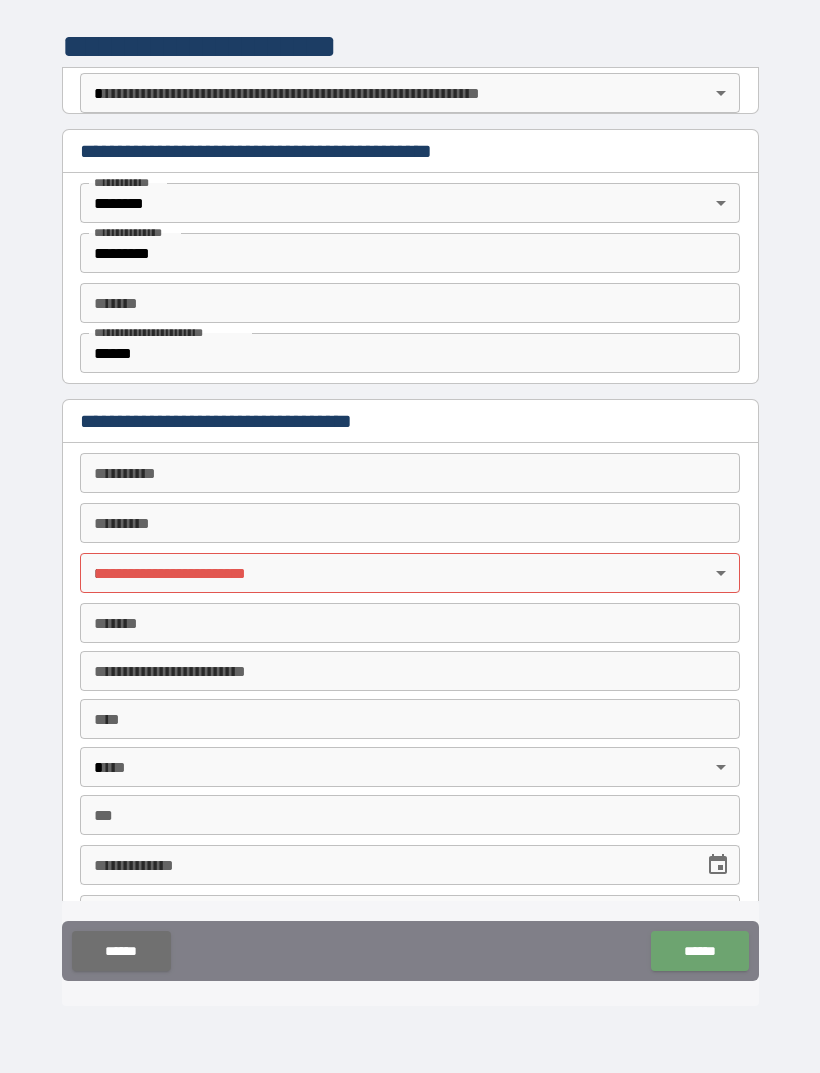 click on "******" at bounding box center (699, 951) 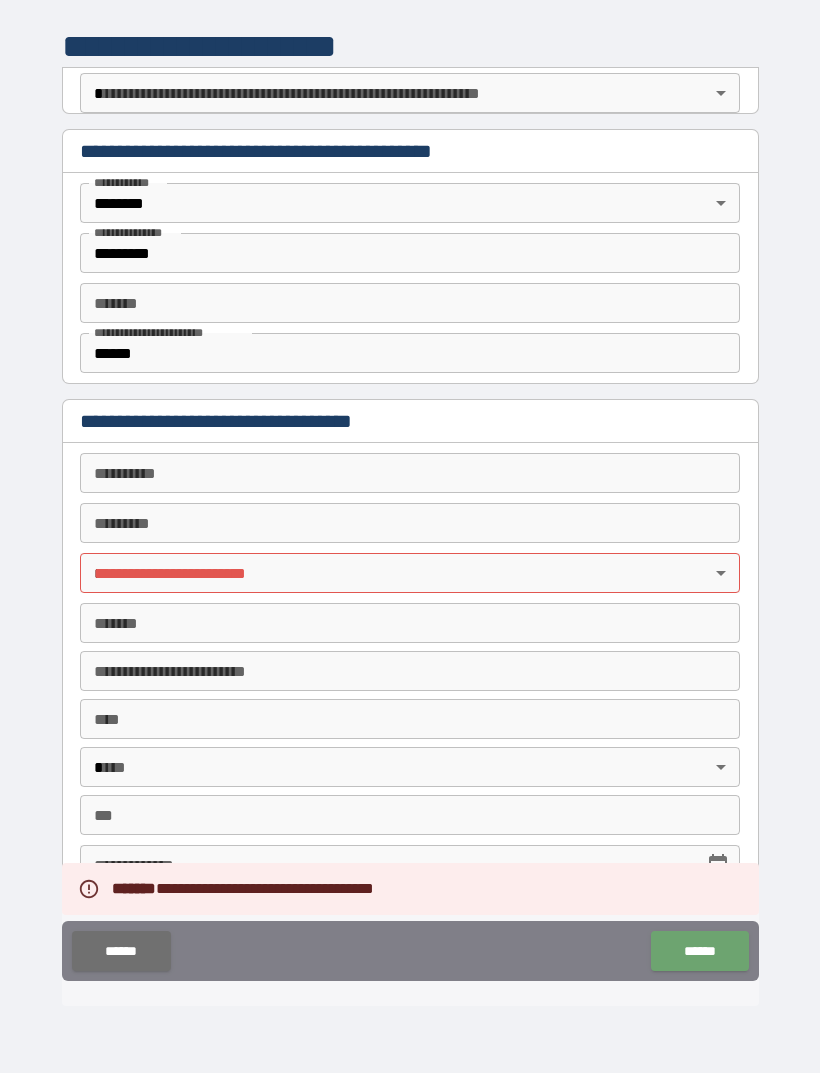 click on "******" at bounding box center (121, 951) 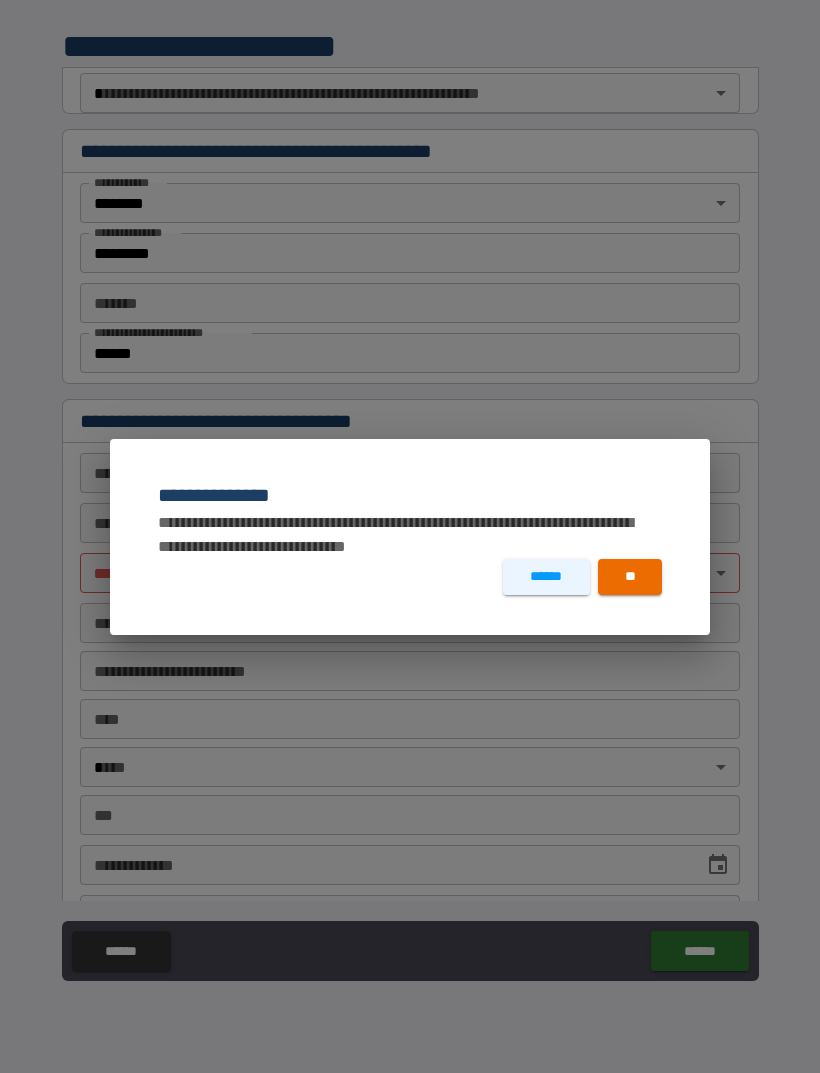 click on "******" at bounding box center [546, 577] 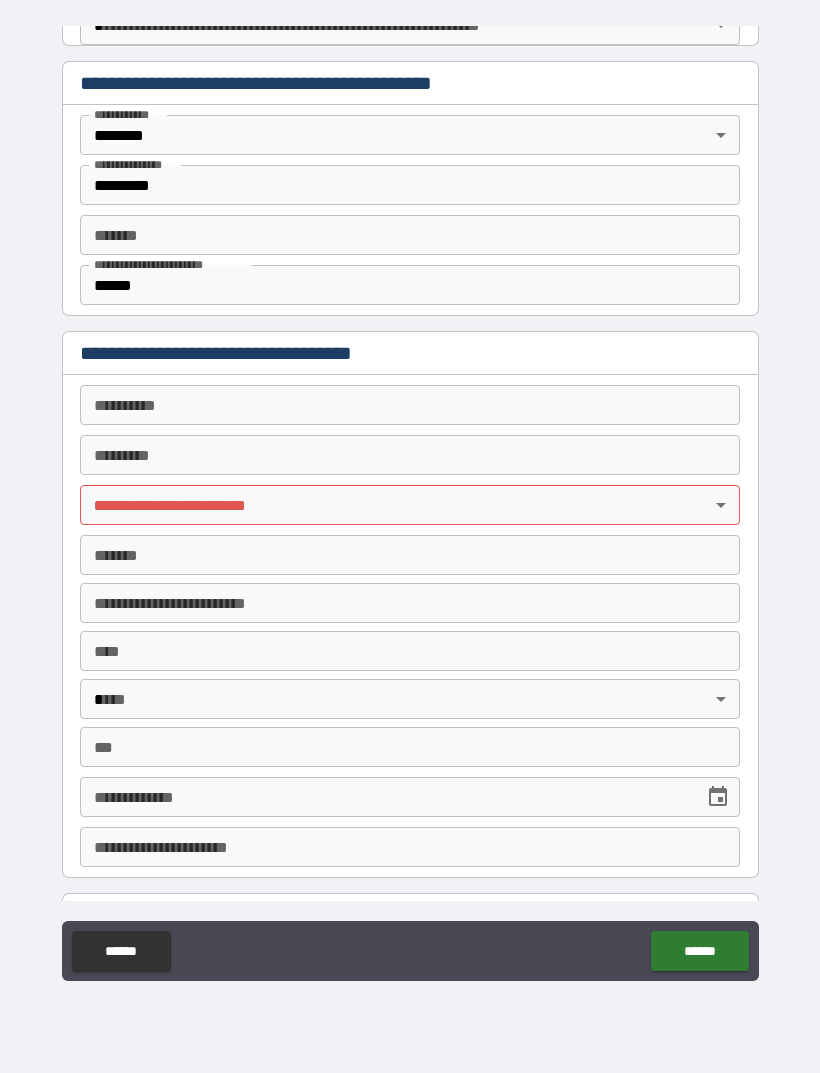 scroll, scrollTop: 67, scrollLeft: 0, axis: vertical 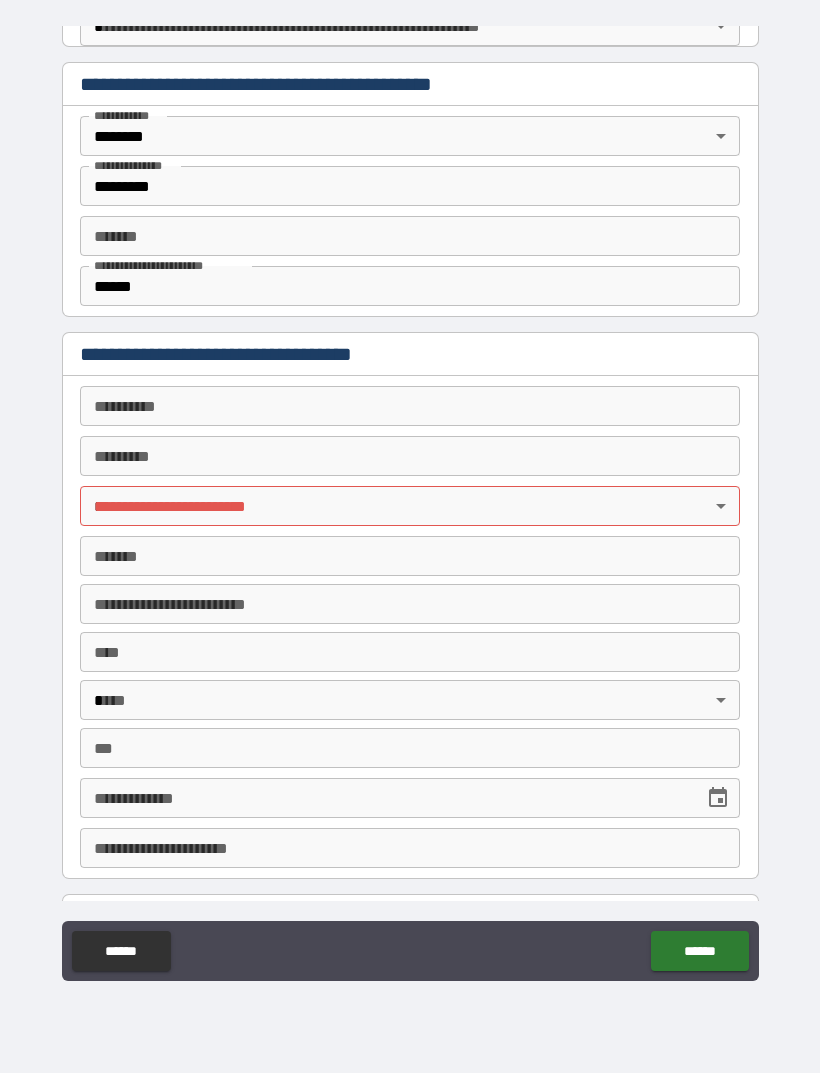 click on "**********" at bounding box center (410, 504) 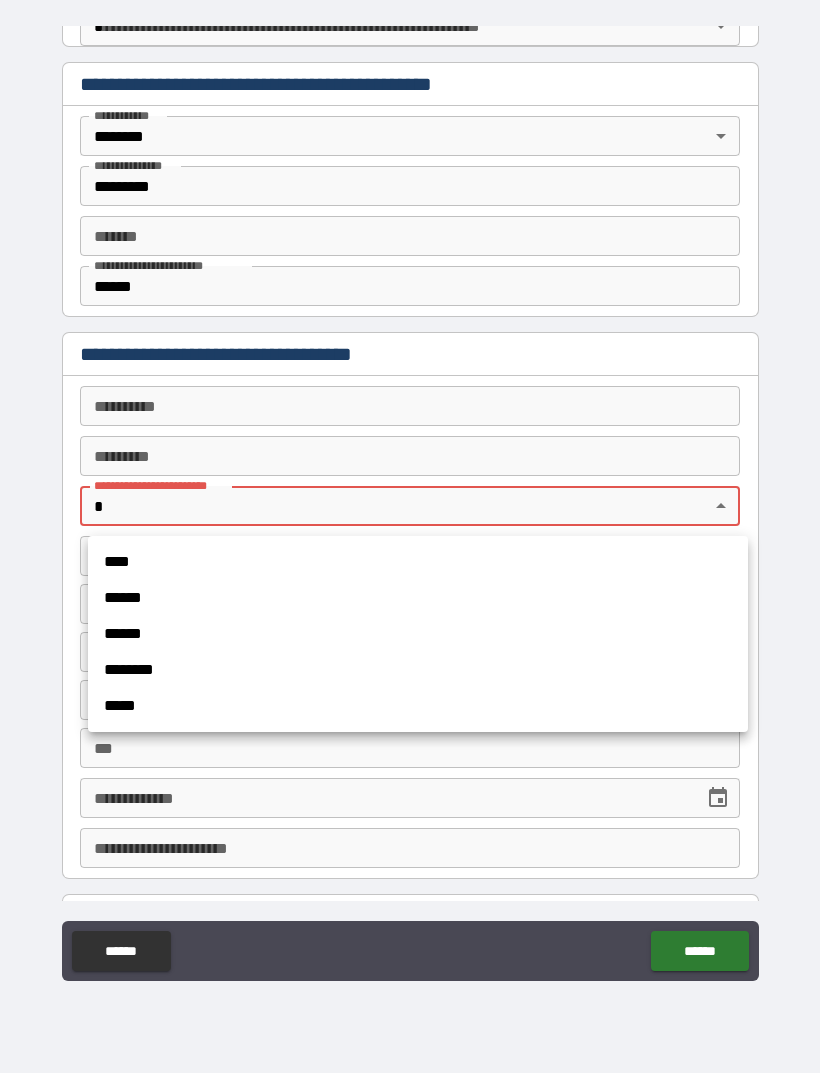 click on "****" at bounding box center (418, 562) 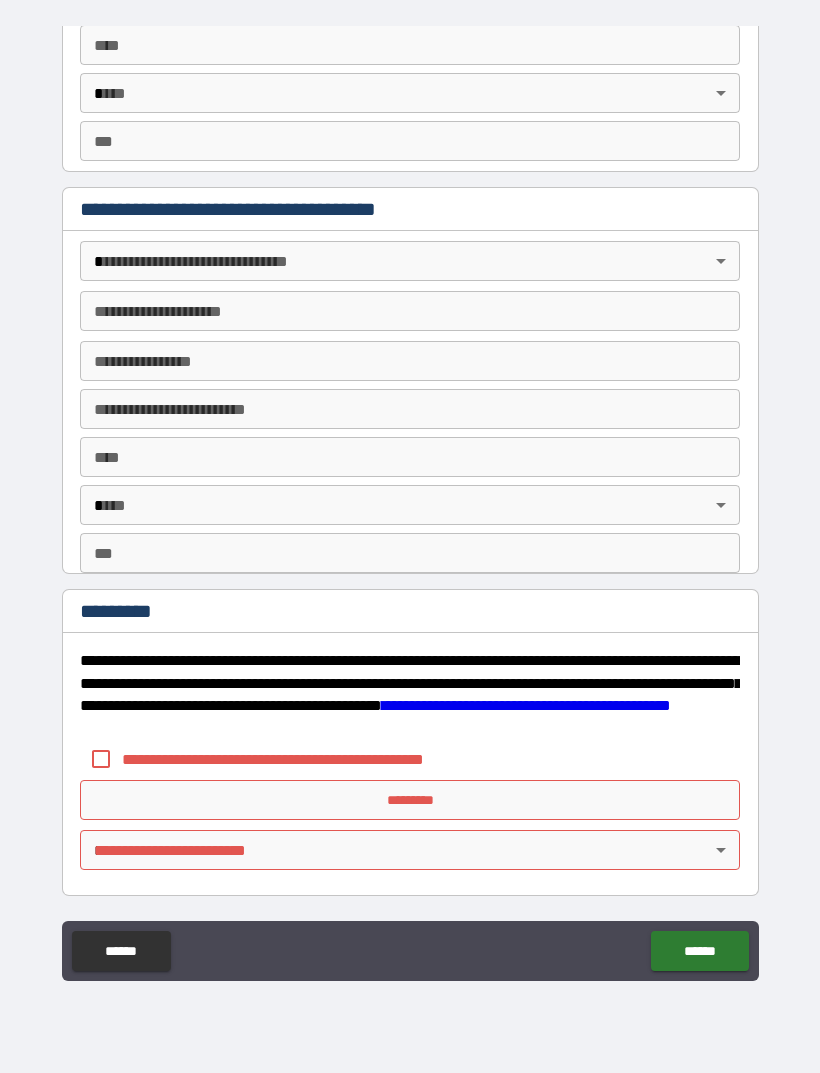 scroll, scrollTop: 2108, scrollLeft: 0, axis: vertical 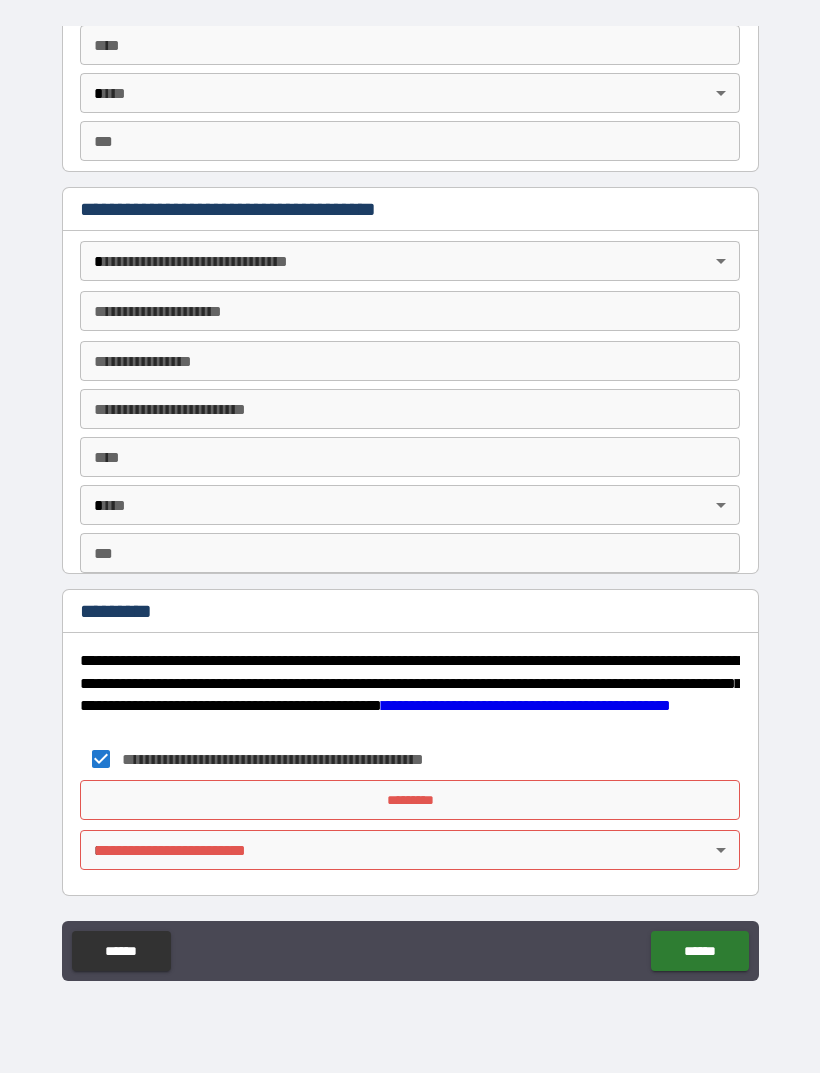click on "**********" at bounding box center [410, 504] 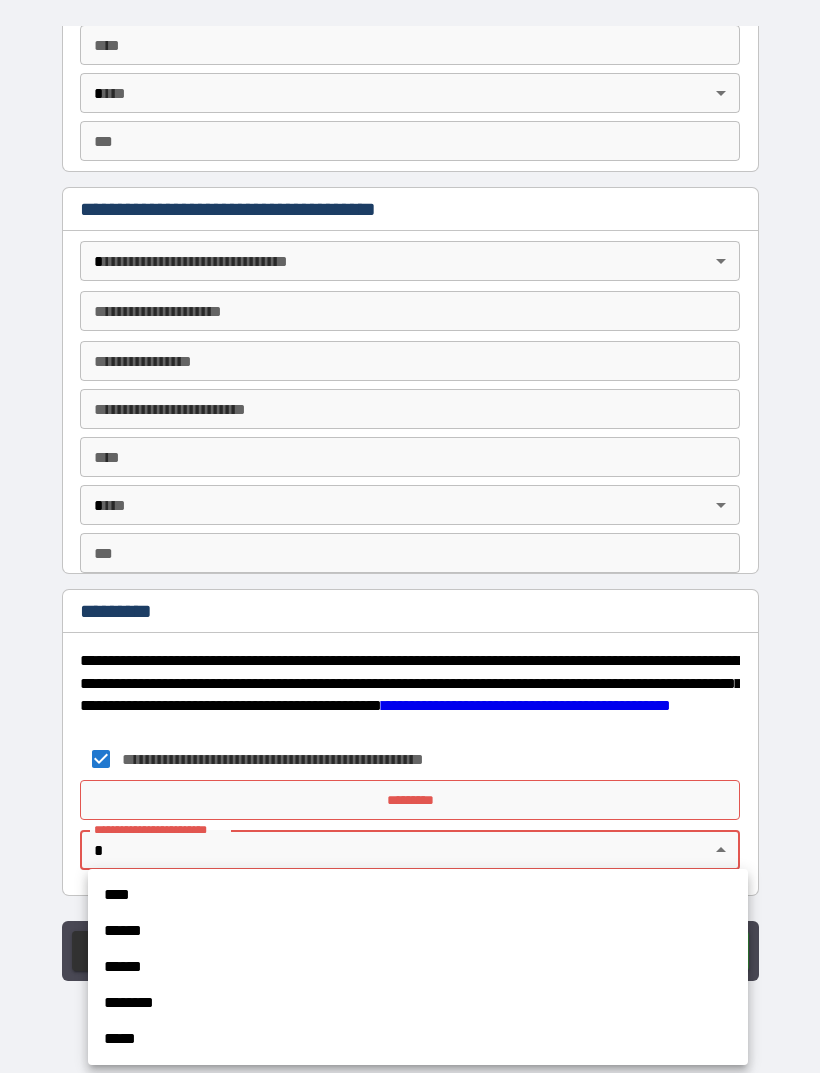click on "****" at bounding box center [418, 895] 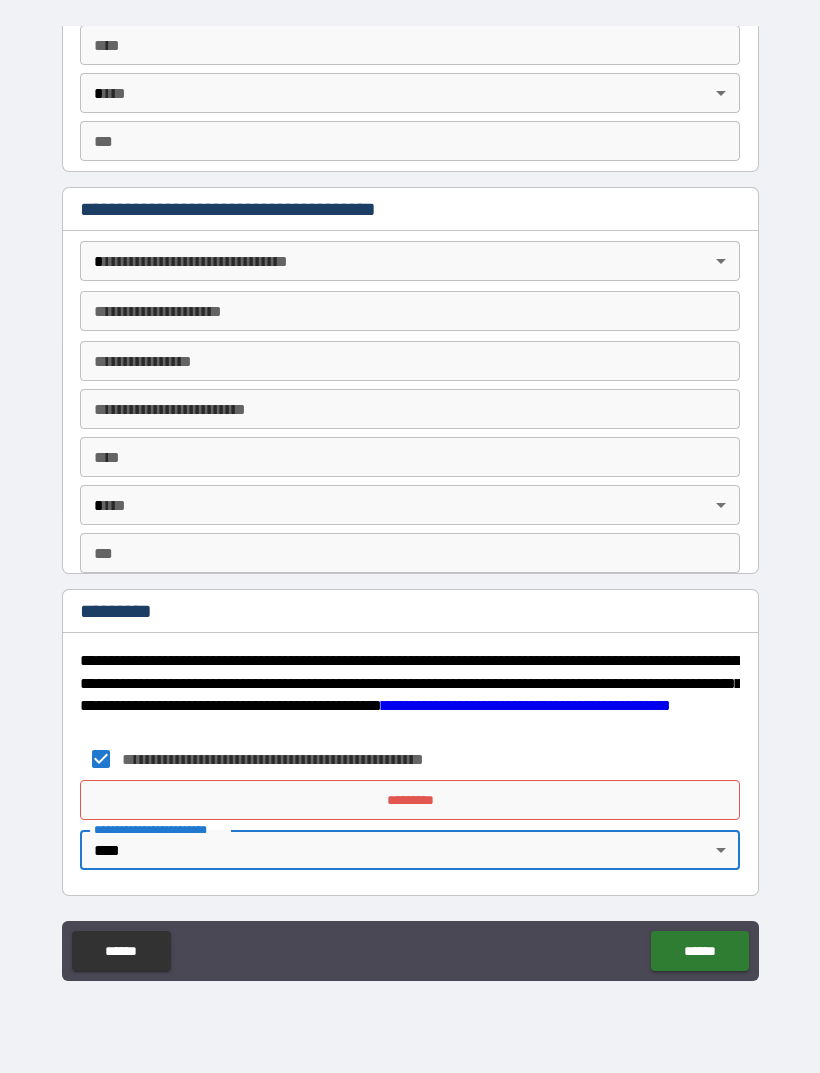 click on "*********" at bounding box center [410, 800] 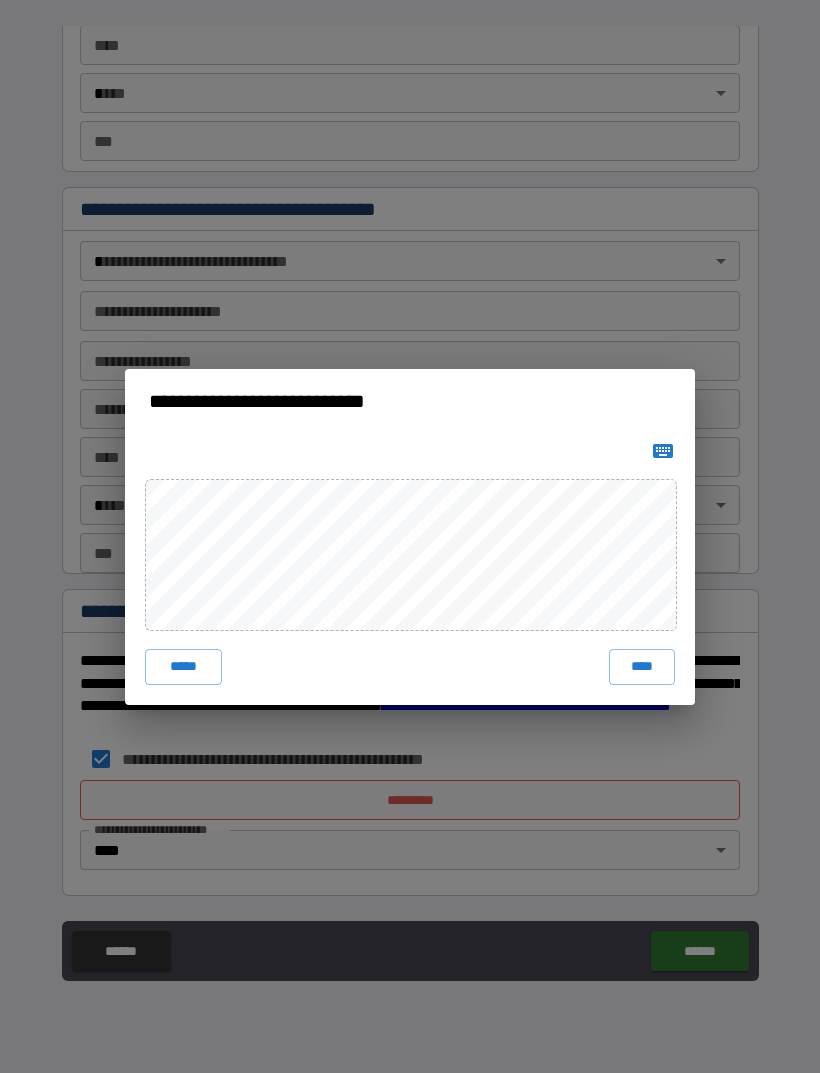 click on "**********" at bounding box center [410, 536] 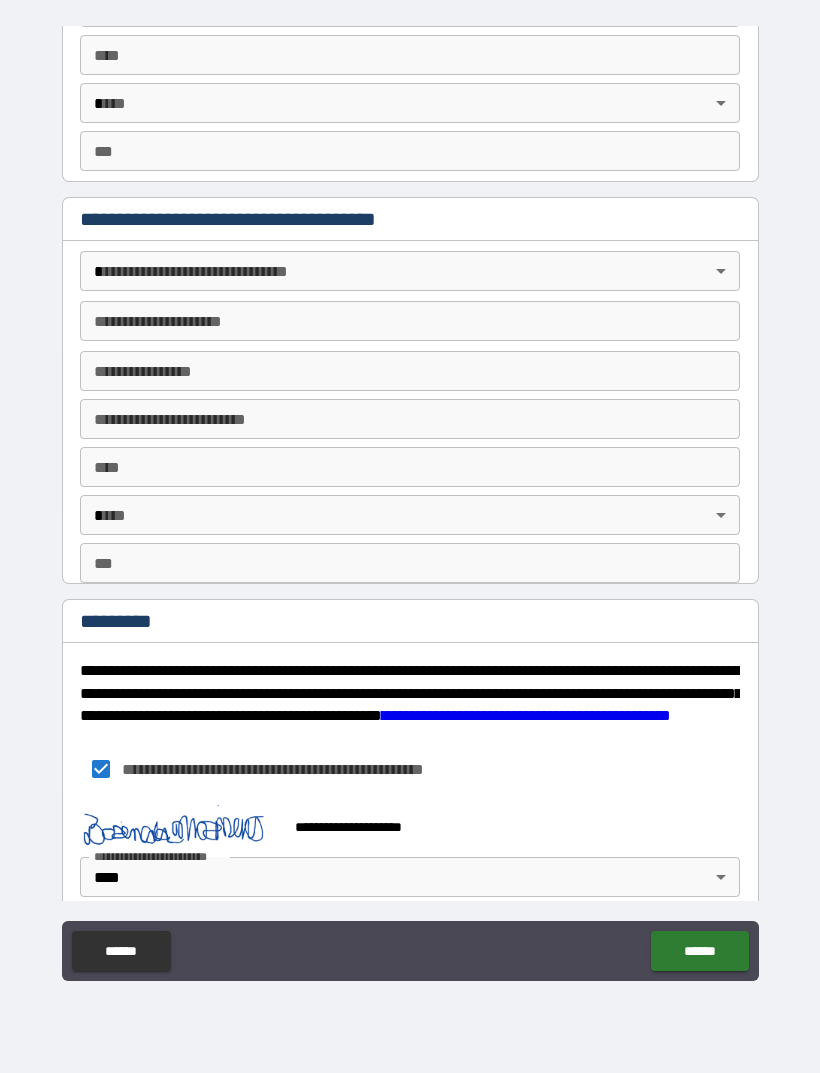 click on "******" at bounding box center (699, 951) 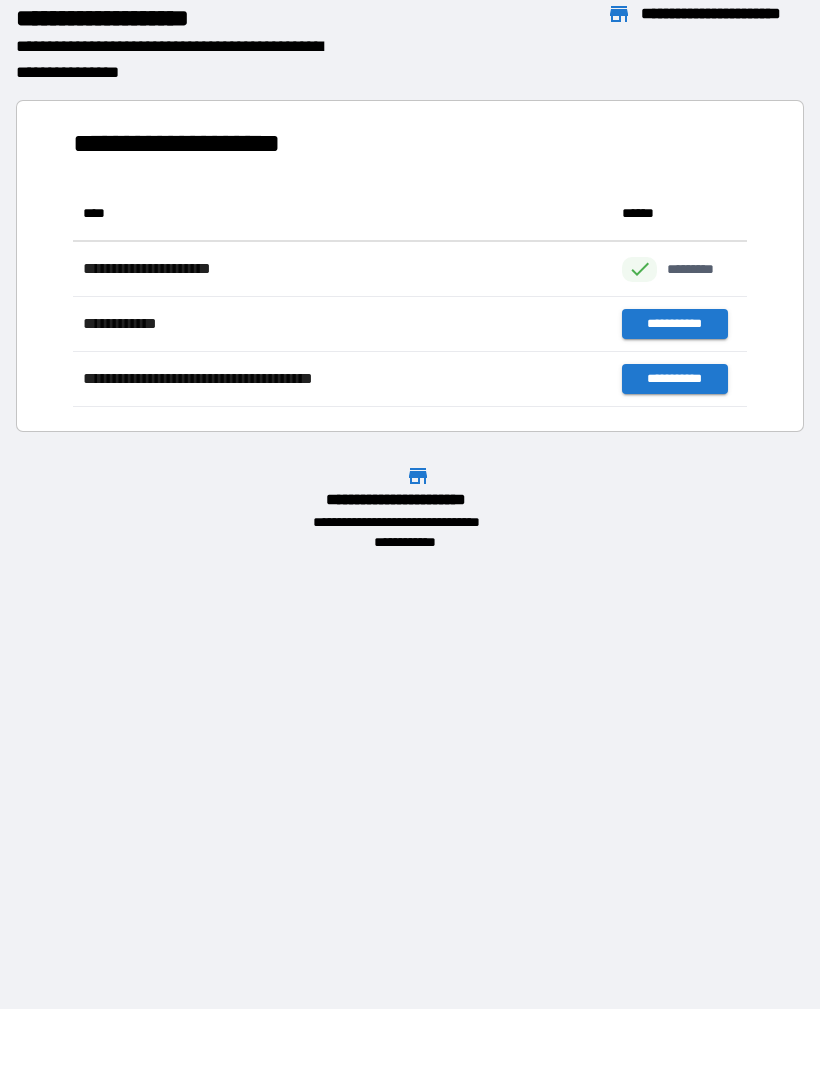 scroll, scrollTop: 1, scrollLeft: 1, axis: both 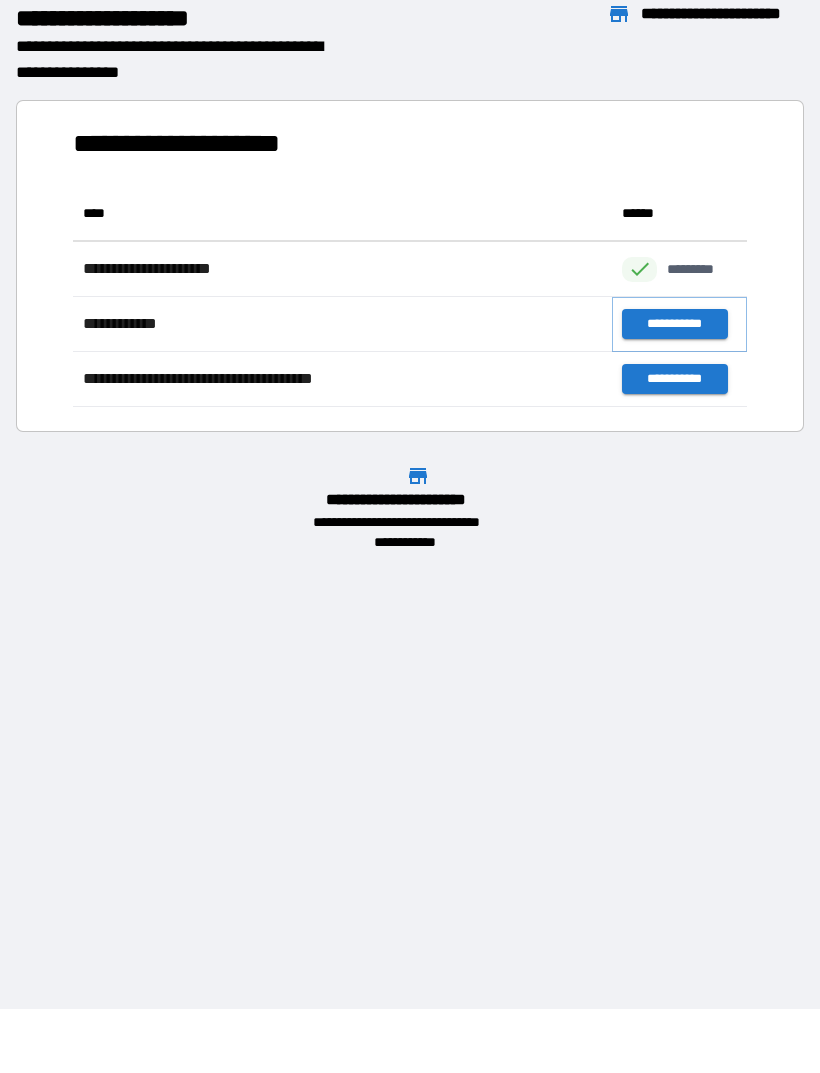 click on "**********" at bounding box center (674, 324) 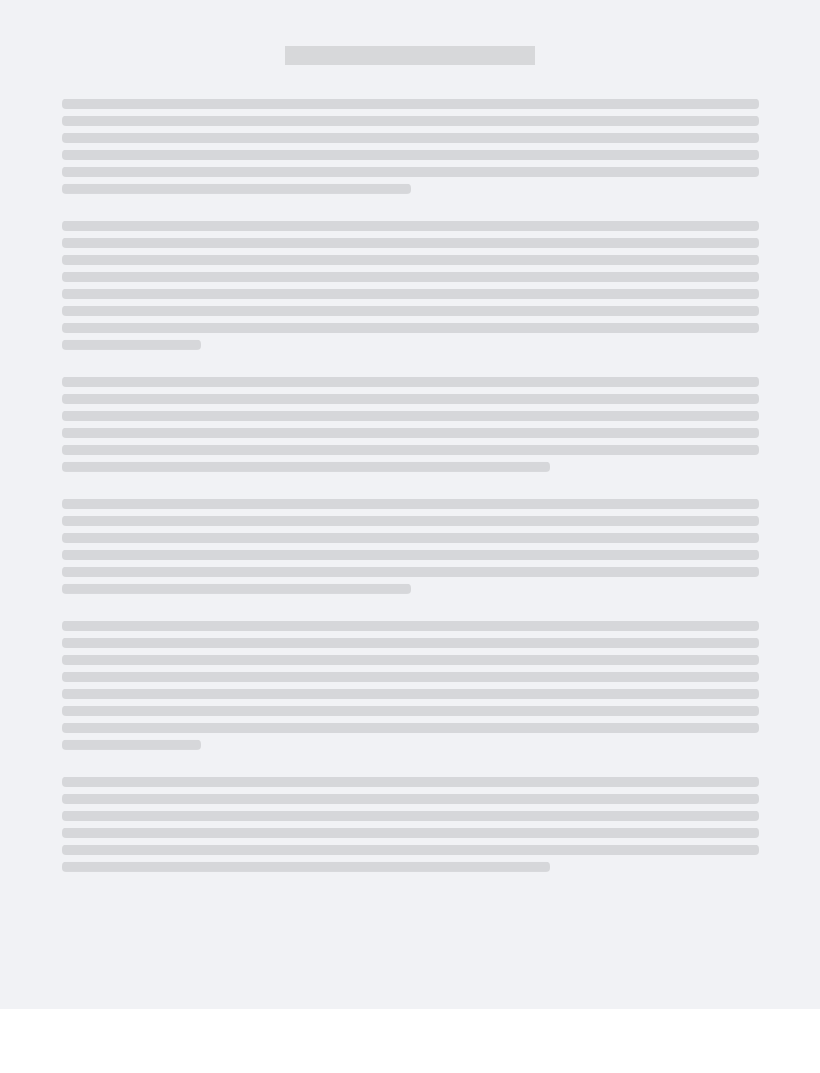 click at bounding box center [410, 311] 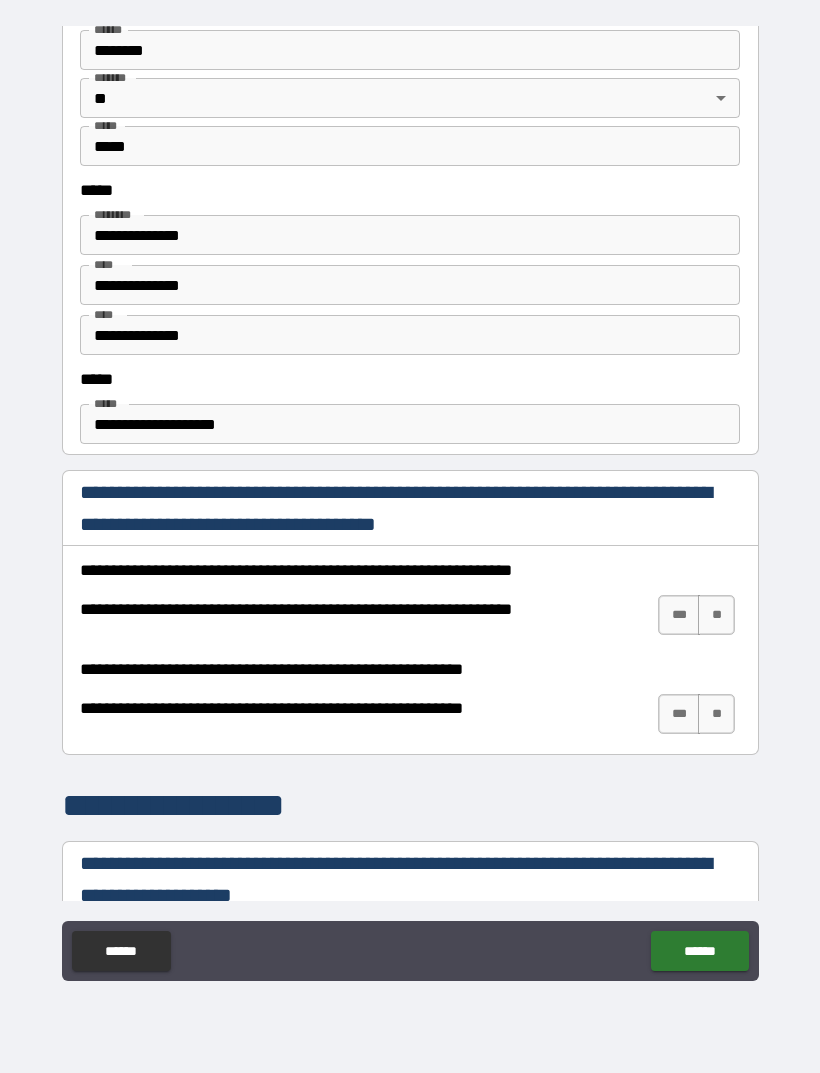 scroll, scrollTop: 826, scrollLeft: 0, axis: vertical 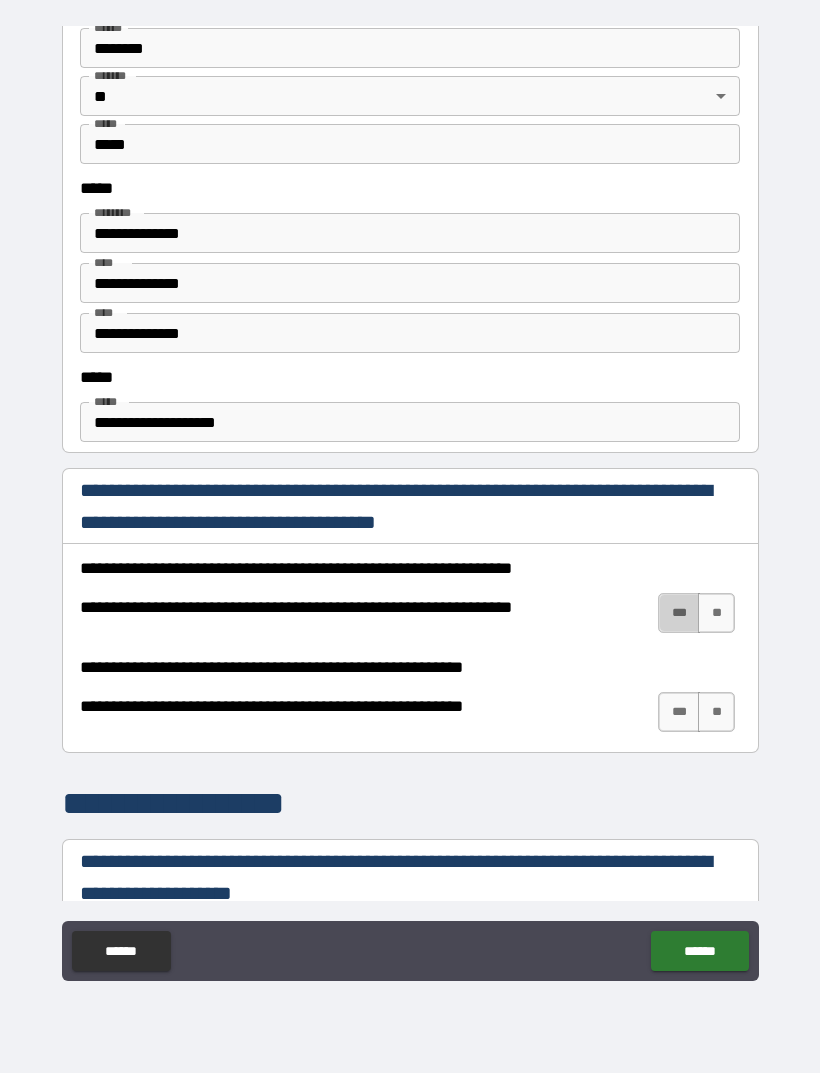 click on "***" at bounding box center [679, 613] 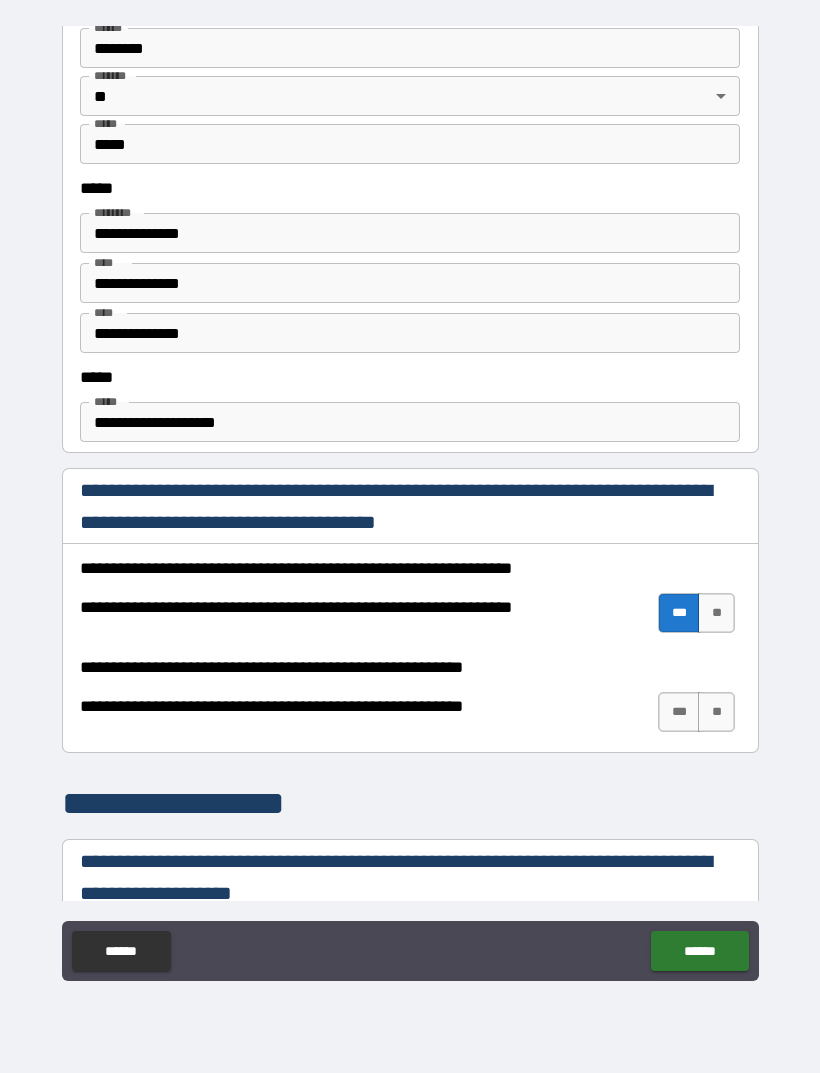 click on "***" at bounding box center (679, 712) 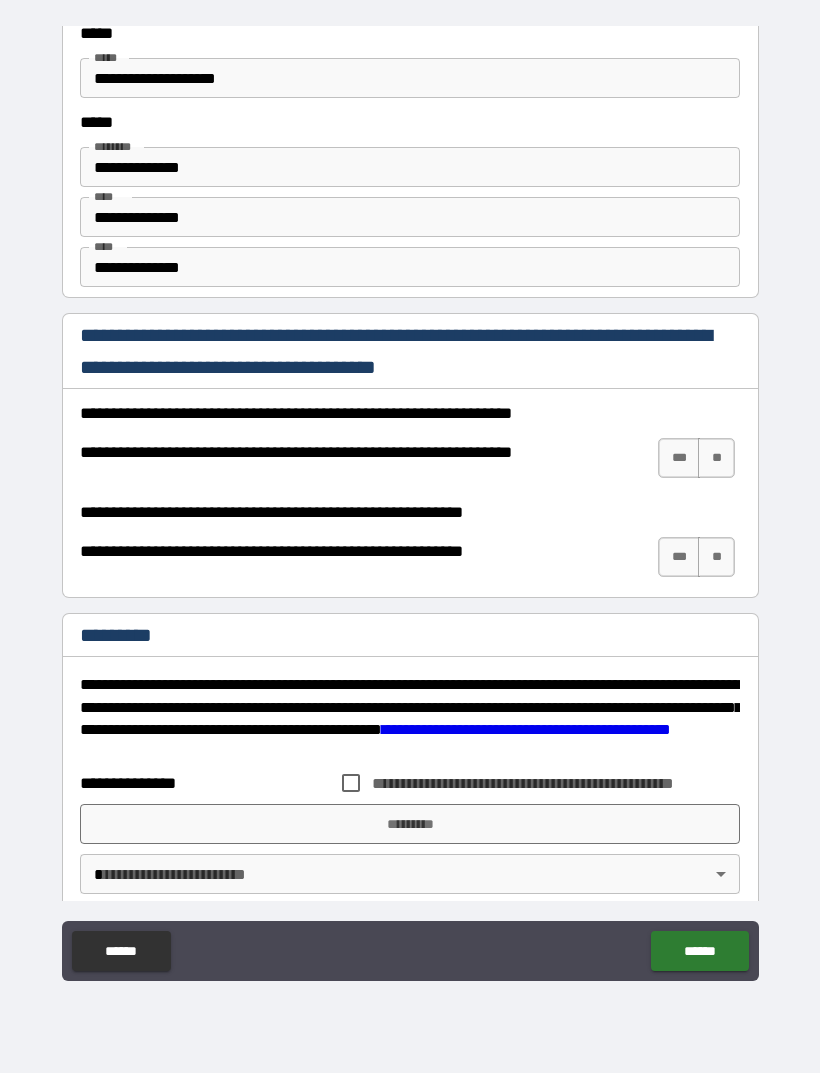 scroll, scrollTop: 2614, scrollLeft: 0, axis: vertical 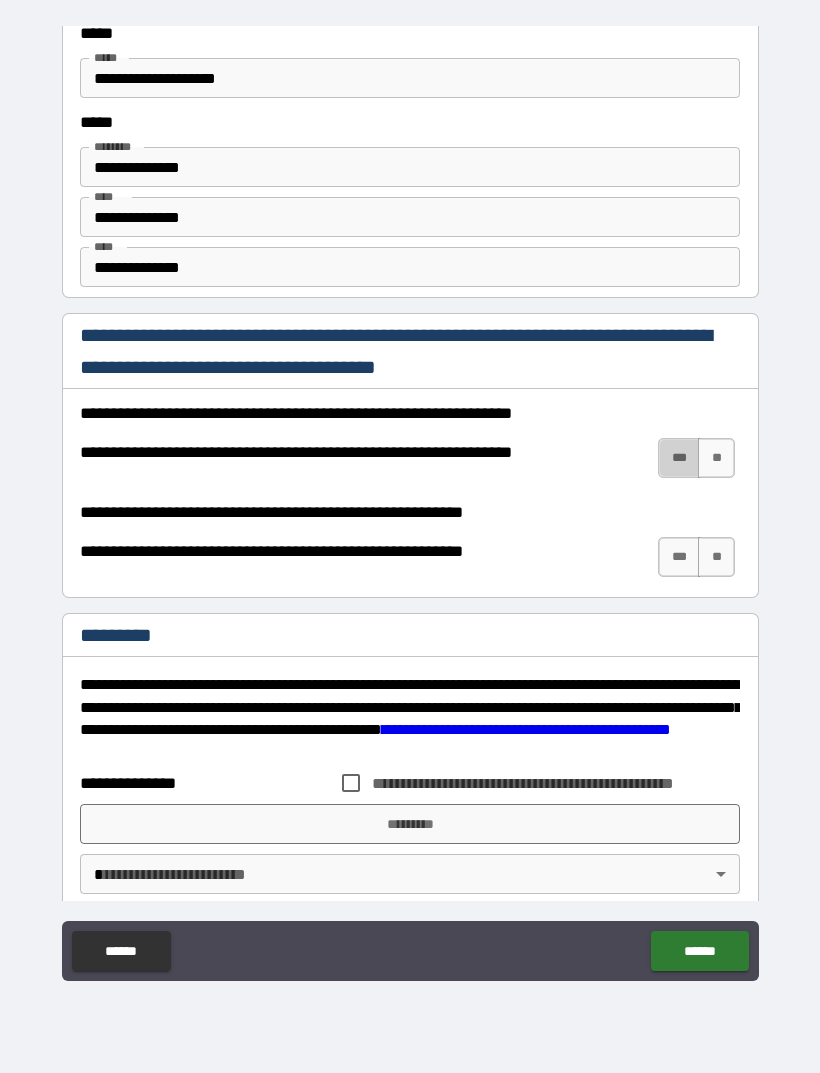 click on "***" at bounding box center (679, 458) 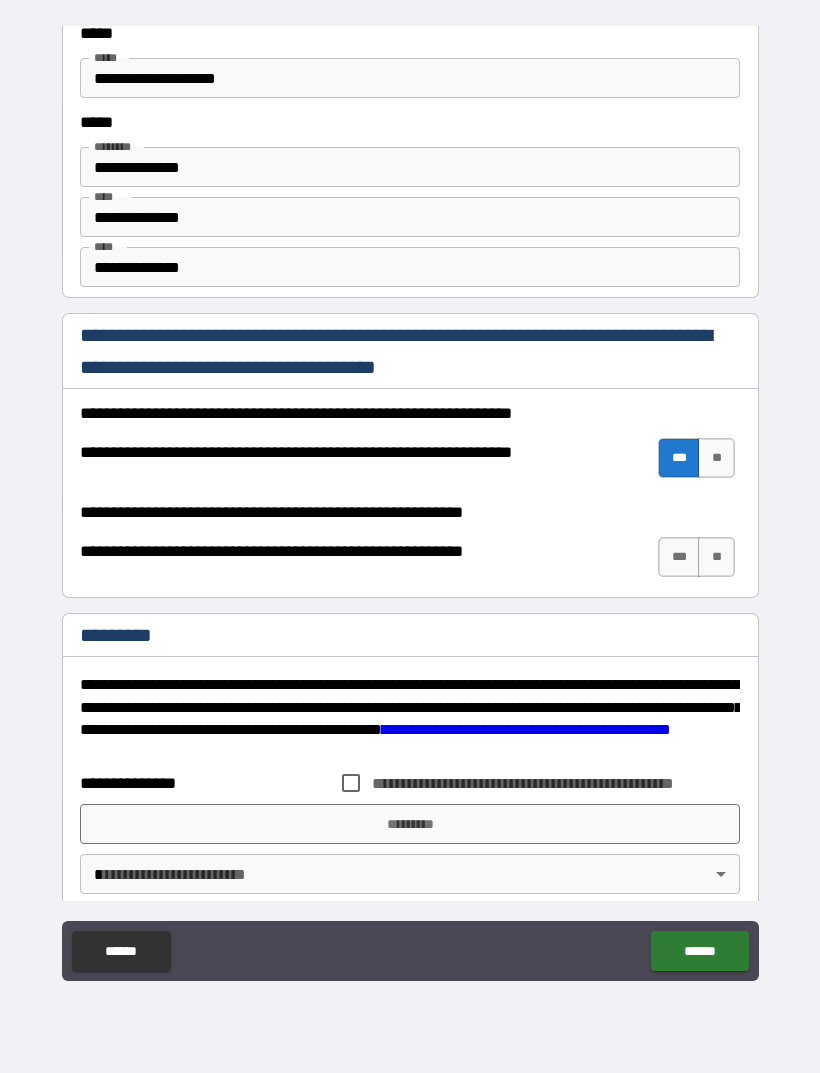 click on "***" at bounding box center (679, 557) 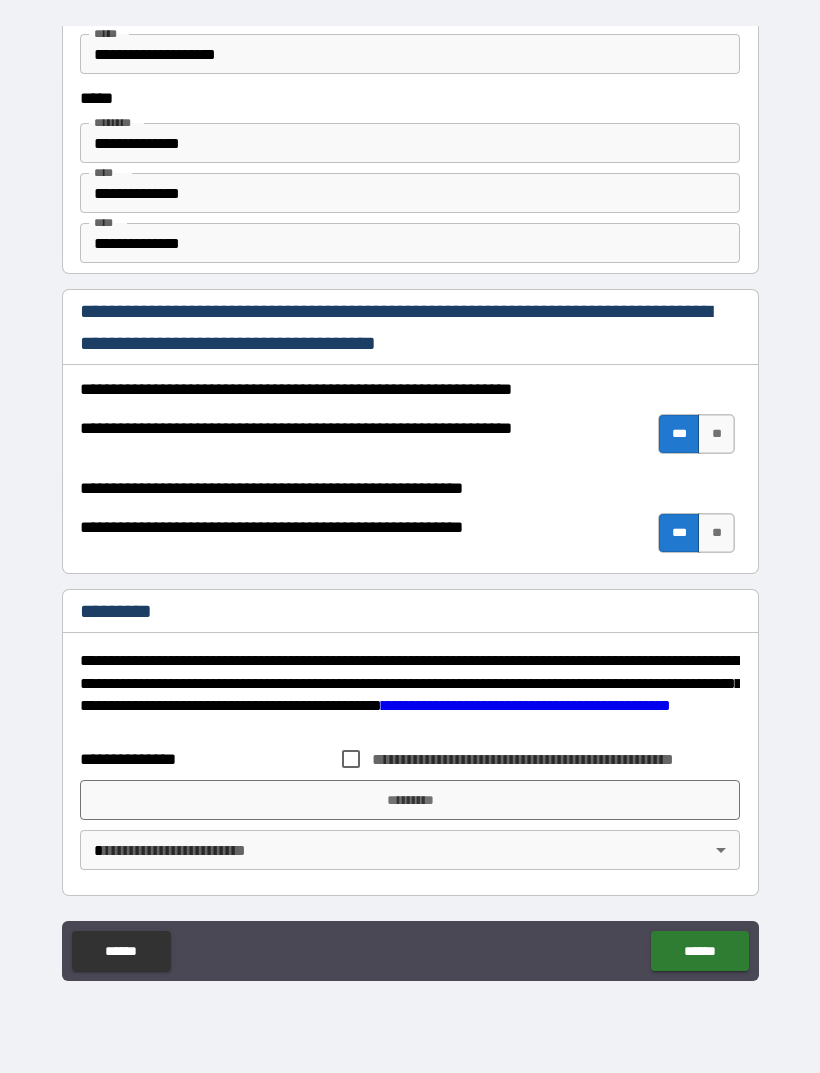 scroll, scrollTop: 2638, scrollLeft: 0, axis: vertical 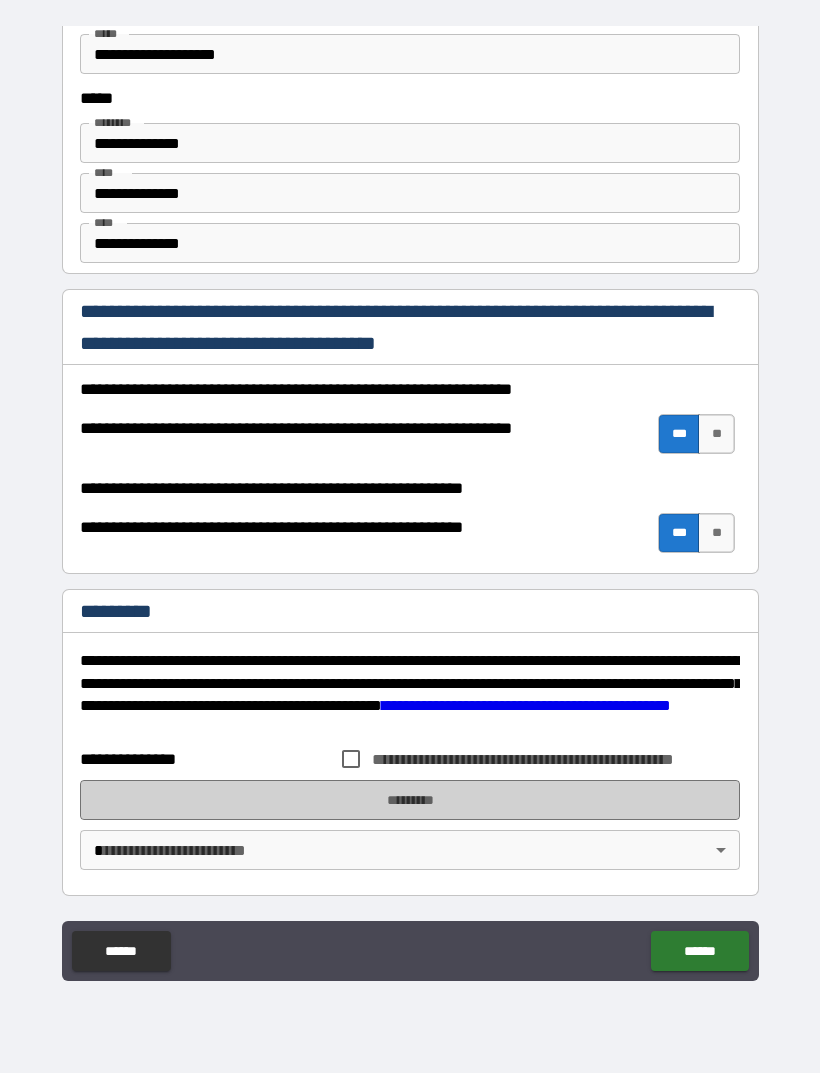 click on "*********" at bounding box center [410, 800] 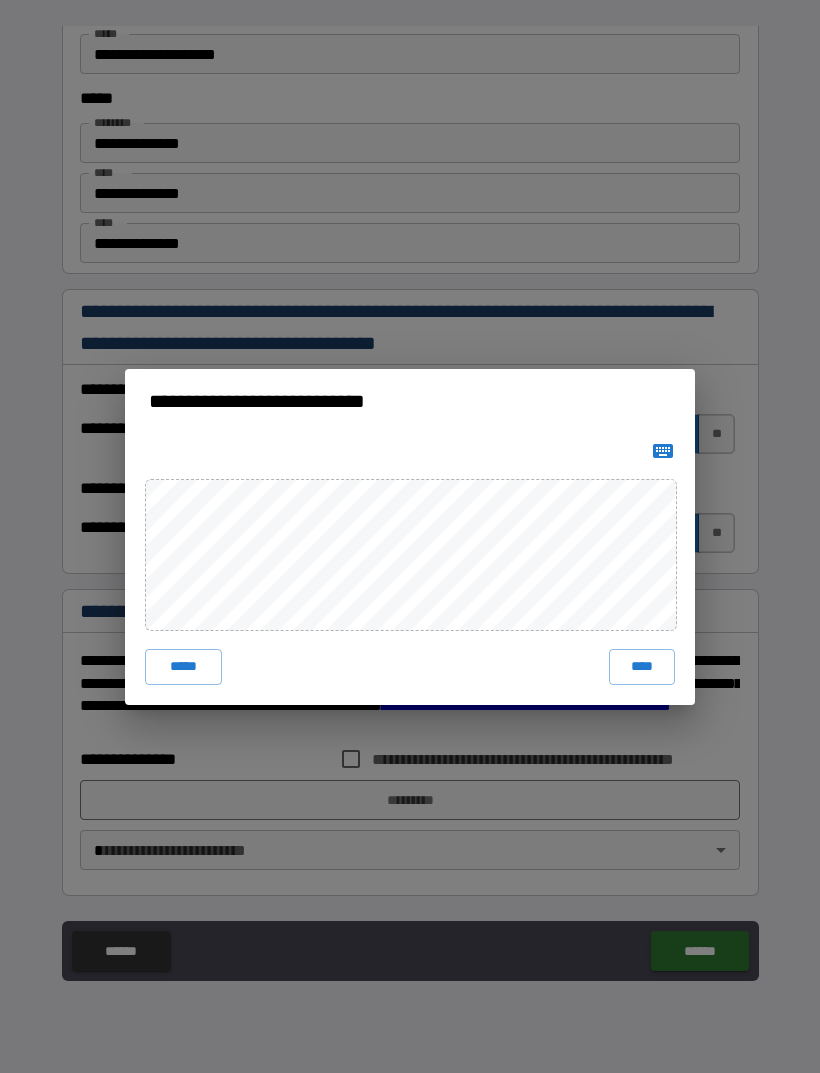 click on "****" at bounding box center (642, 667) 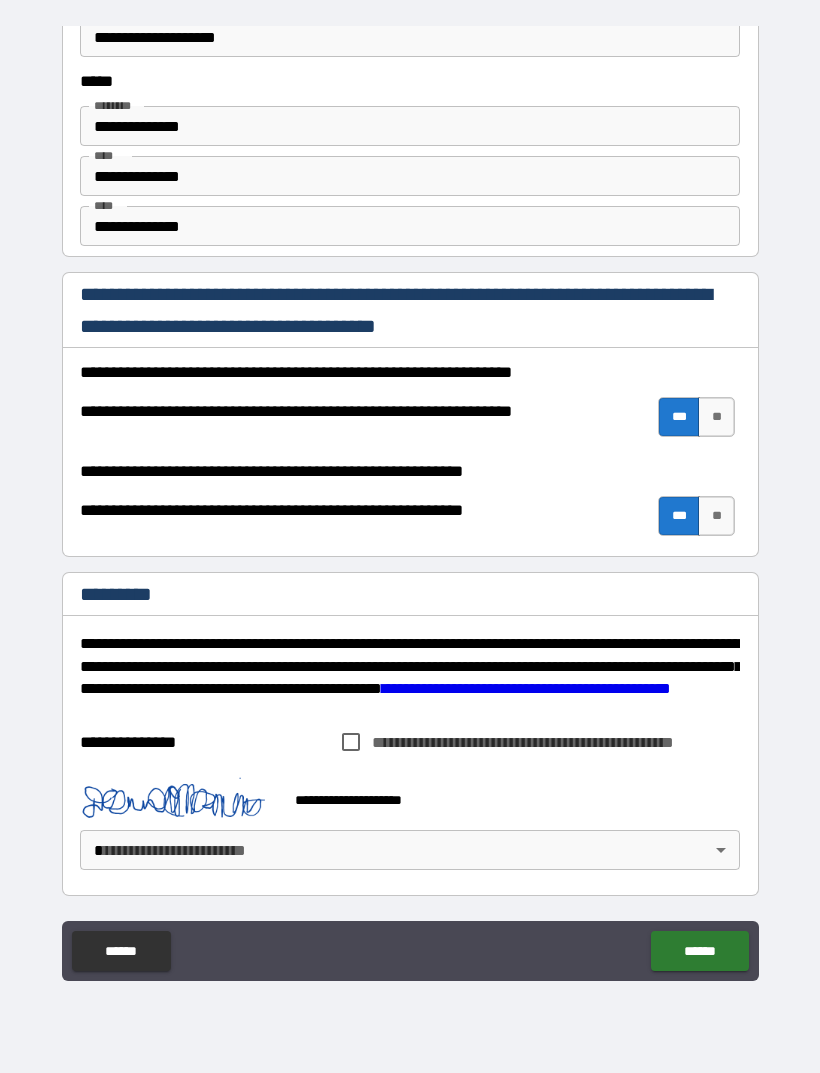scroll, scrollTop: 2655, scrollLeft: 0, axis: vertical 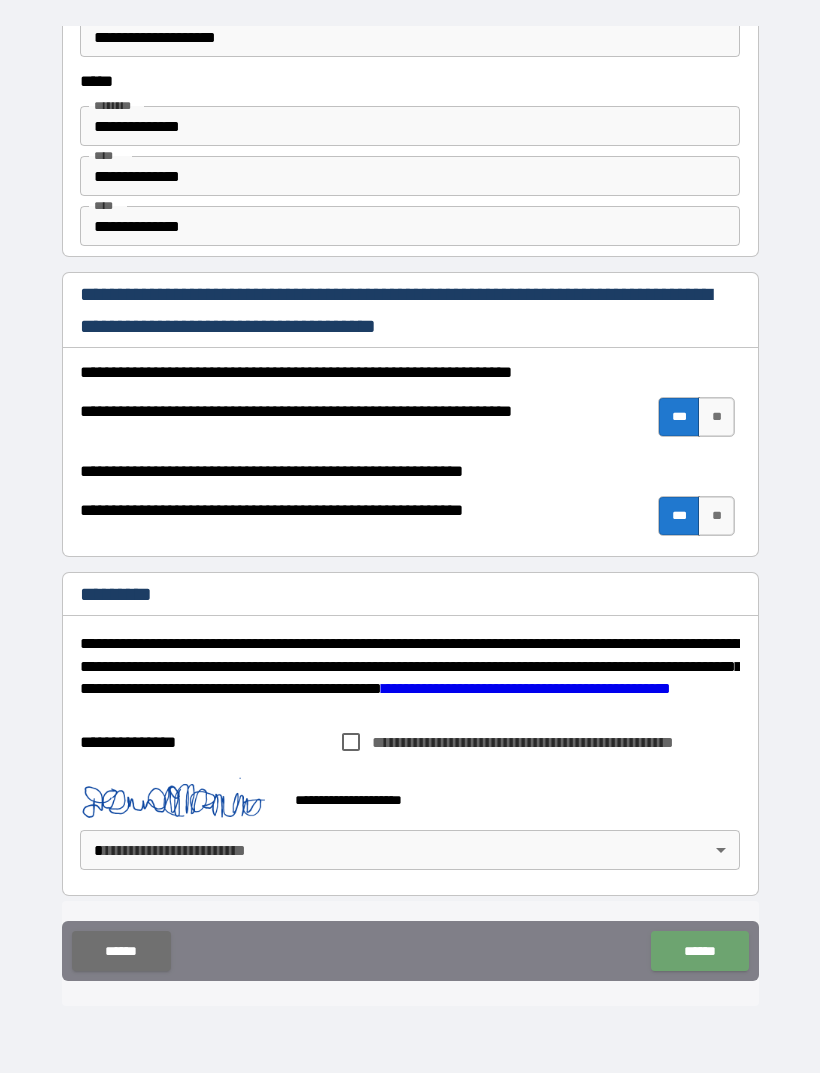click on "******" at bounding box center (699, 951) 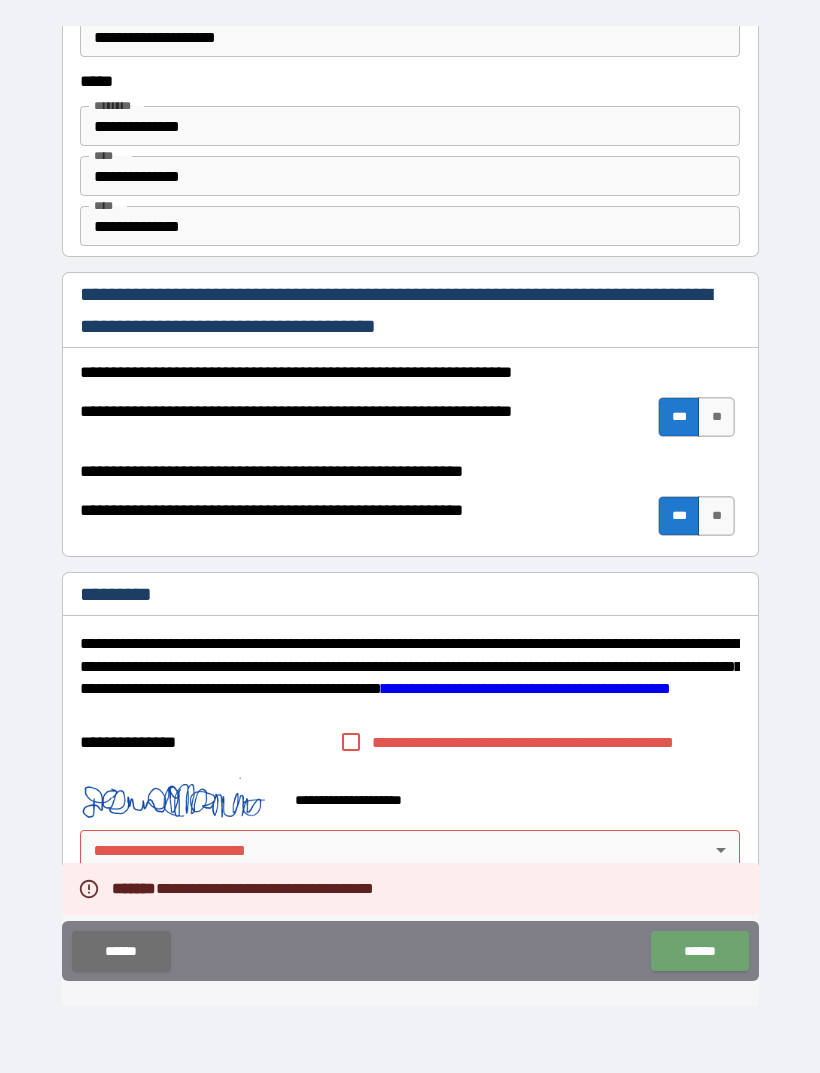 click on "******" at bounding box center (699, 951) 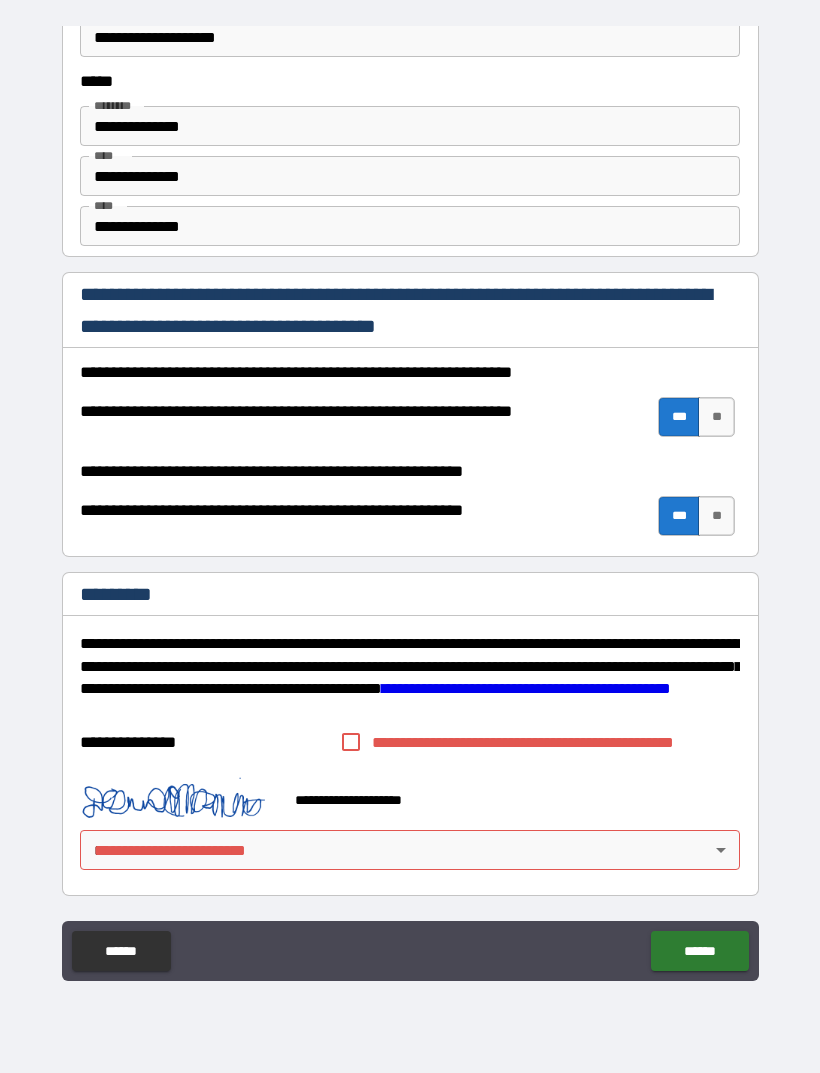 click on "******" at bounding box center (699, 951) 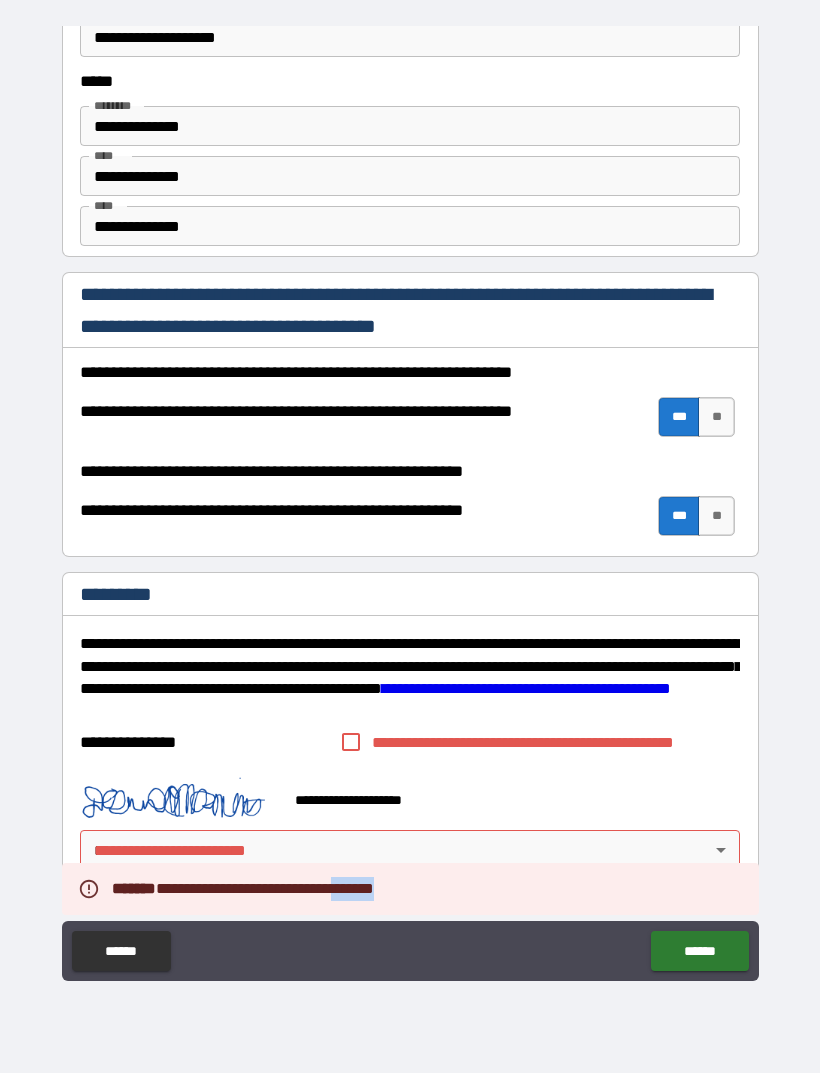 click on "******" at bounding box center (699, 951) 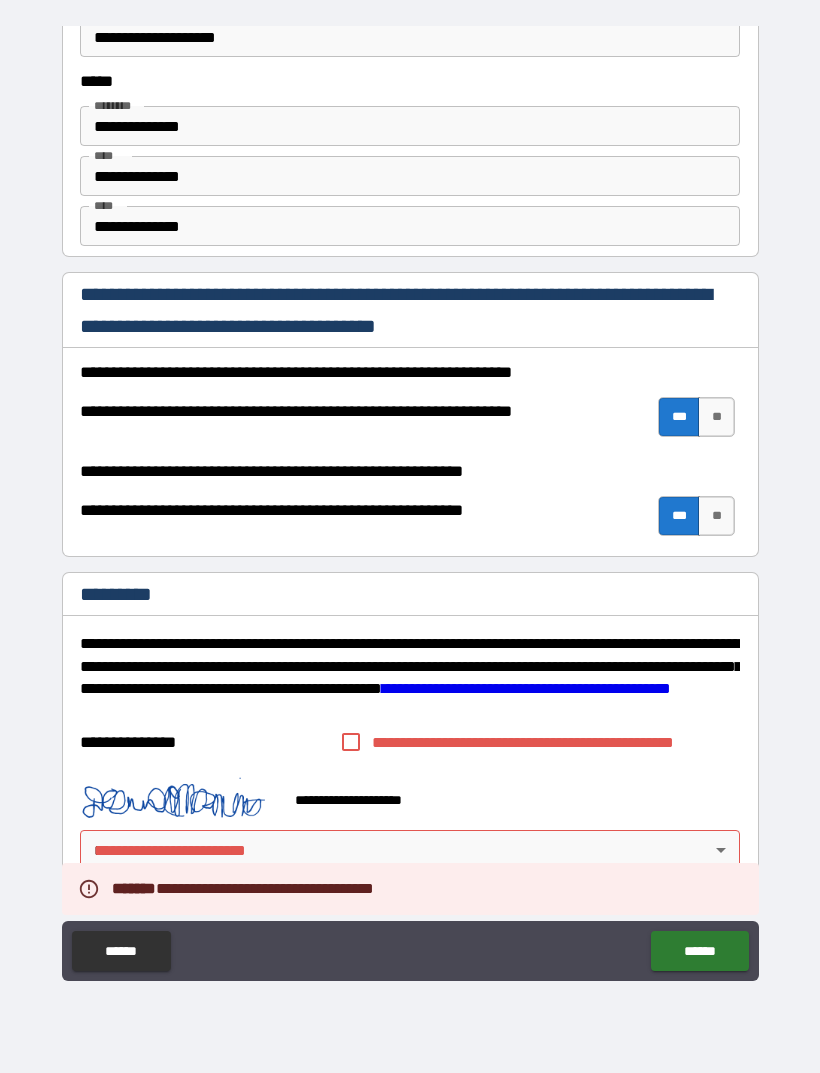 click on "******" at bounding box center [699, 951] 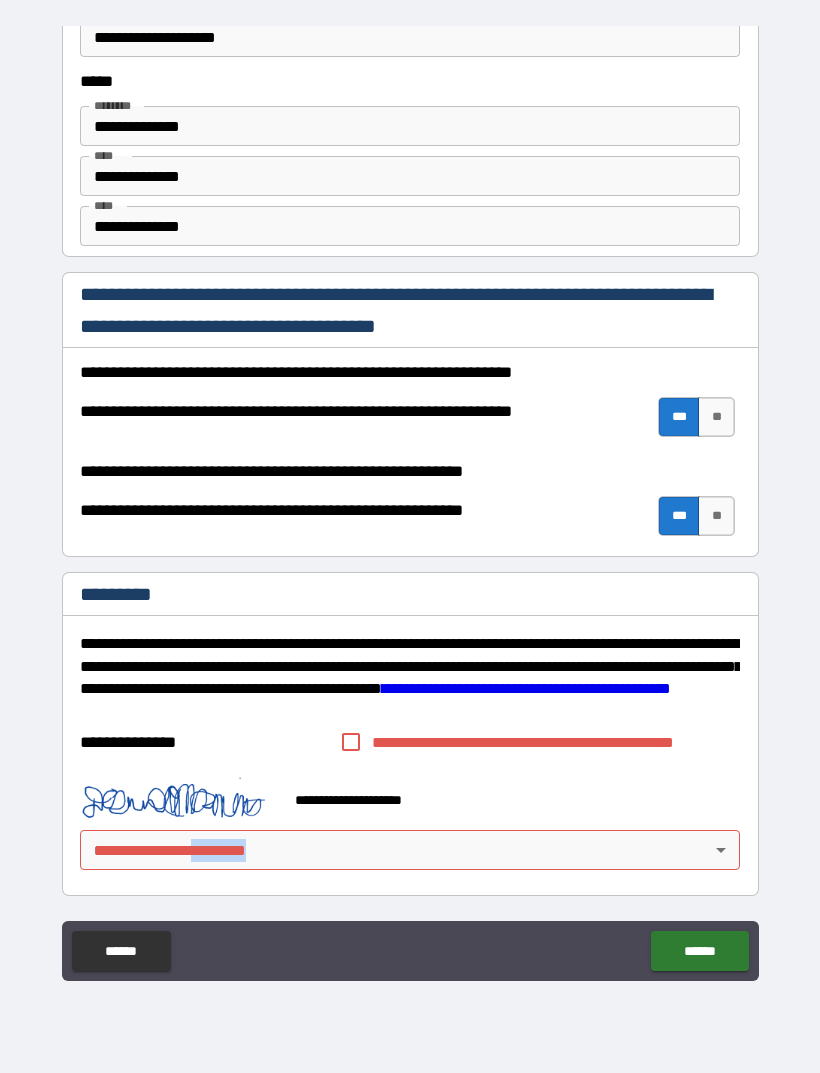 click on "******" at bounding box center [699, 951] 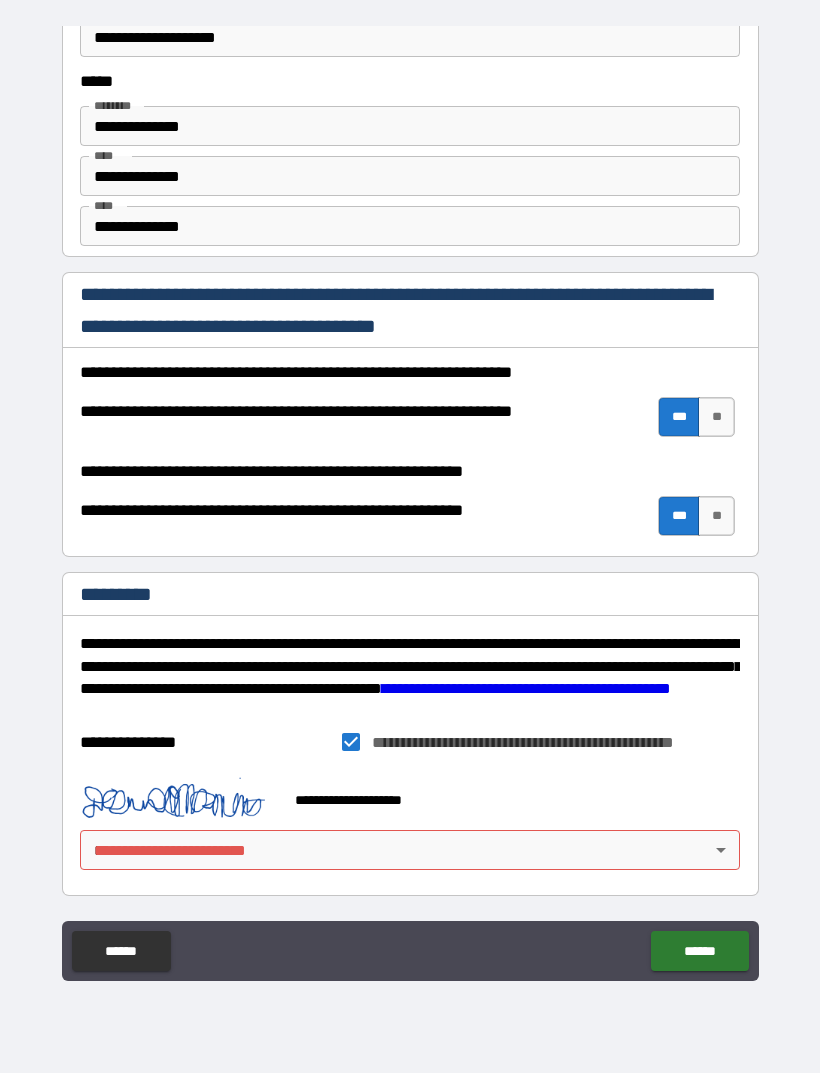 click on "******" at bounding box center [699, 951] 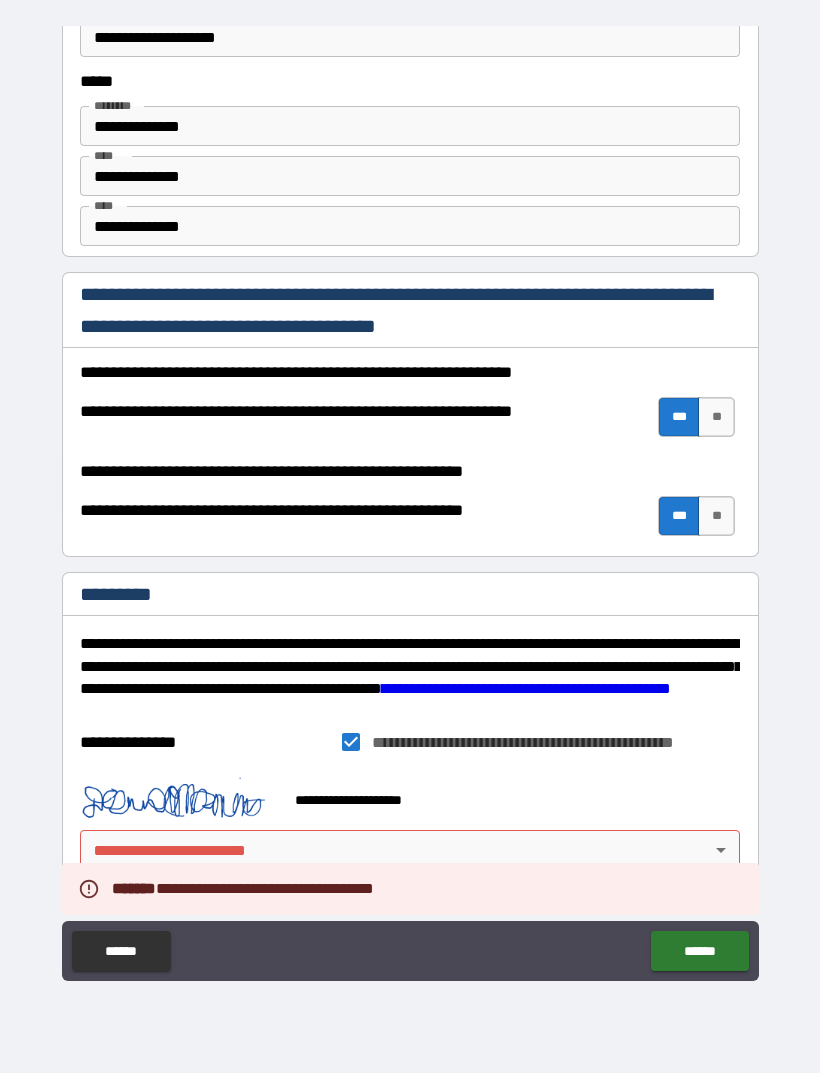 click on "******" at bounding box center [699, 951] 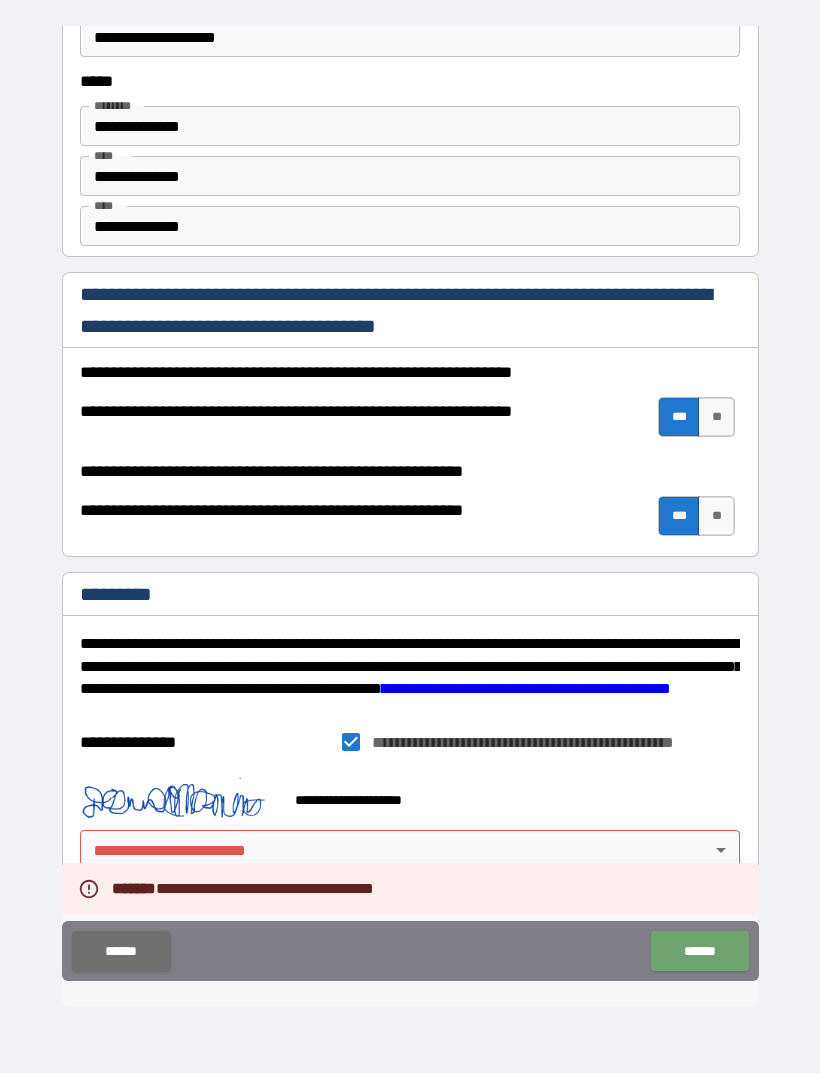 click on "******" at bounding box center (699, 951) 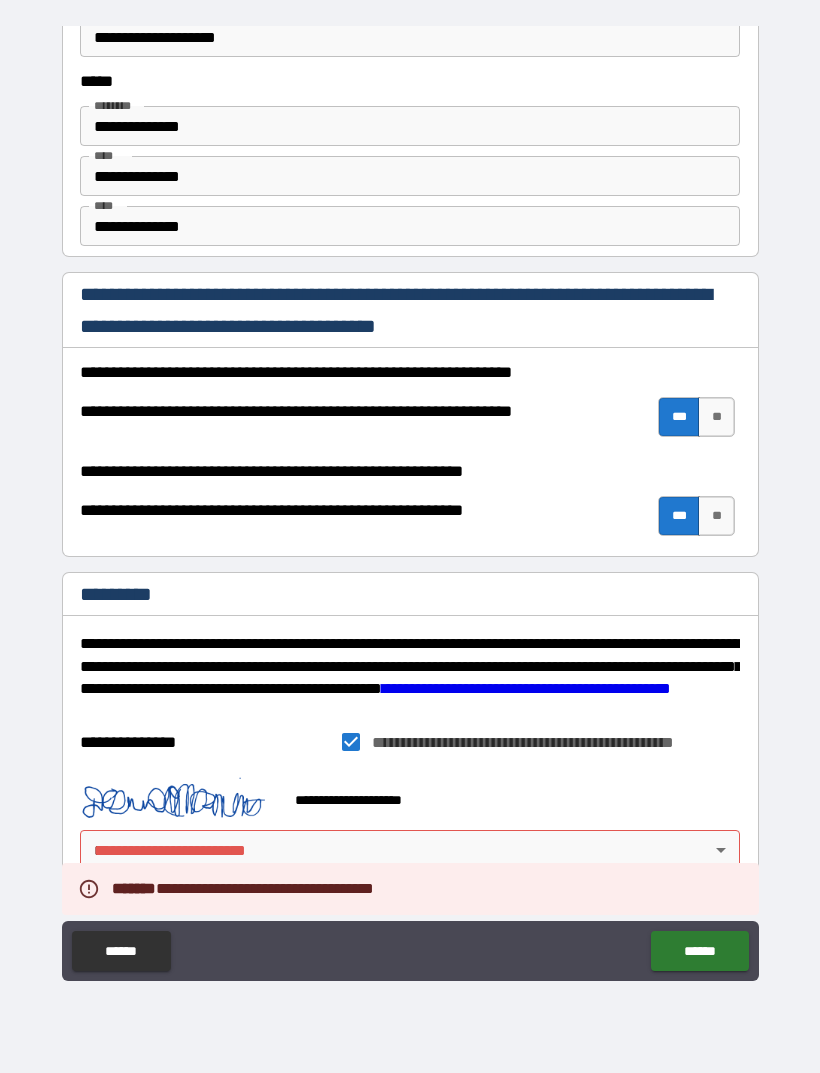 scroll, scrollTop: 2655, scrollLeft: 0, axis: vertical 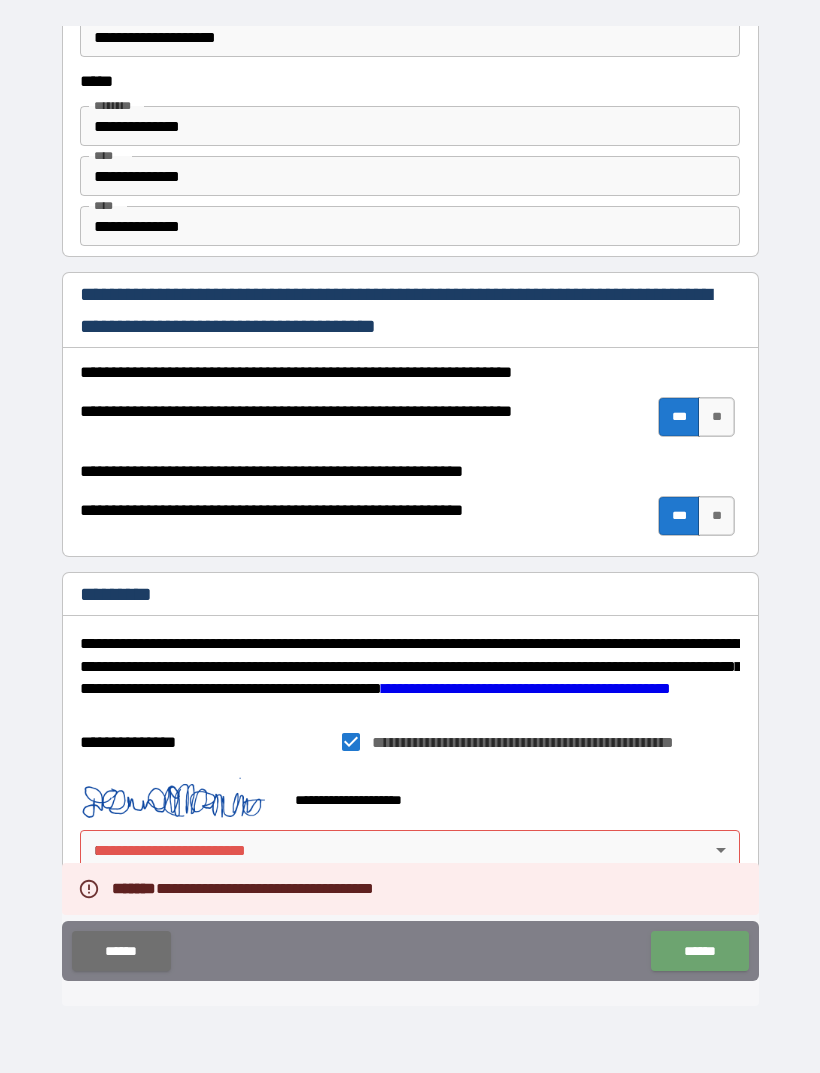 click on "******" at bounding box center [699, 951] 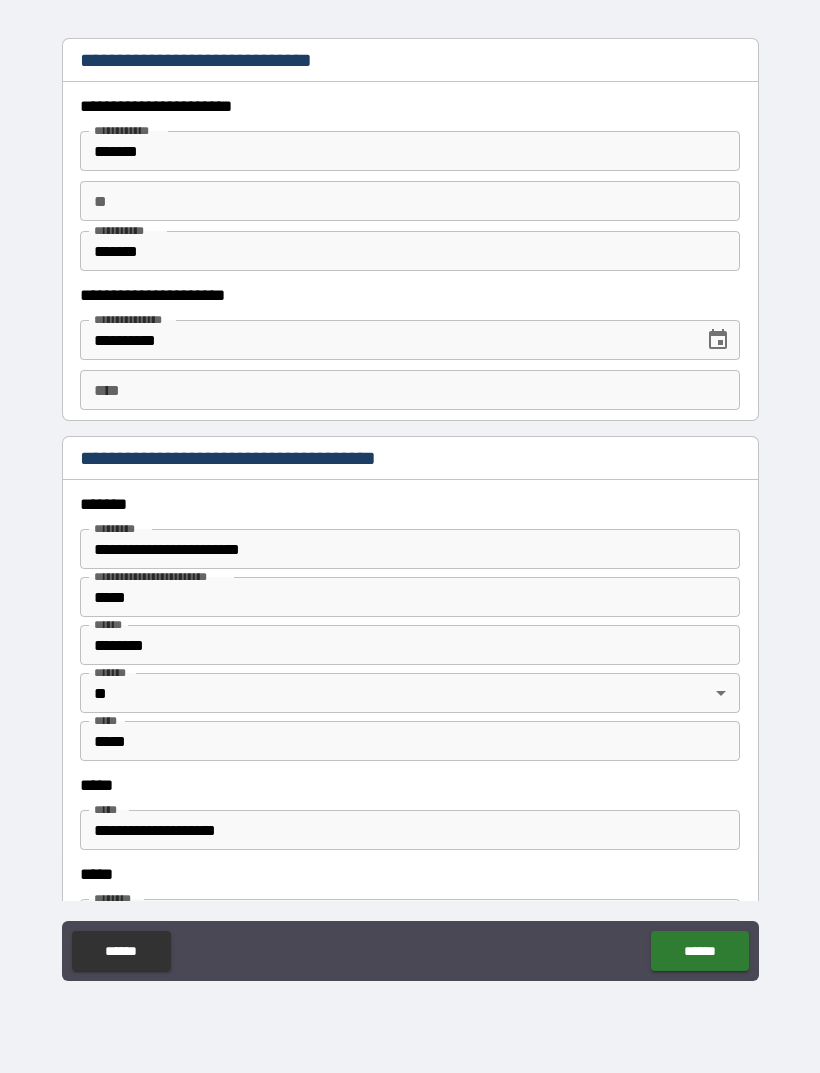 scroll, scrollTop: 1862, scrollLeft: 0, axis: vertical 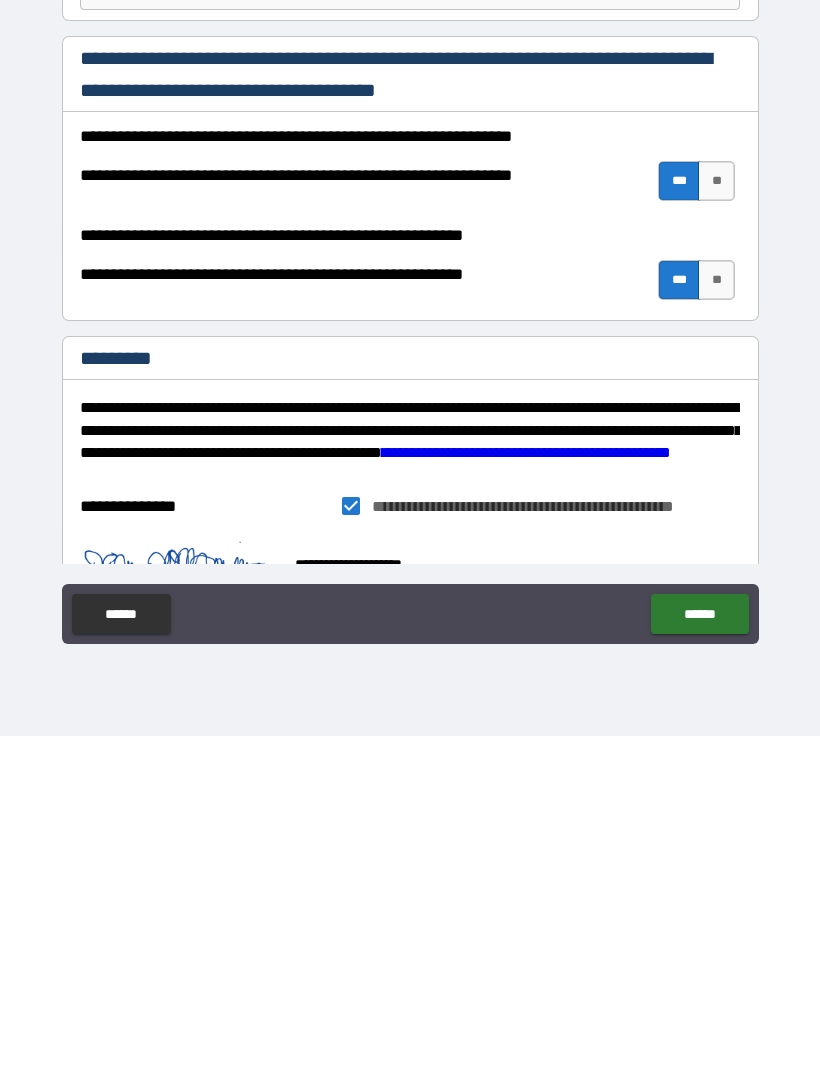 type on "**********" 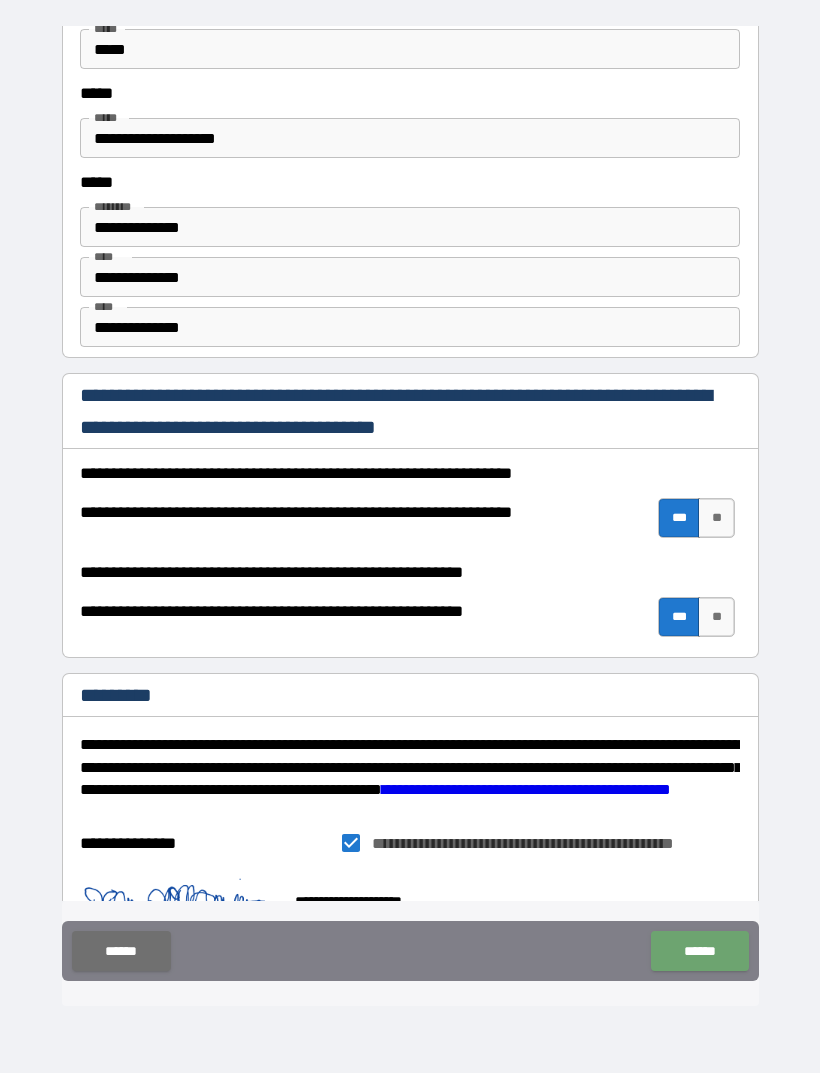 click on "******" at bounding box center [699, 951] 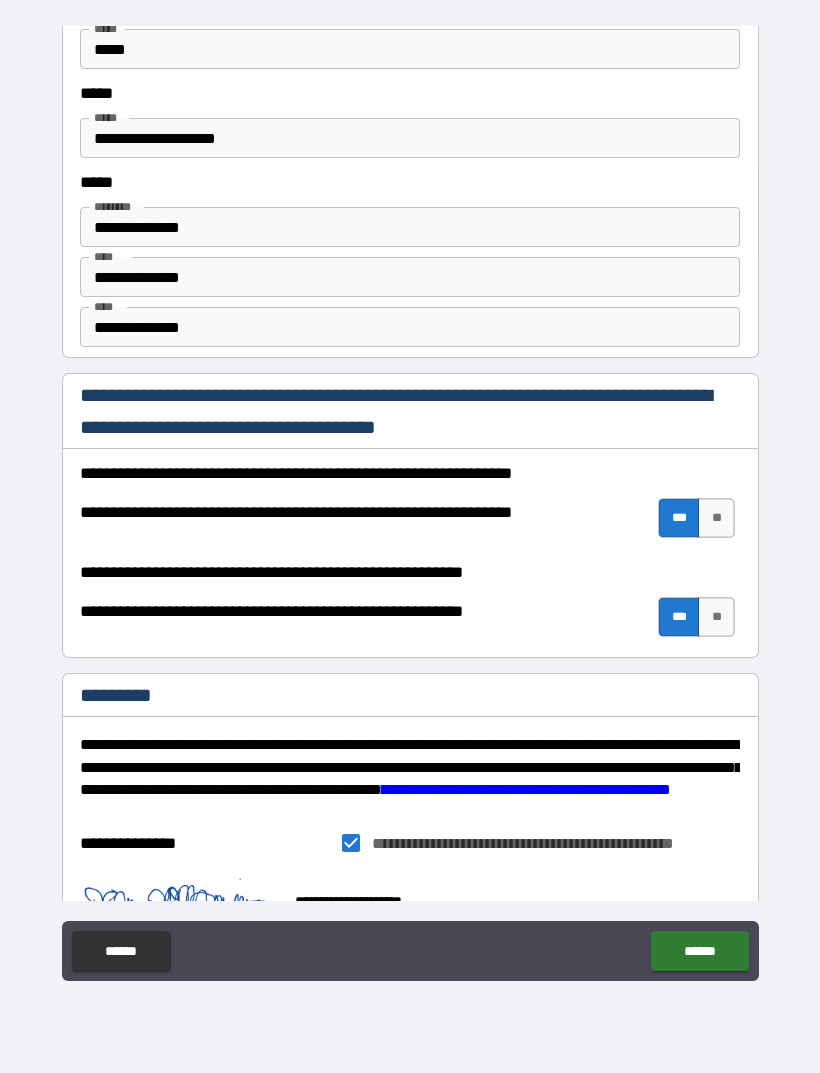 click on "******" at bounding box center [699, 951] 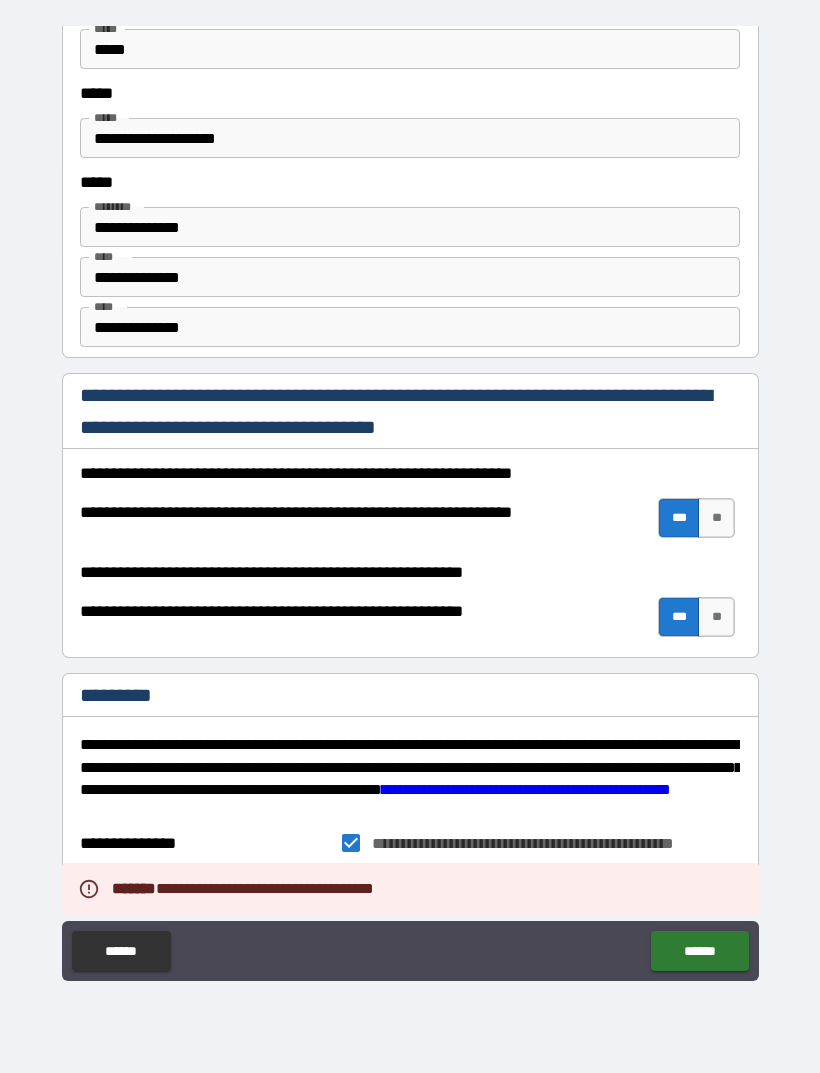 click on "******" at bounding box center (699, 951) 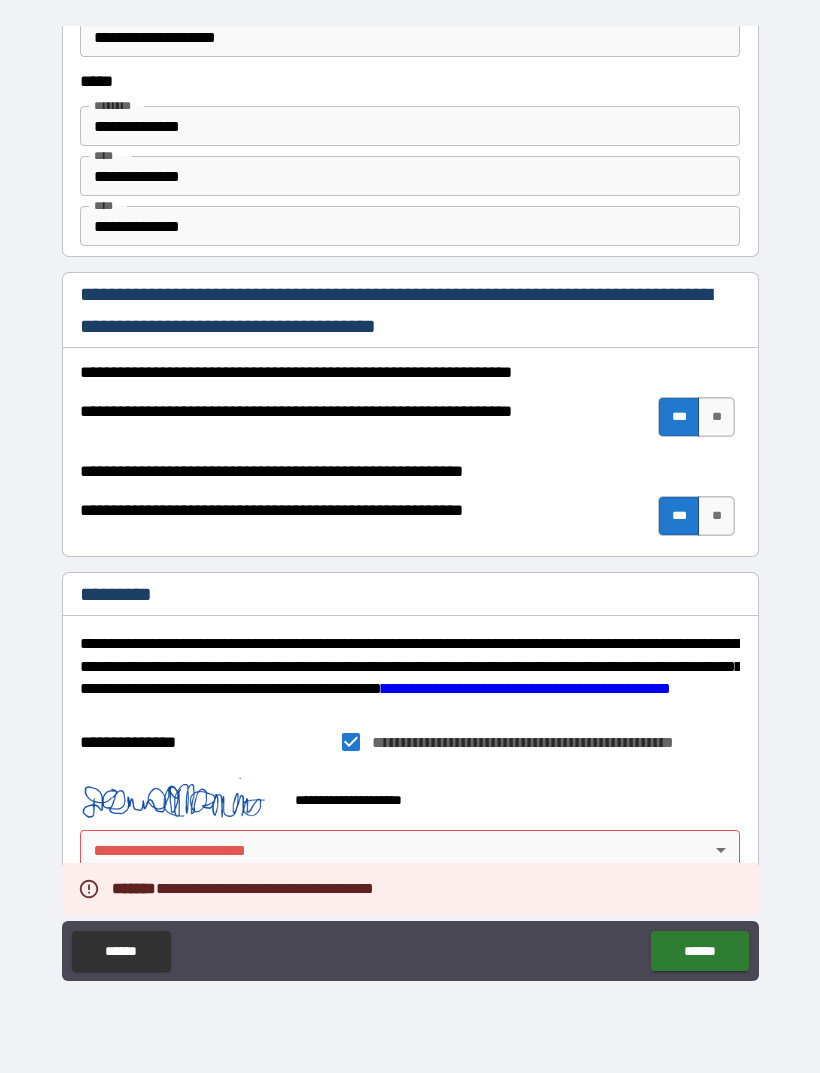 scroll, scrollTop: 2655, scrollLeft: 0, axis: vertical 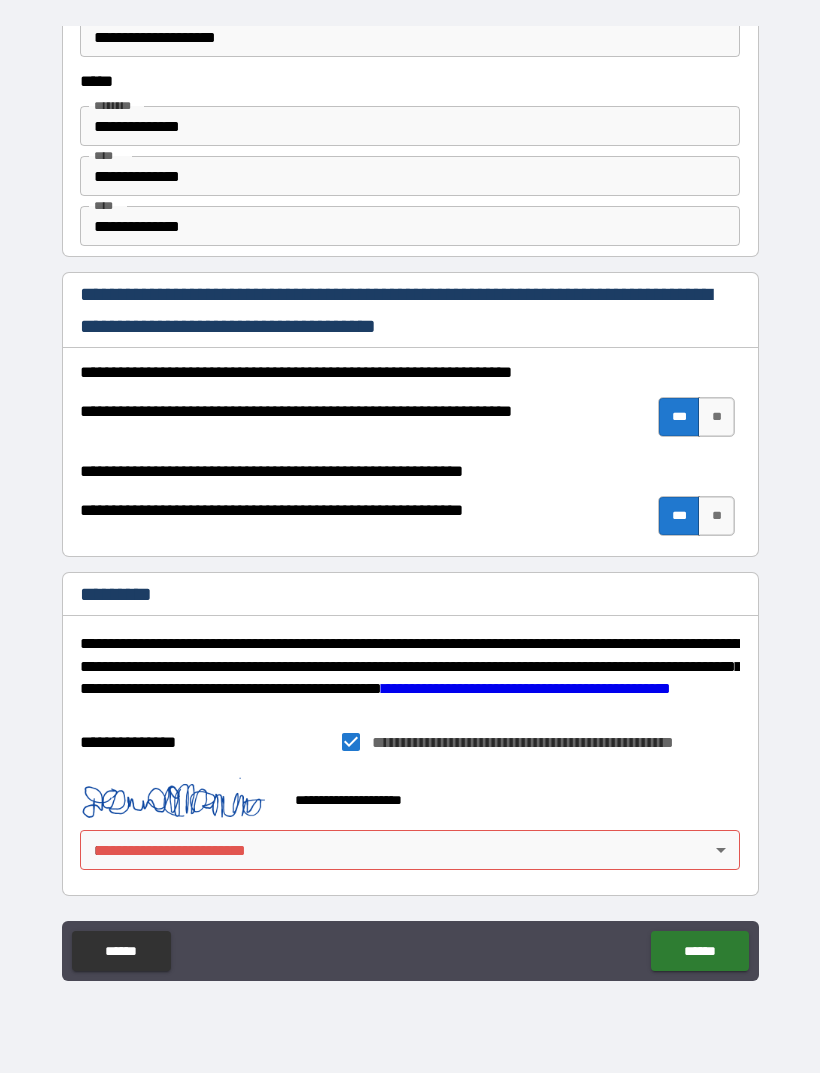 click on "**********" at bounding box center (410, 504) 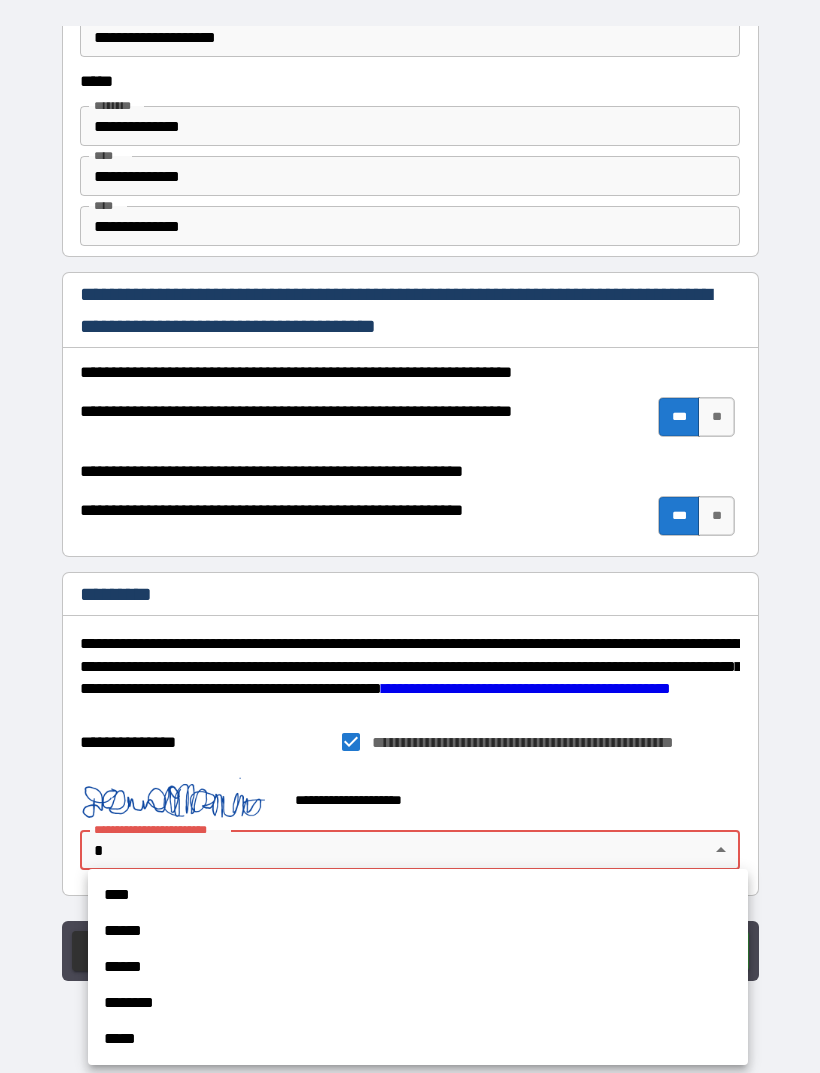 click on "****" at bounding box center [418, 895] 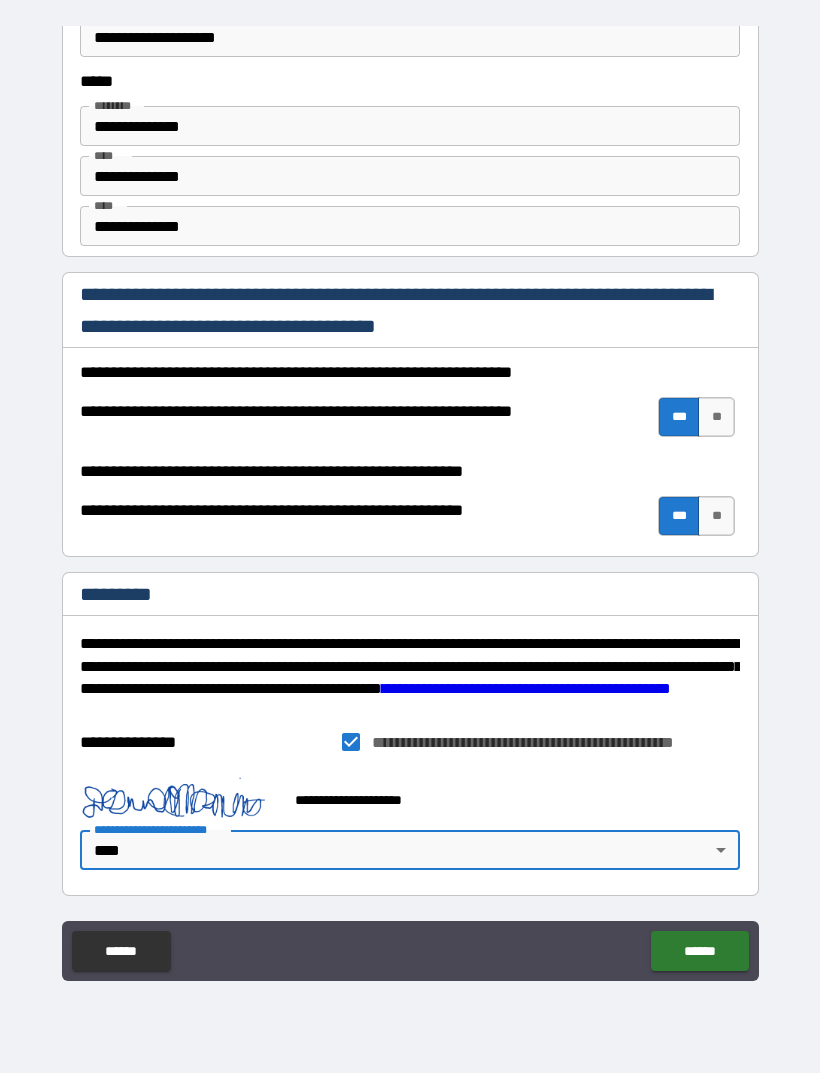 click on "******" at bounding box center (699, 951) 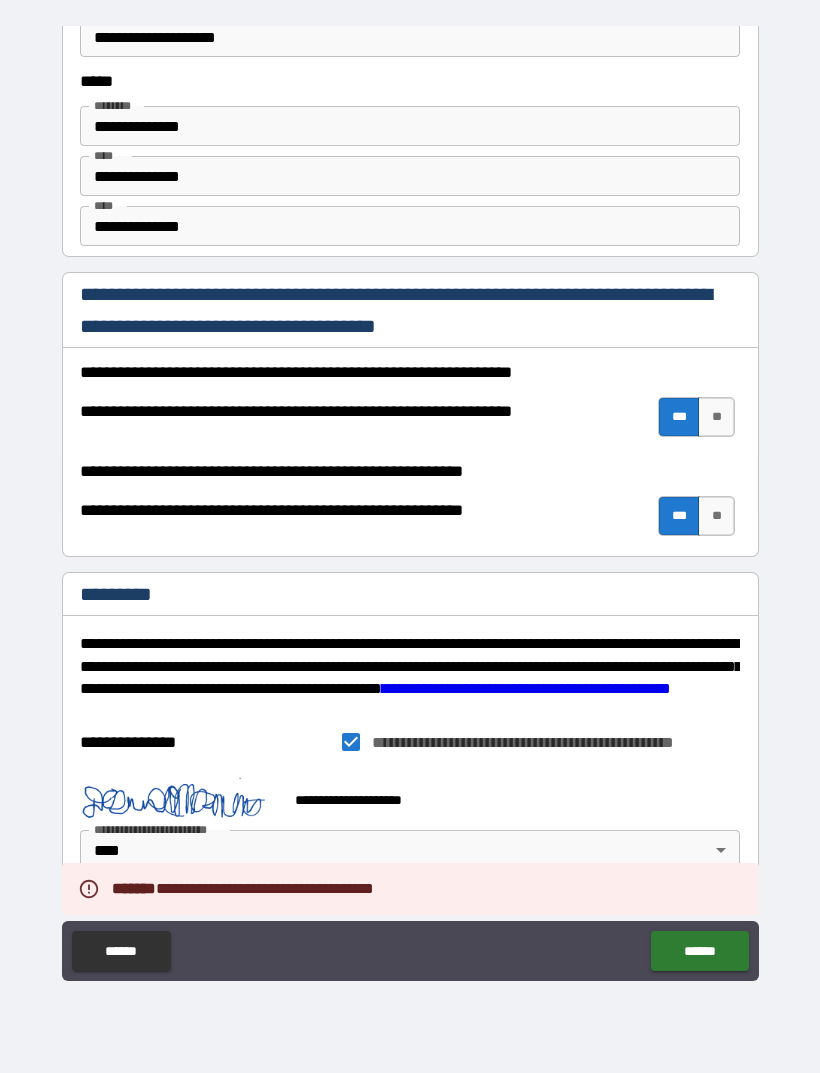 click on "******" at bounding box center (699, 951) 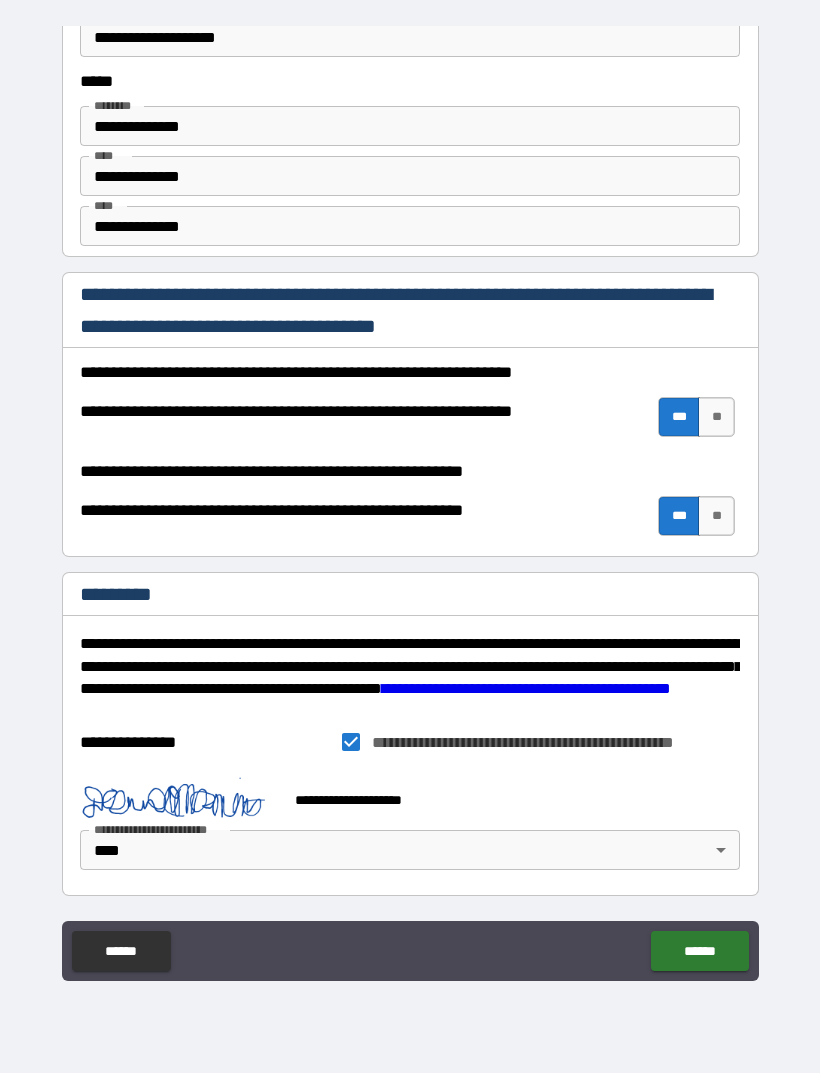 click on "******" at bounding box center (699, 951) 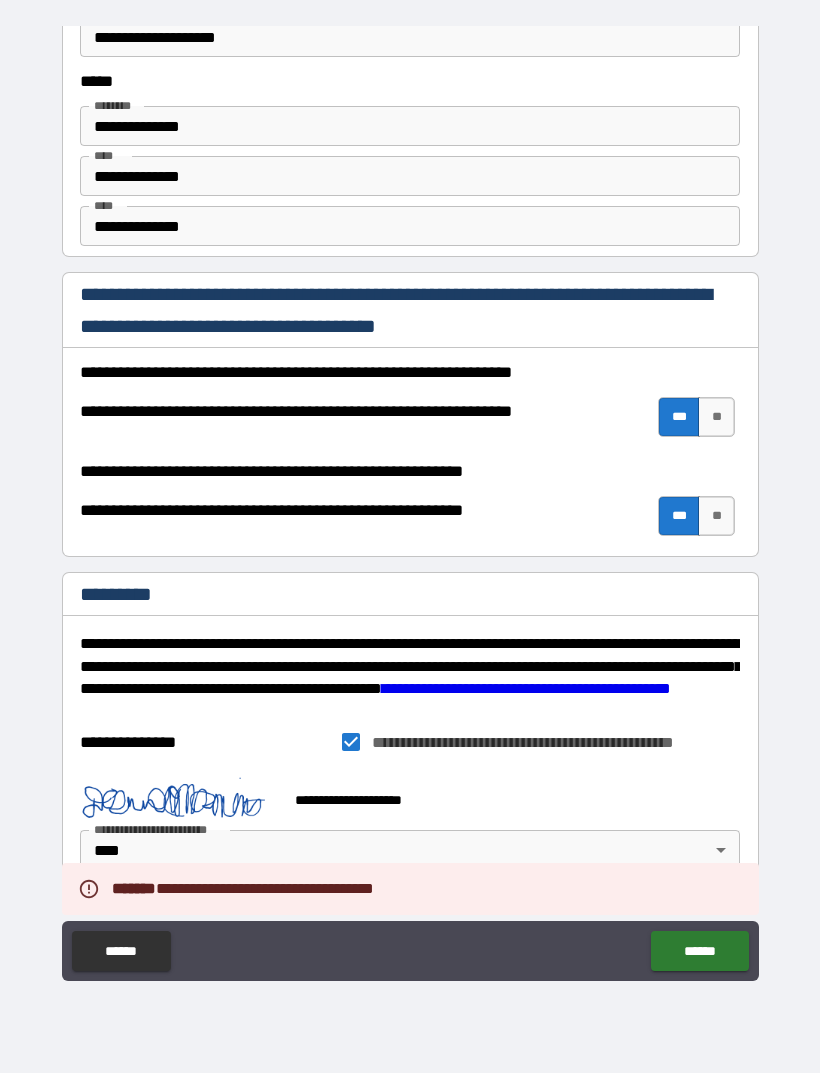 click on "******" at bounding box center [699, 951] 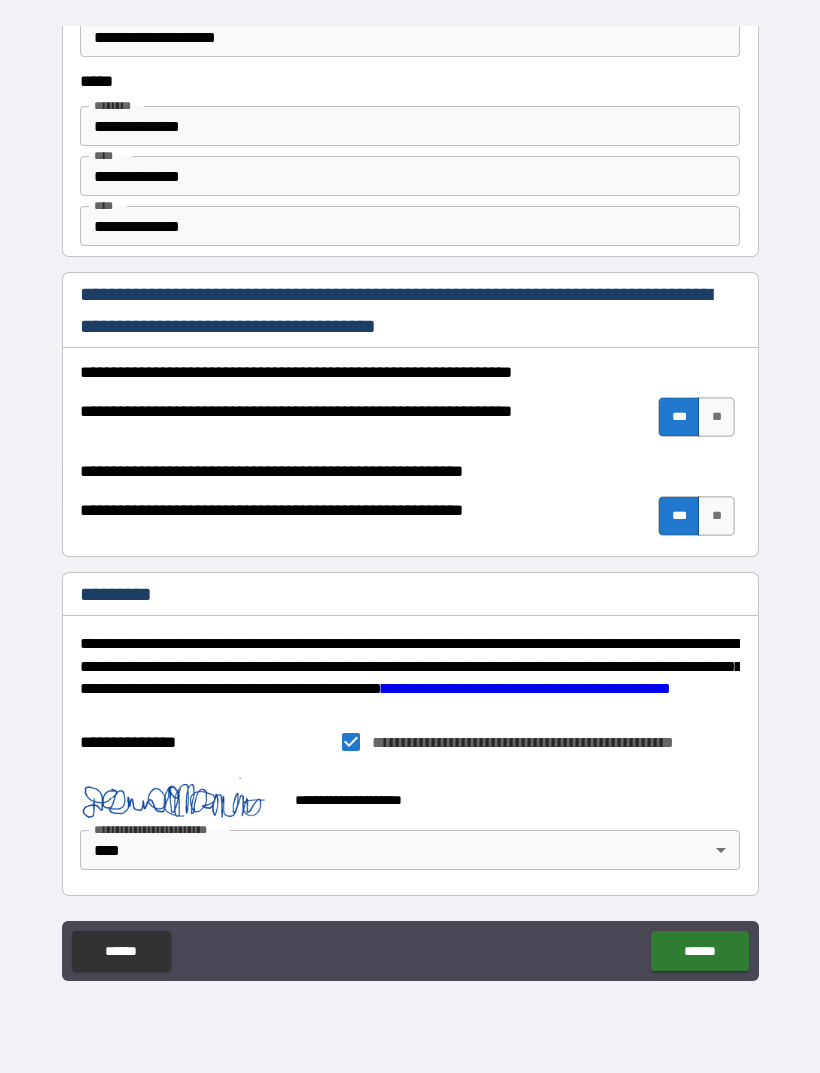 click on "******" at bounding box center (699, 951) 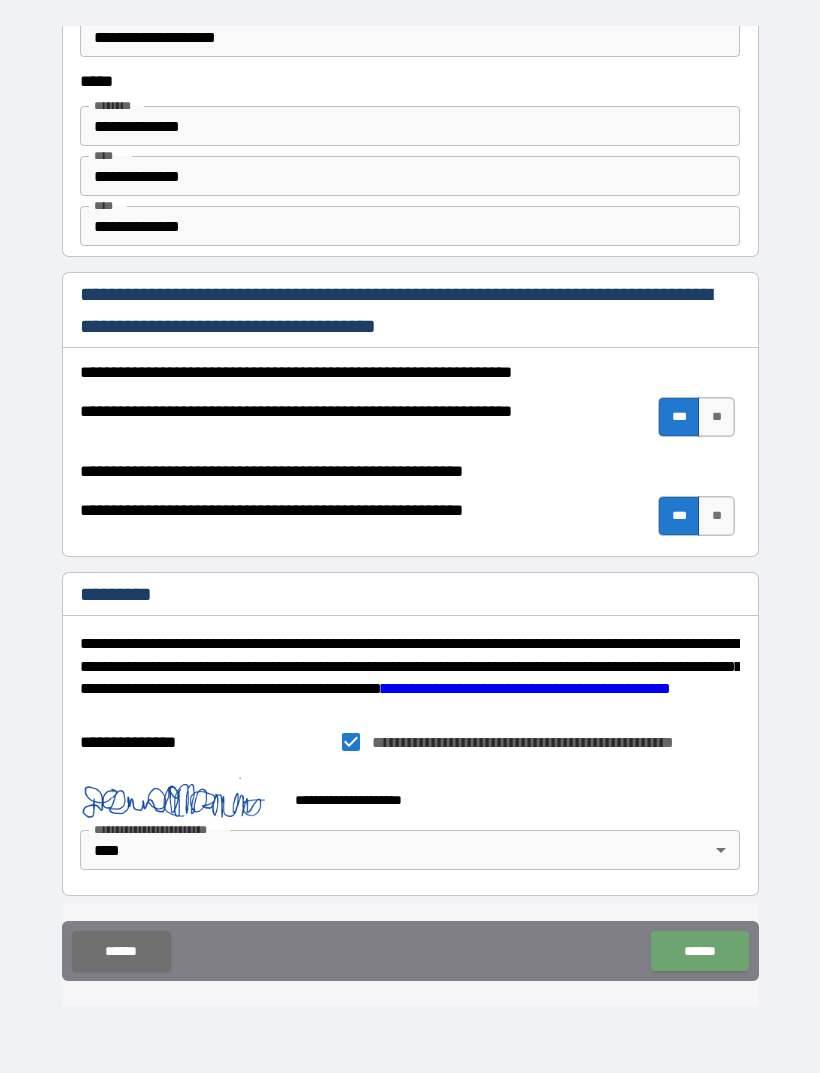 click on "******" at bounding box center [699, 951] 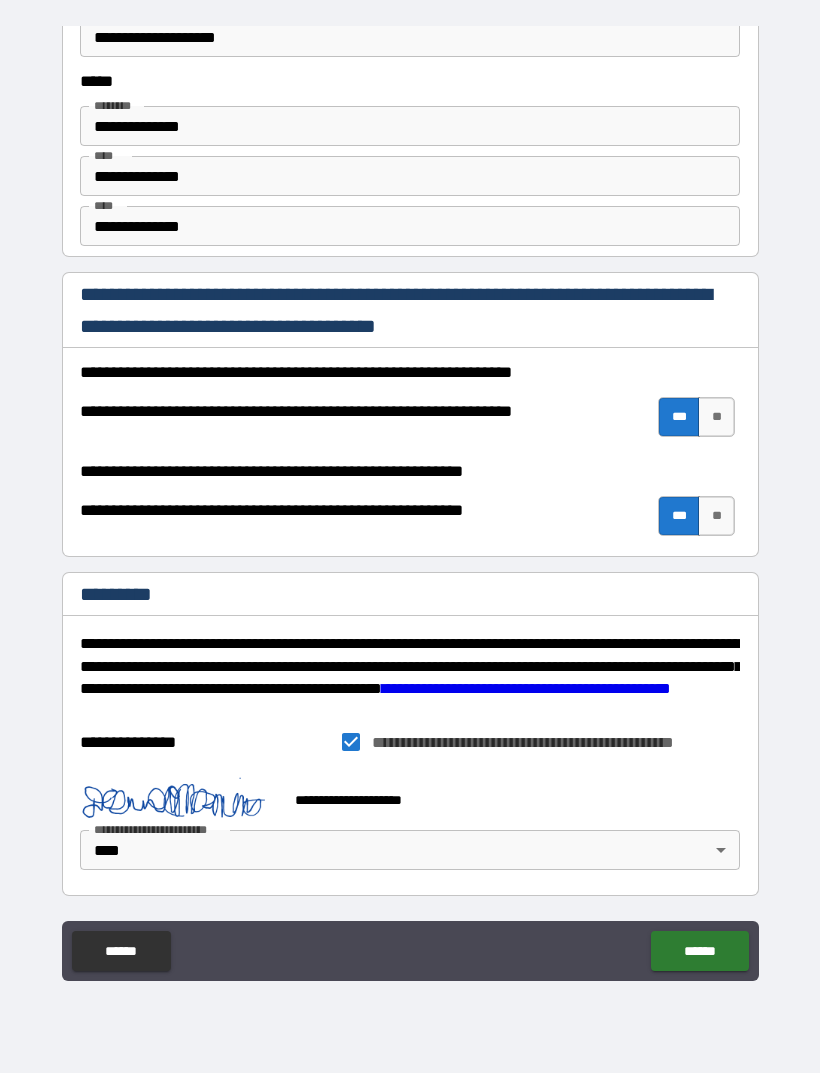 click on "******" at bounding box center (699, 951) 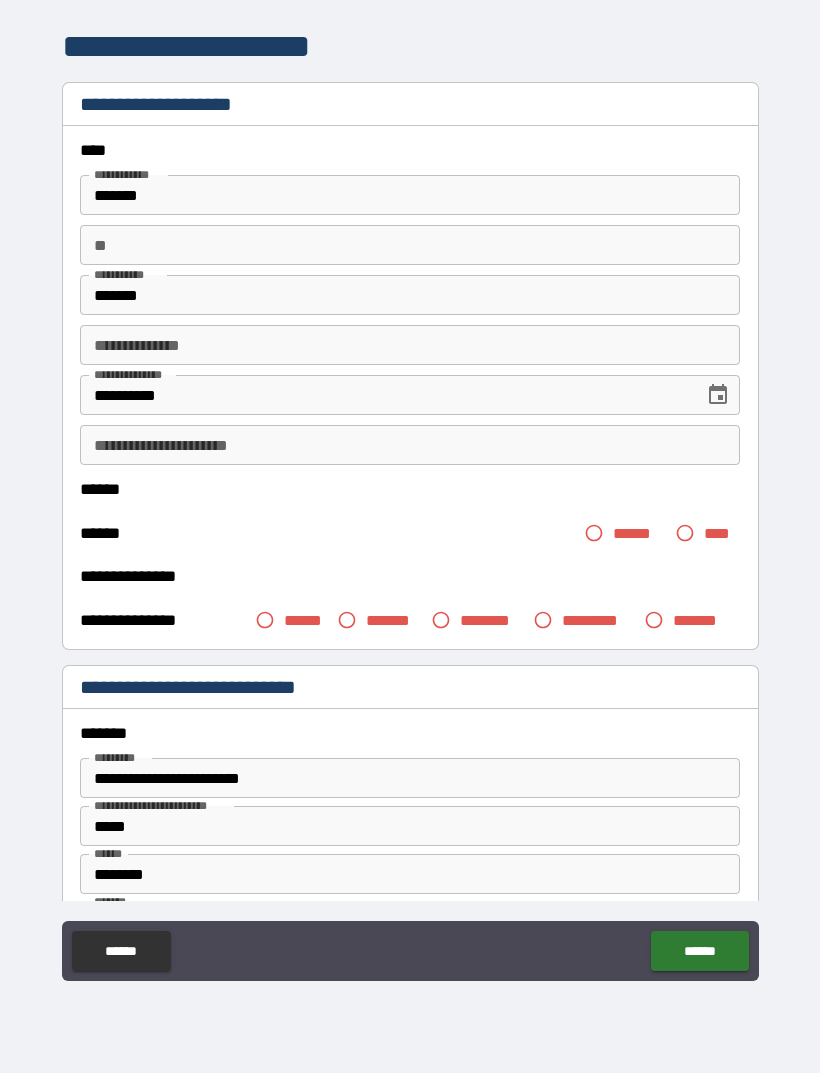 scroll, scrollTop: 0, scrollLeft: 0, axis: both 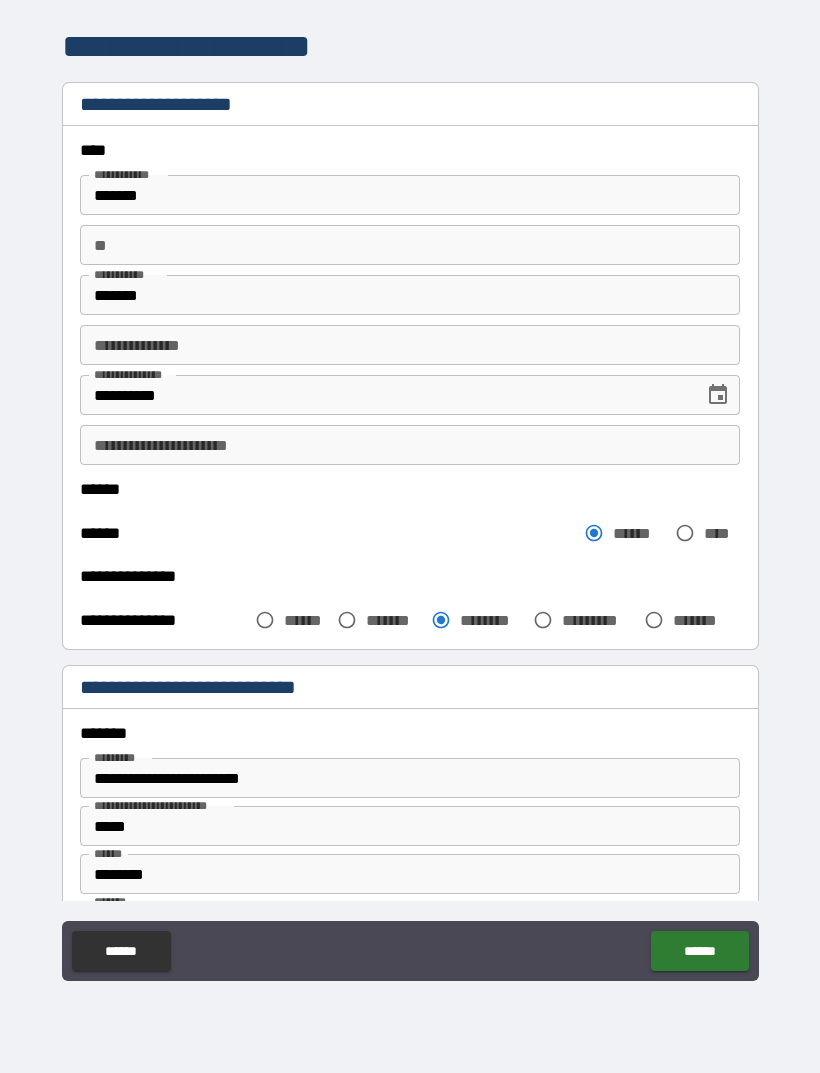click on "******" at bounding box center [699, 951] 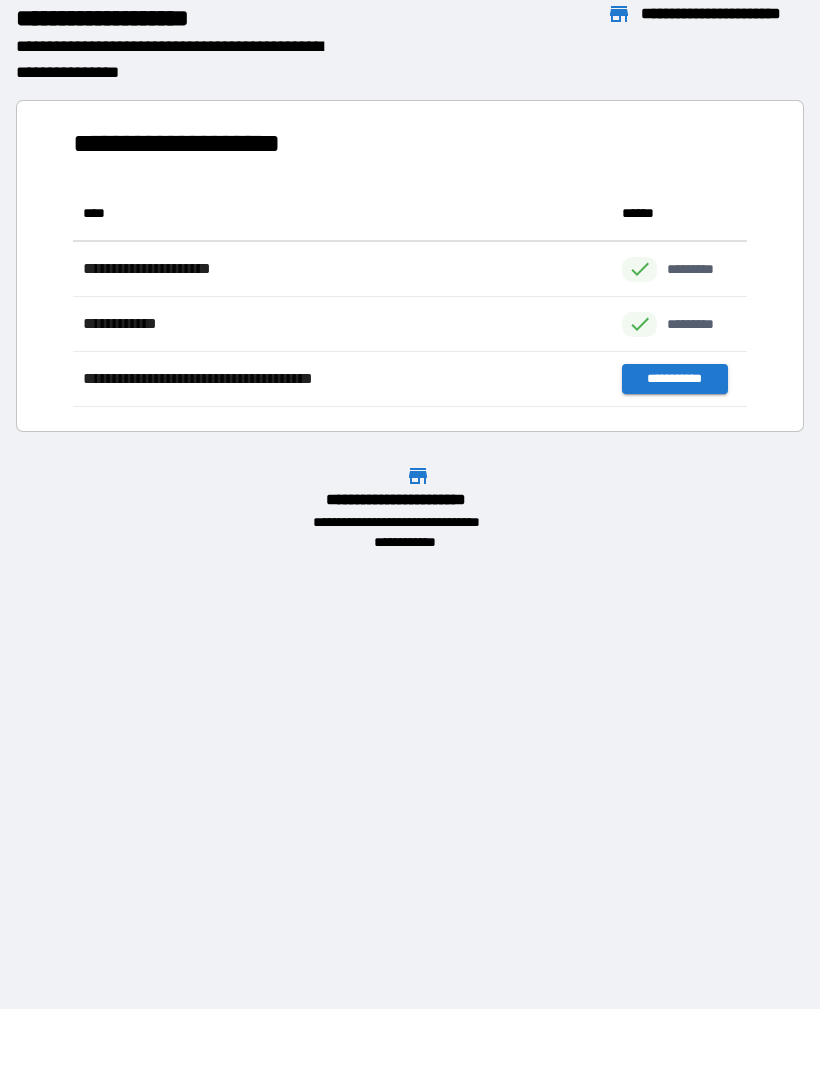 scroll, scrollTop: 1, scrollLeft: 1, axis: both 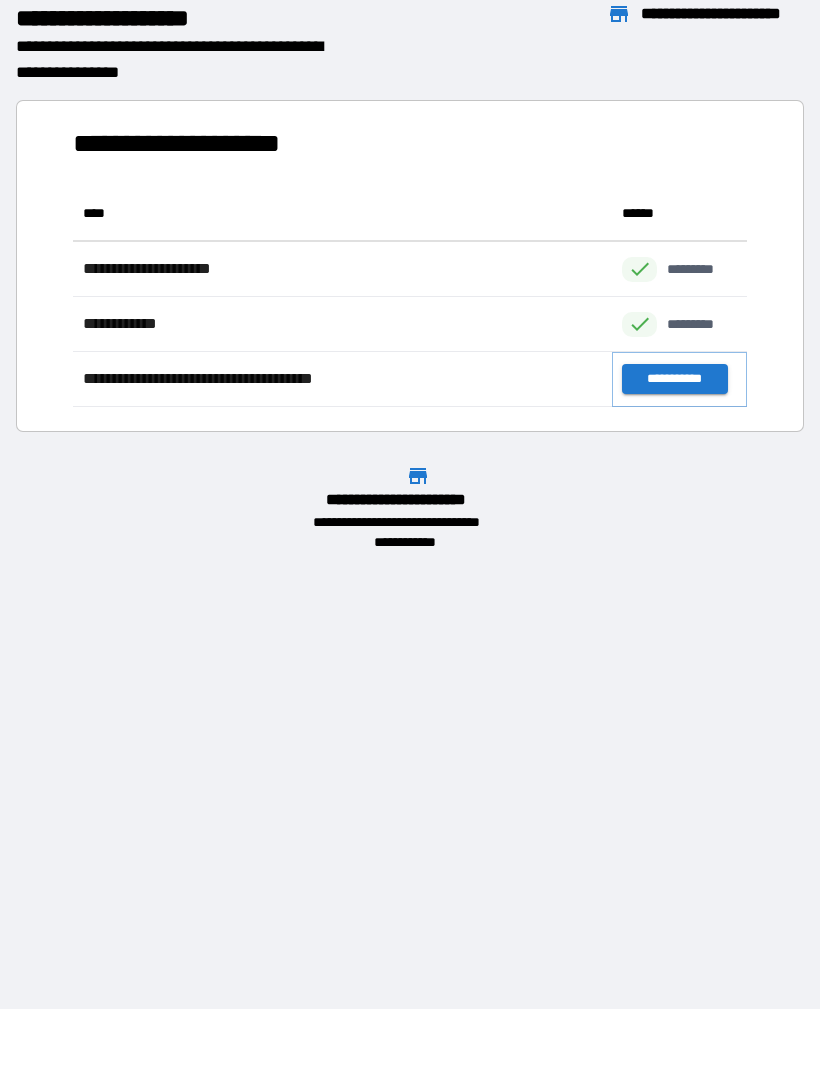 click on "**********" at bounding box center (674, 379) 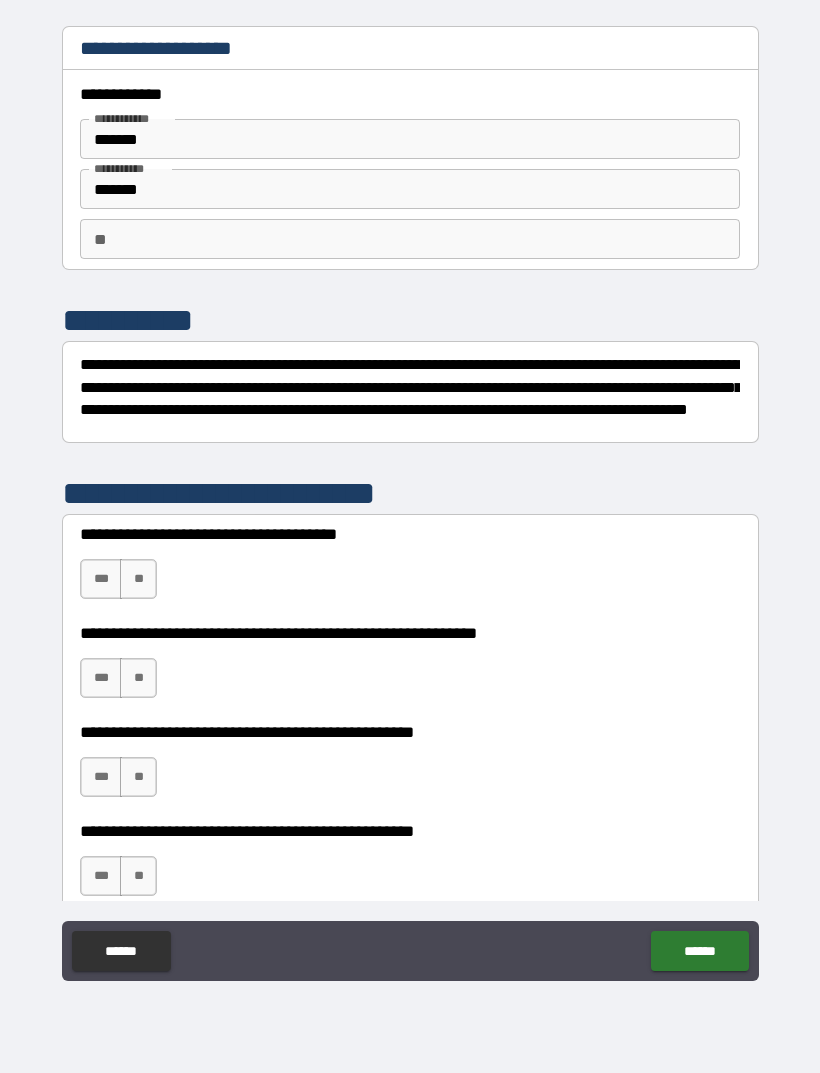 click on "**" at bounding box center [138, 579] 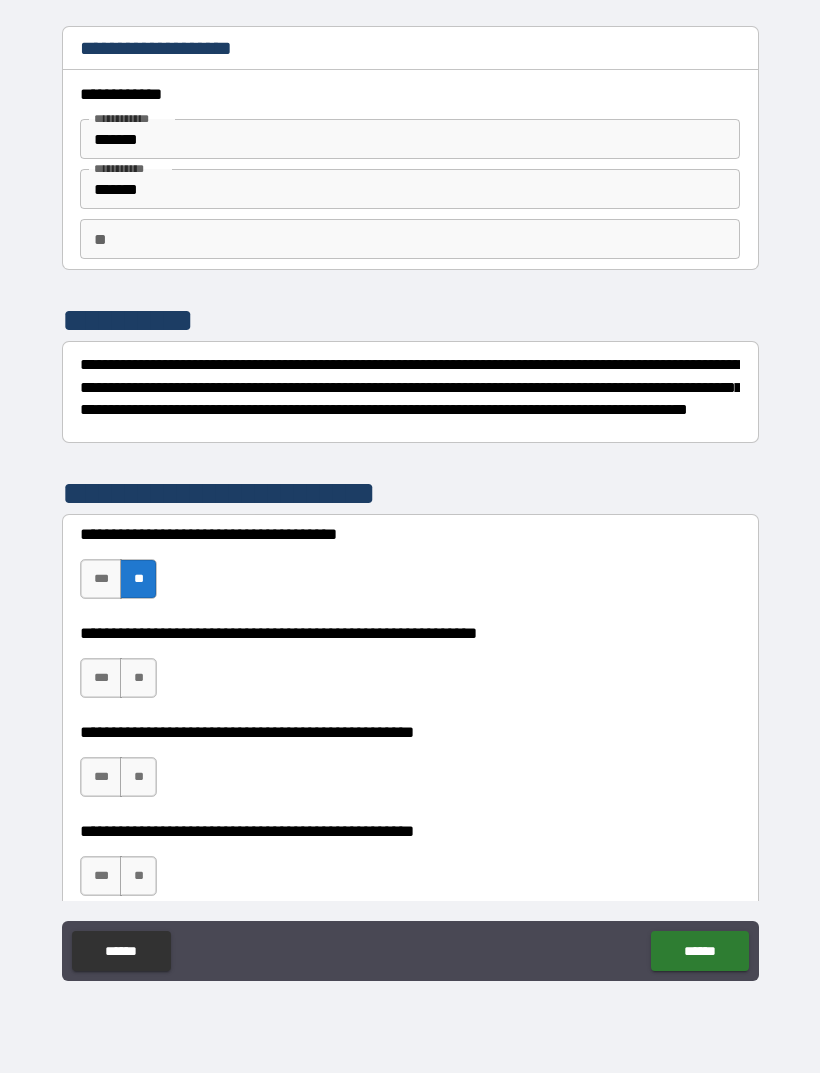 click on "**" at bounding box center [138, 777] 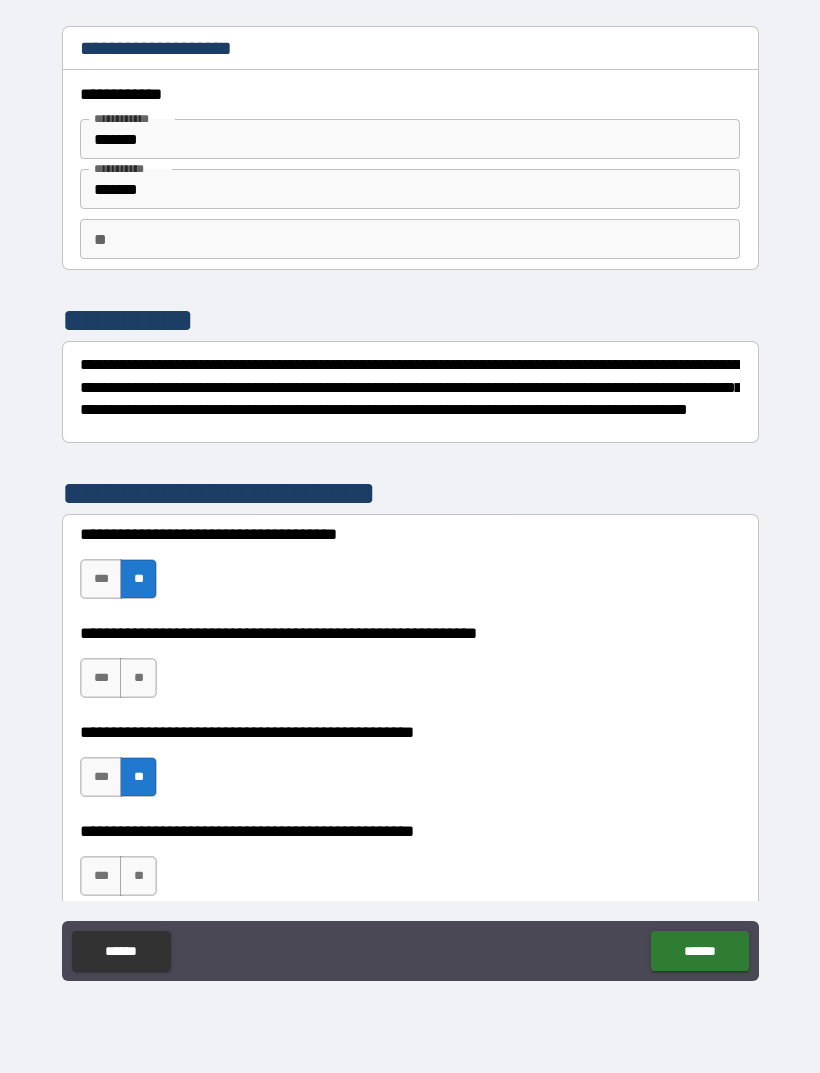 click on "**" at bounding box center [138, 678] 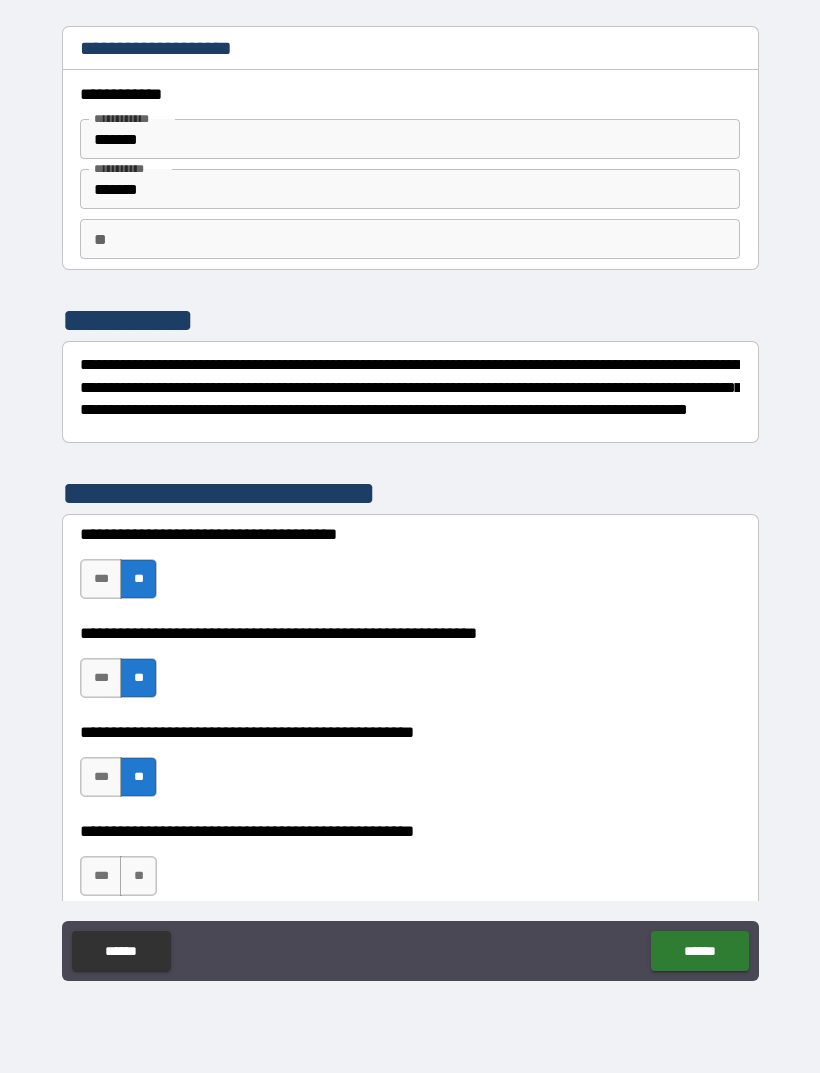 click on "***" at bounding box center [101, 876] 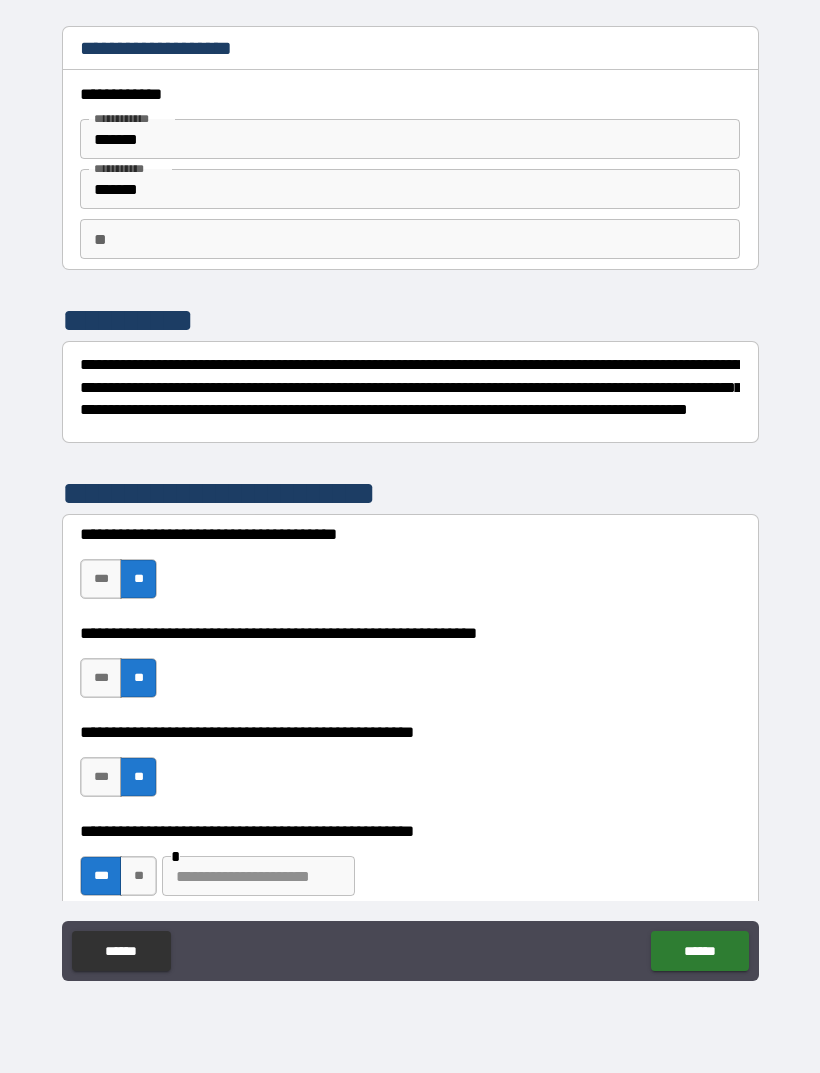 click at bounding box center (258, 876) 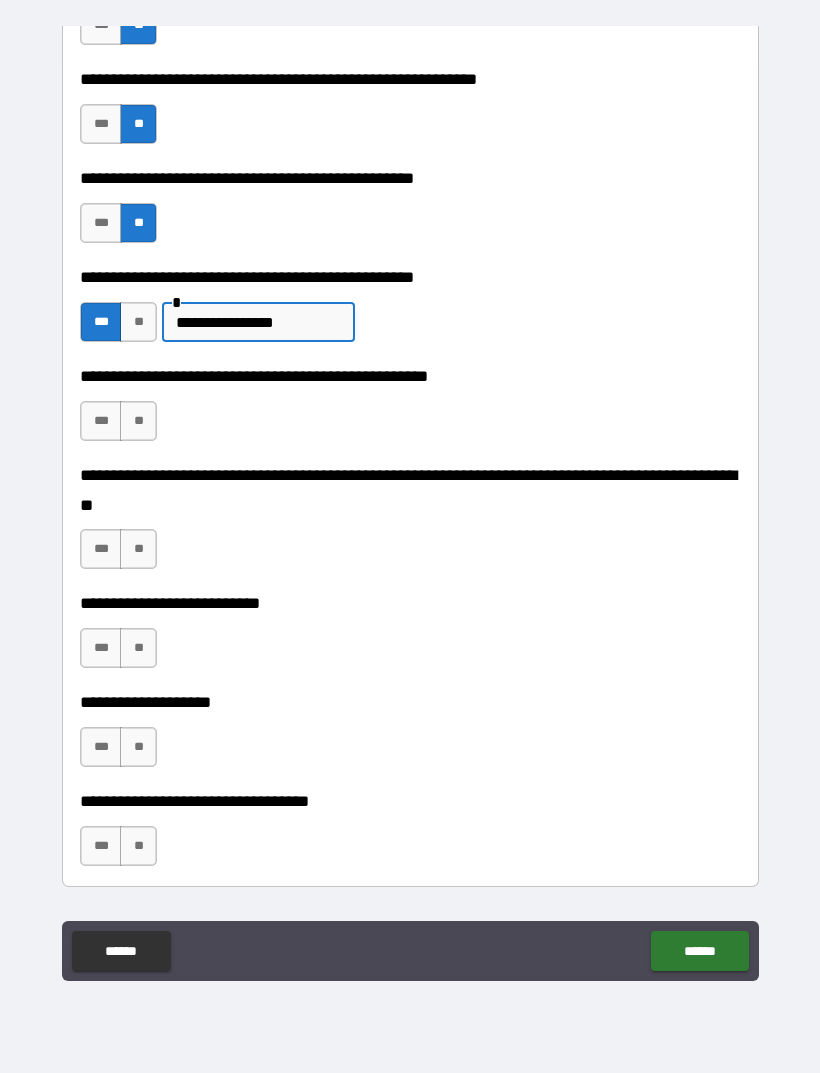 scroll, scrollTop: 540, scrollLeft: 0, axis: vertical 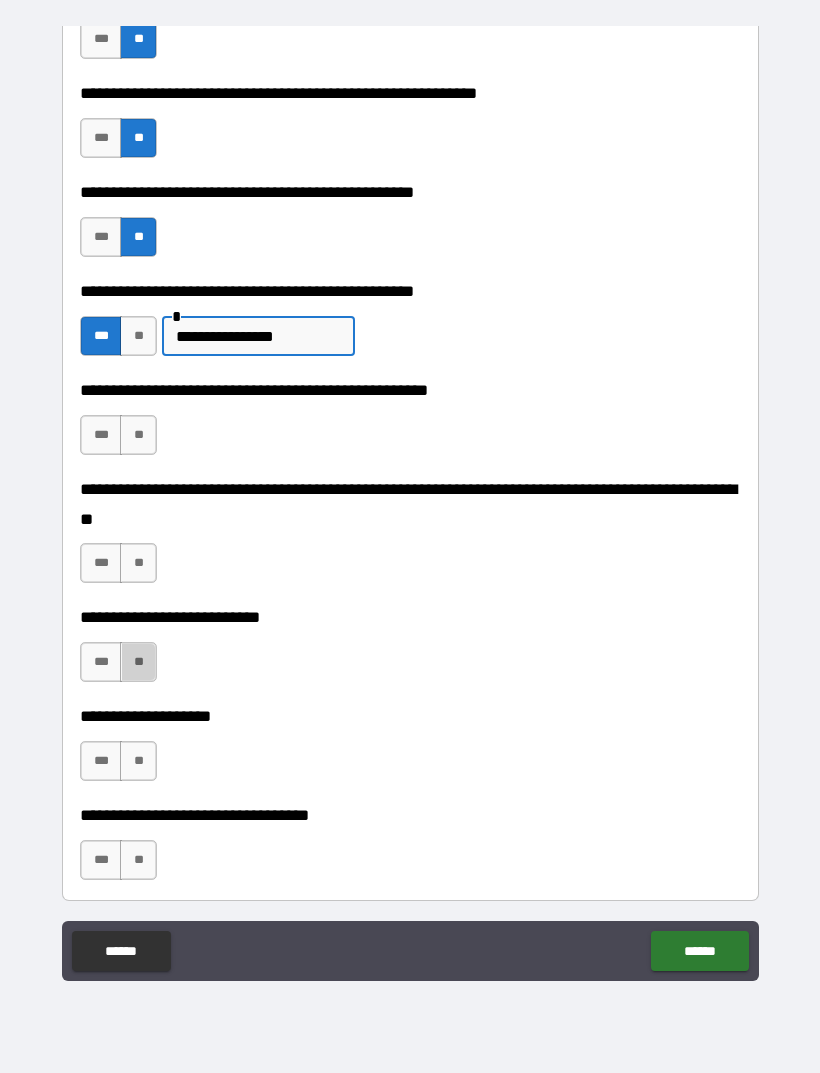 type on "**********" 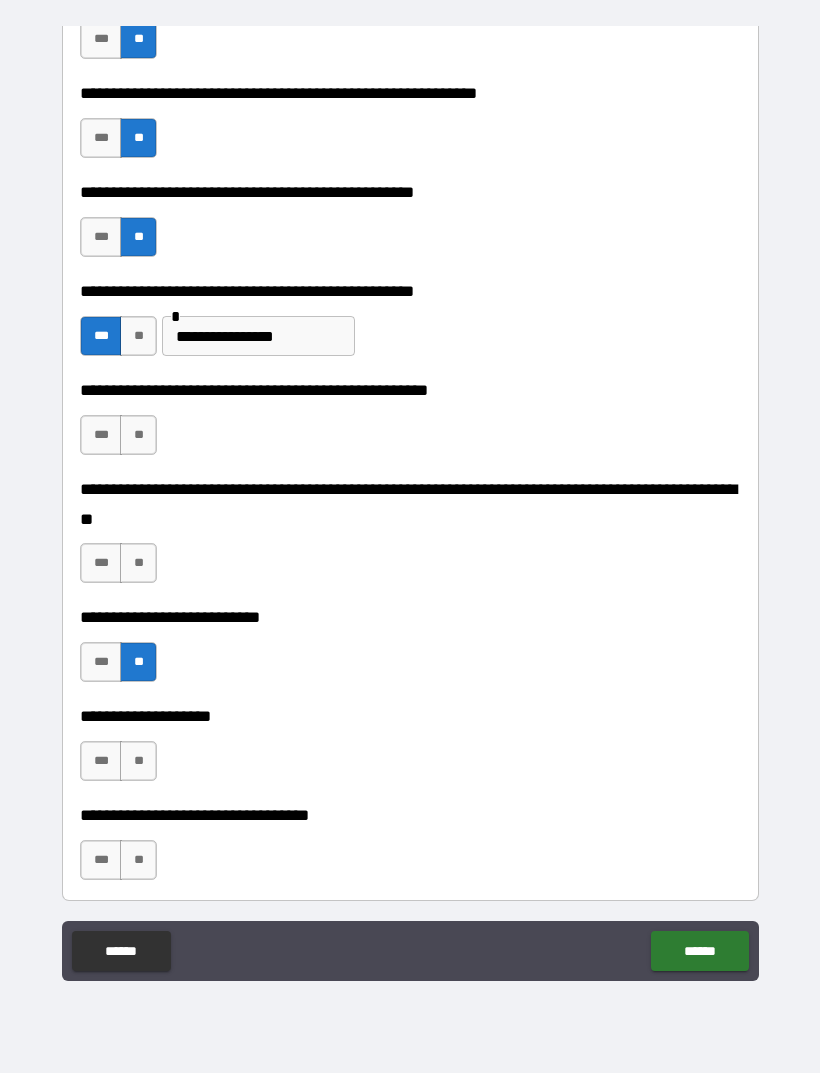 click on "**" at bounding box center (138, 761) 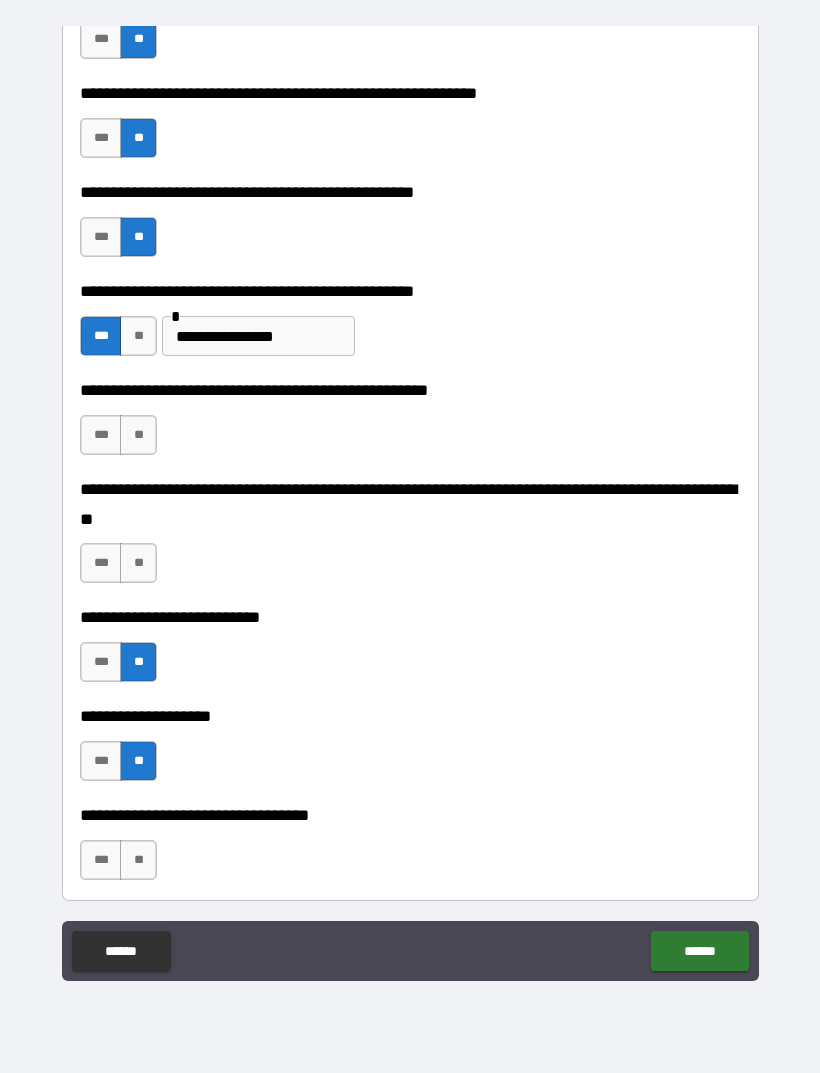 click on "**" at bounding box center (138, 860) 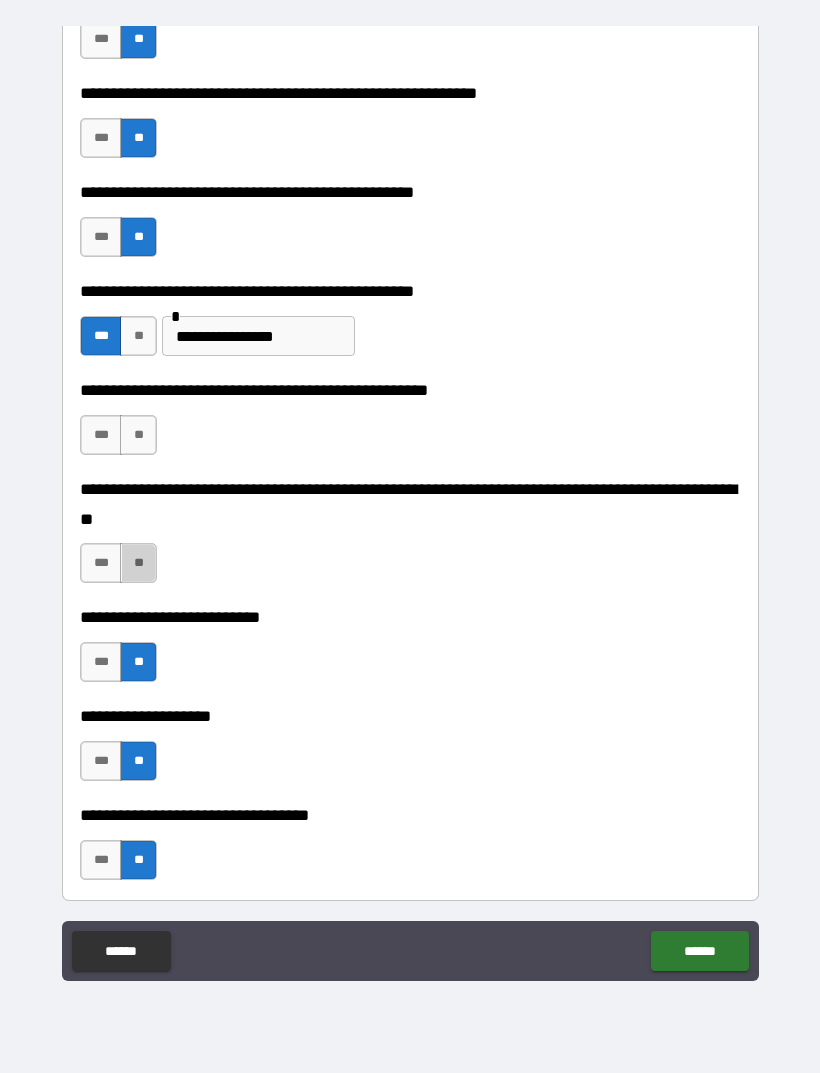 click on "**" at bounding box center [138, 563] 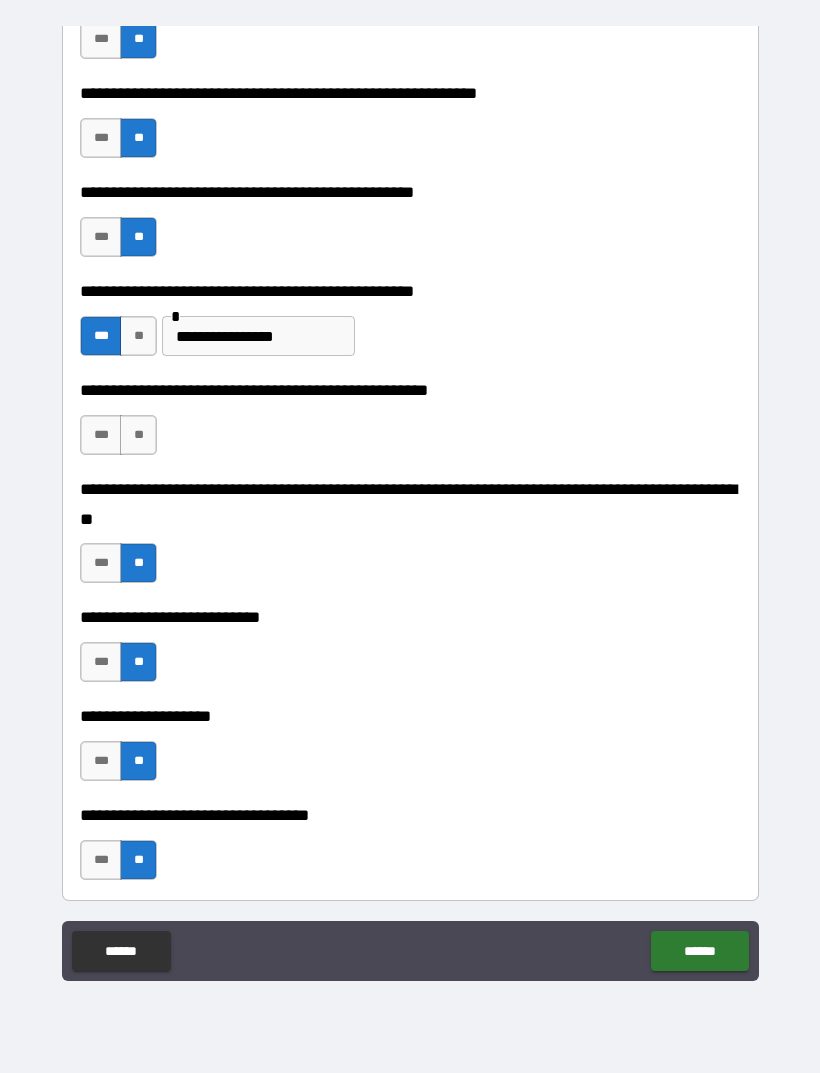 click on "**" at bounding box center [138, 435] 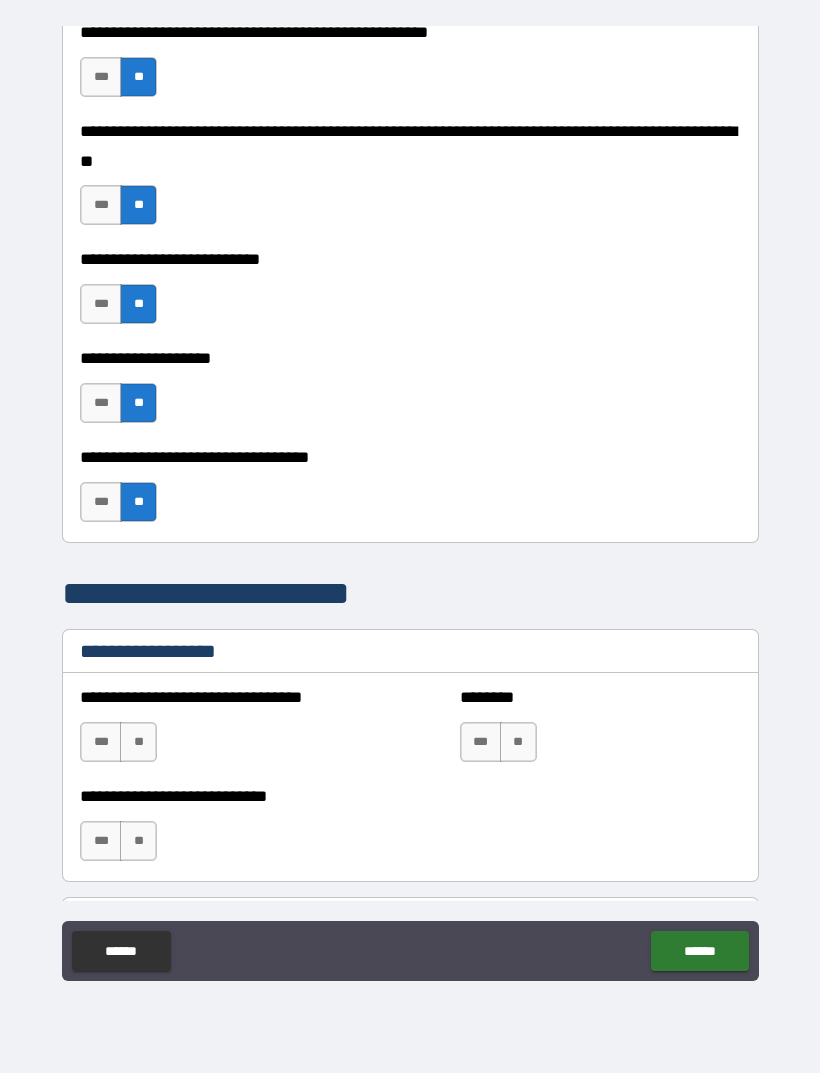 click on "**********" at bounding box center [410, 507] 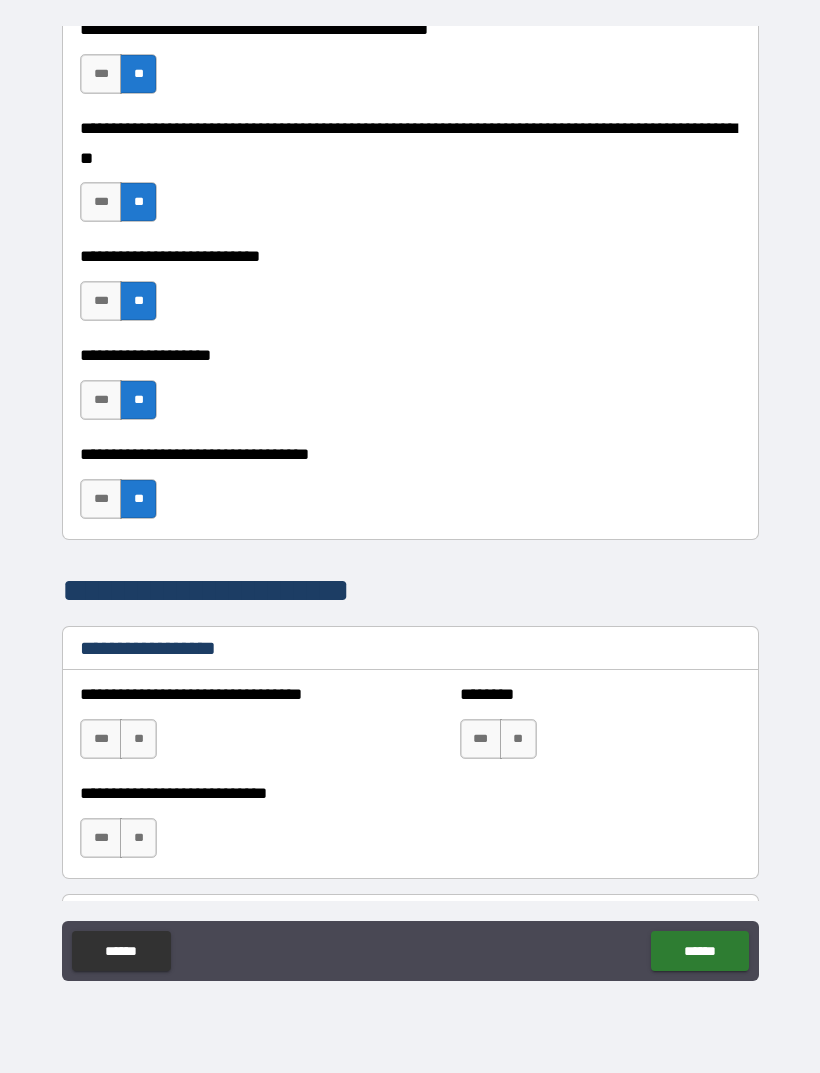 scroll, scrollTop: 903, scrollLeft: 0, axis: vertical 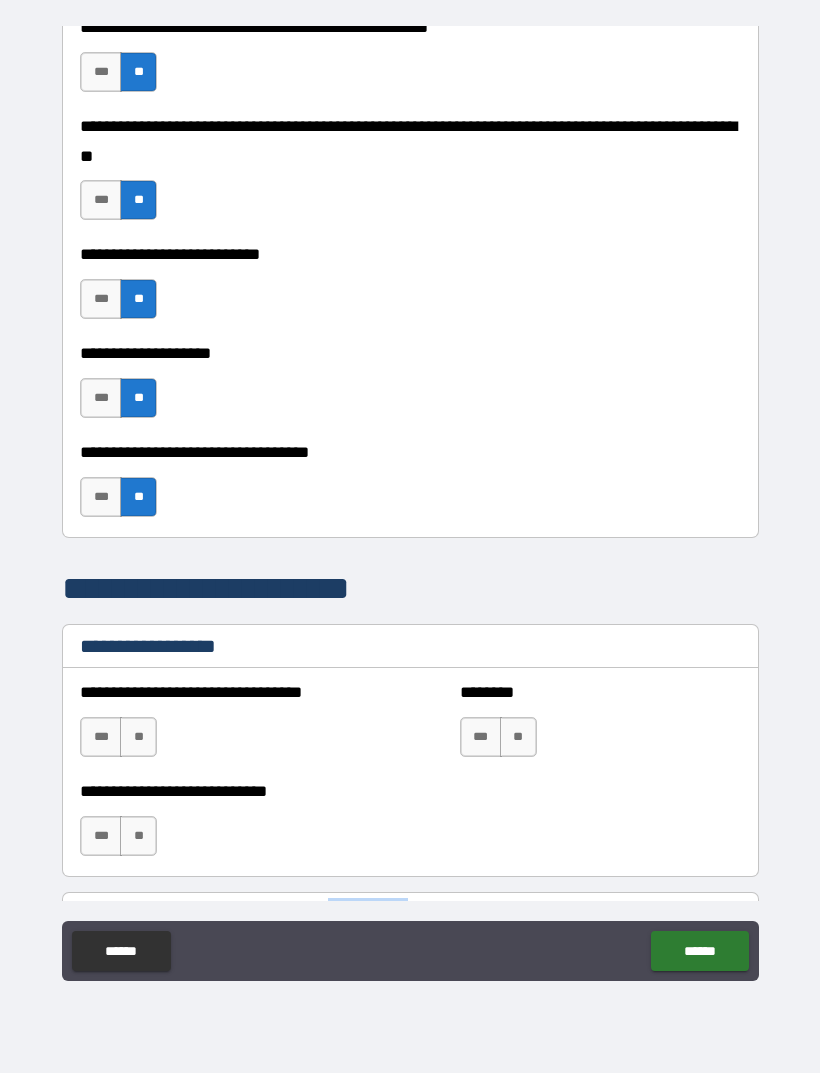 click on "**********" at bounding box center (410, 507) 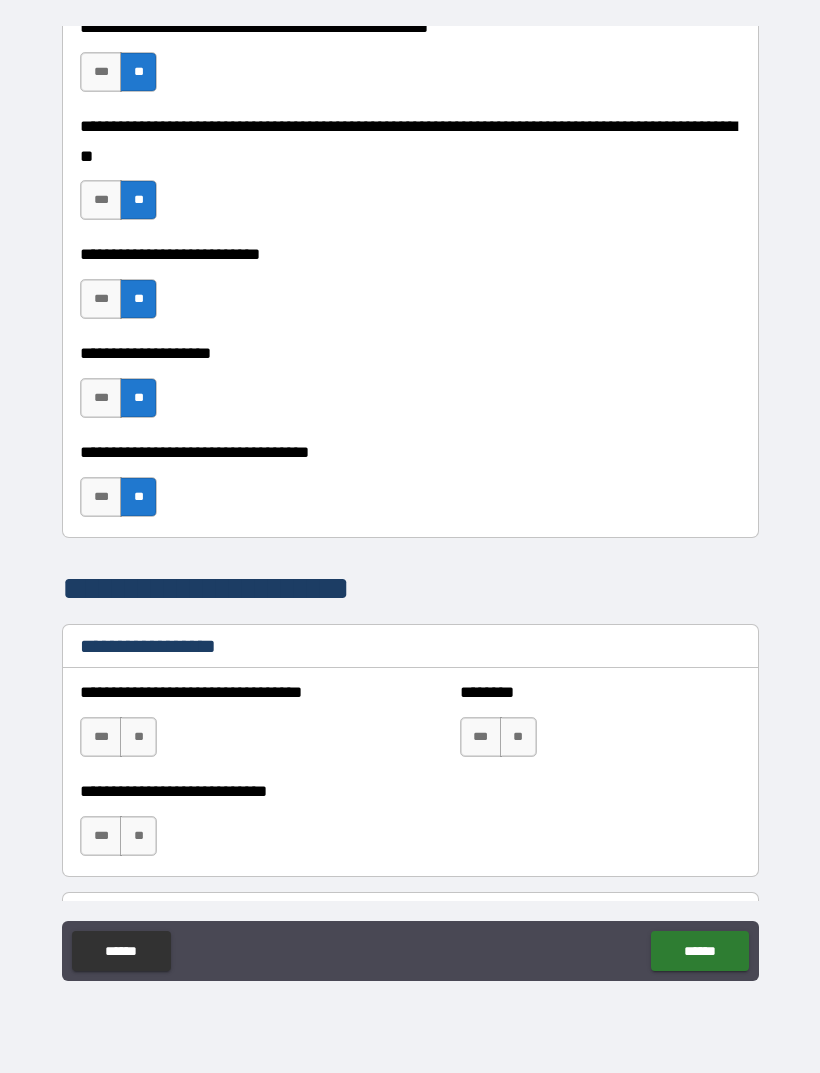 click on "**" at bounding box center [138, 737] 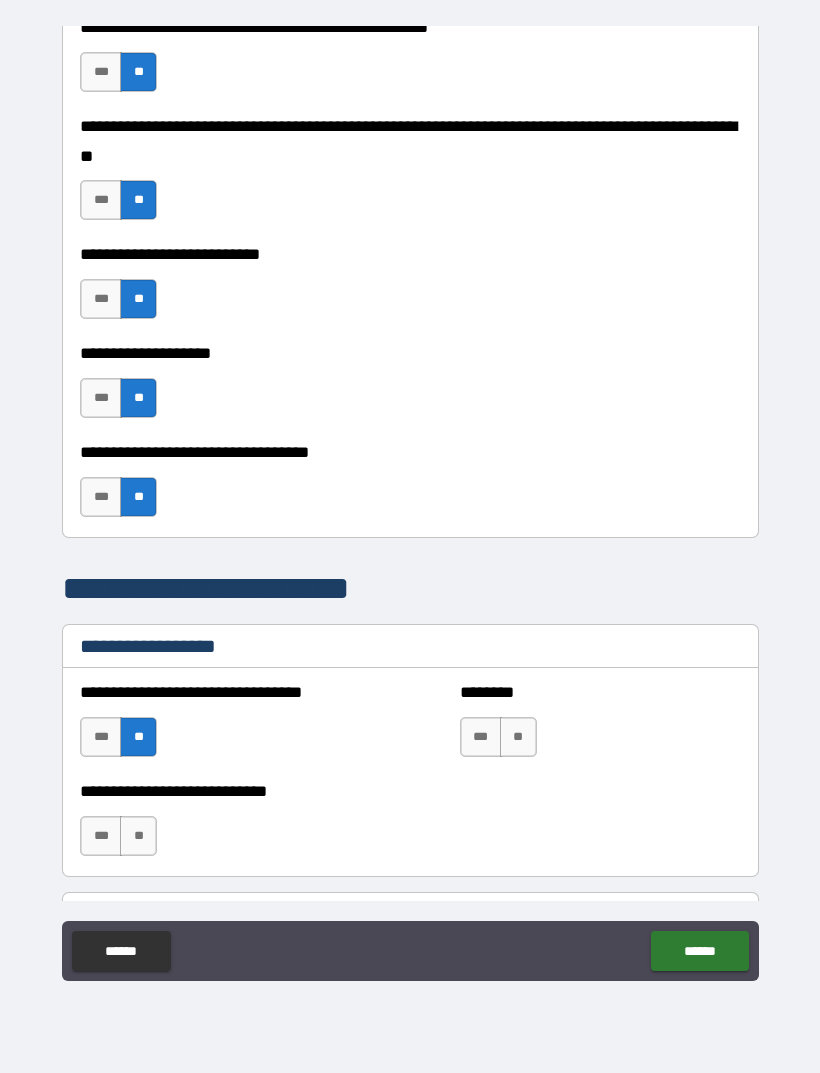 click on "**" at bounding box center (518, 737) 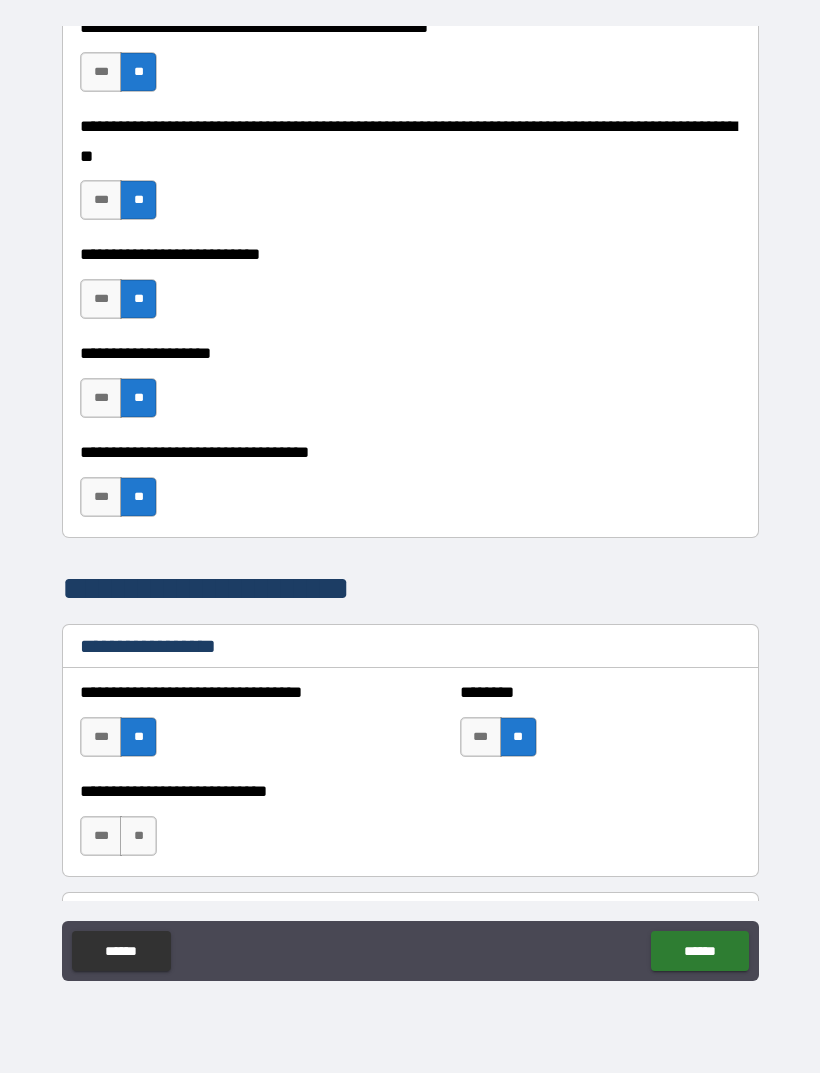 click on "**" at bounding box center (138, 836) 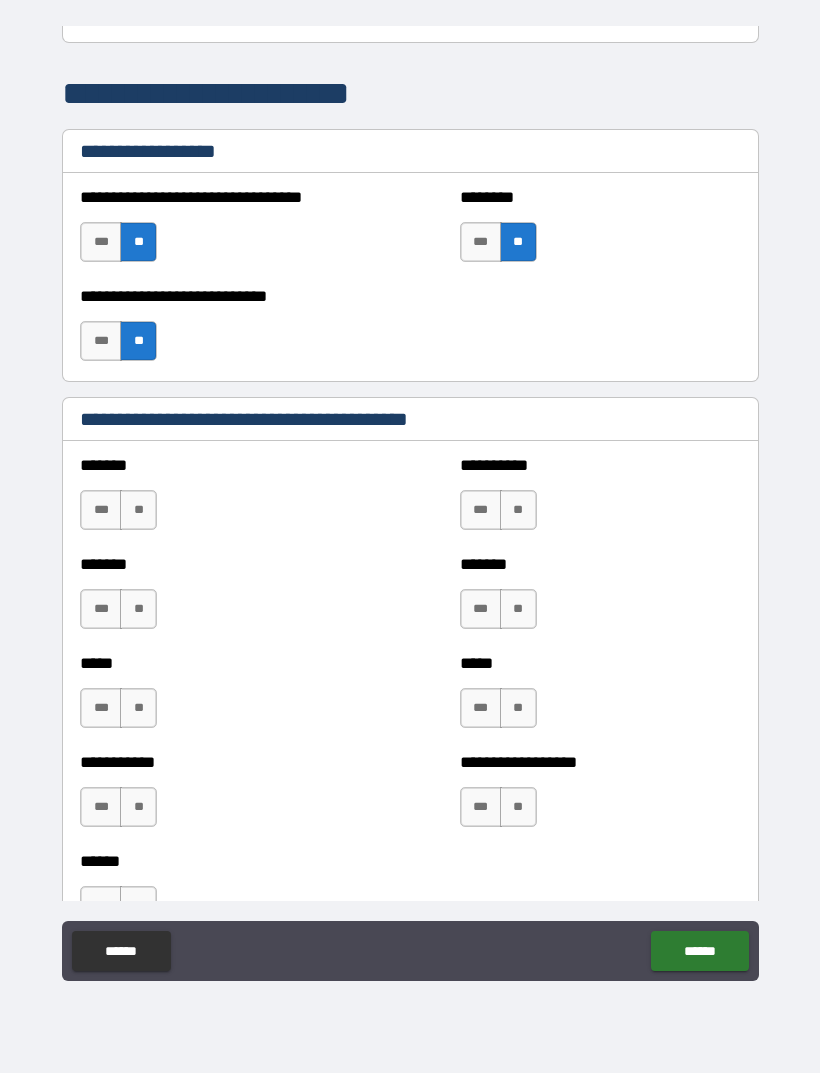 scroll, scrollTop: 1399, scrollLeft: 0, axis: vertical 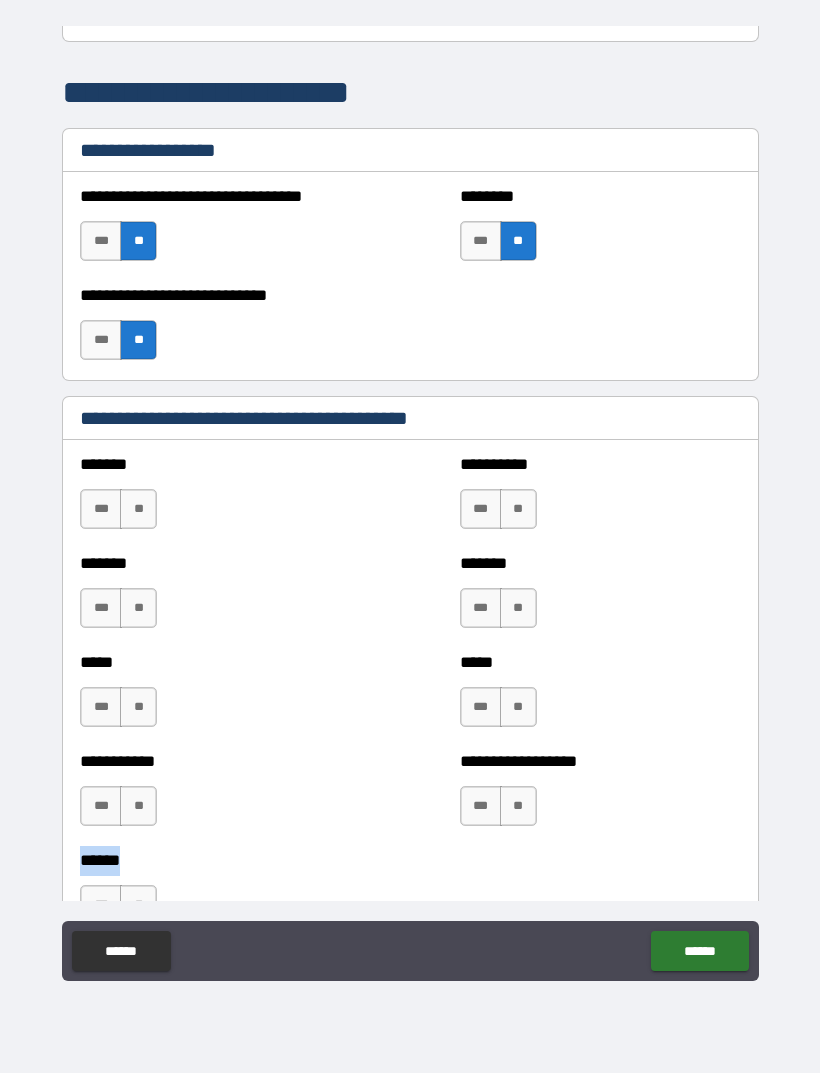 click on "**" at bounding box center (138, 509) 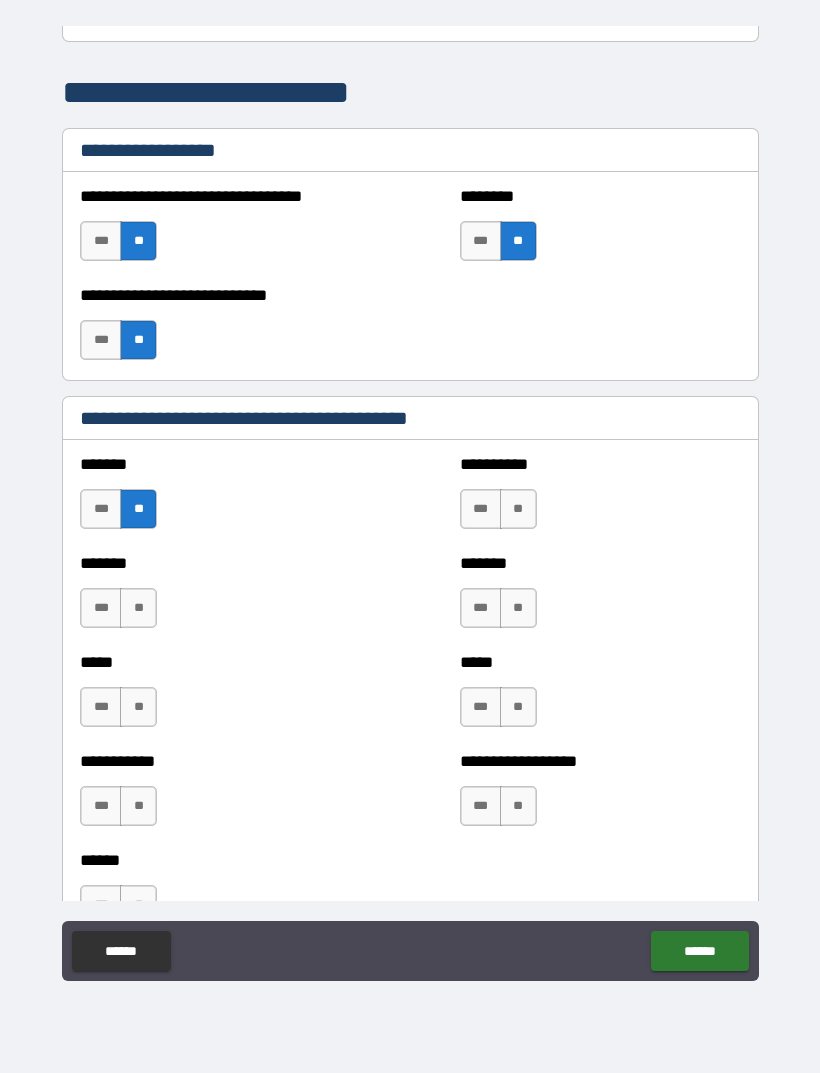 click on "**" at bounding box center [138, 608] 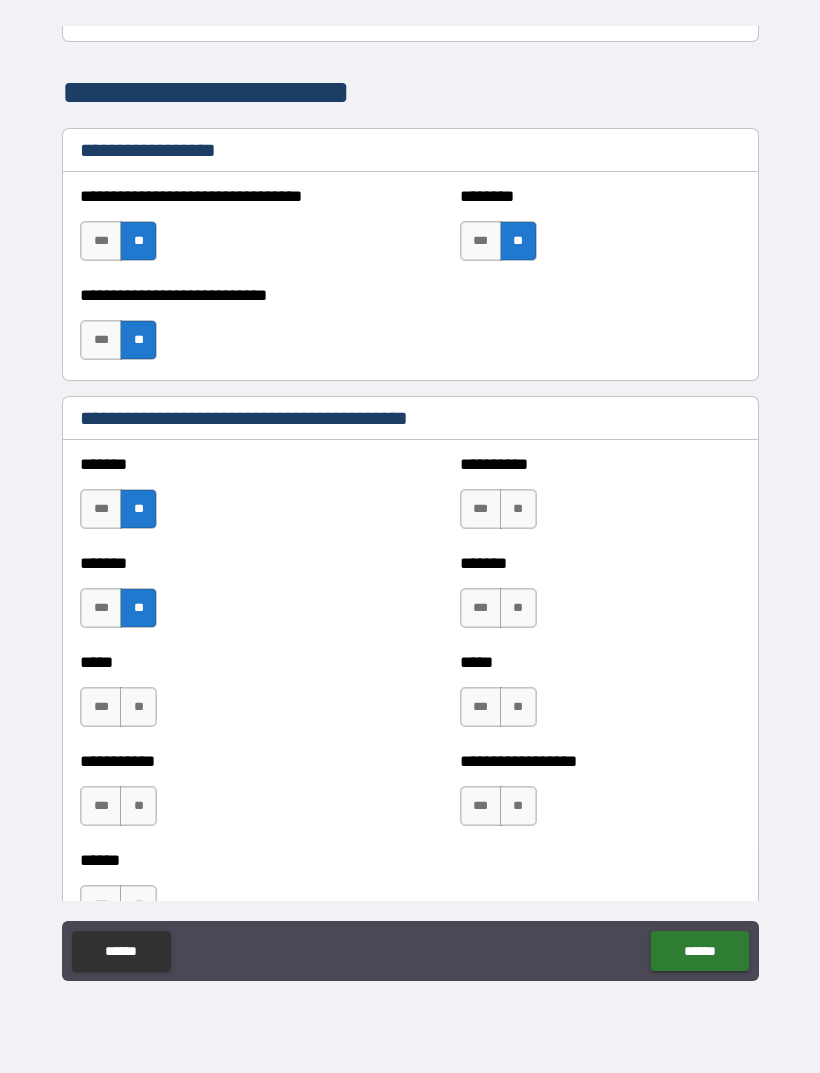 click on "**" at bounding box center (138, 707) 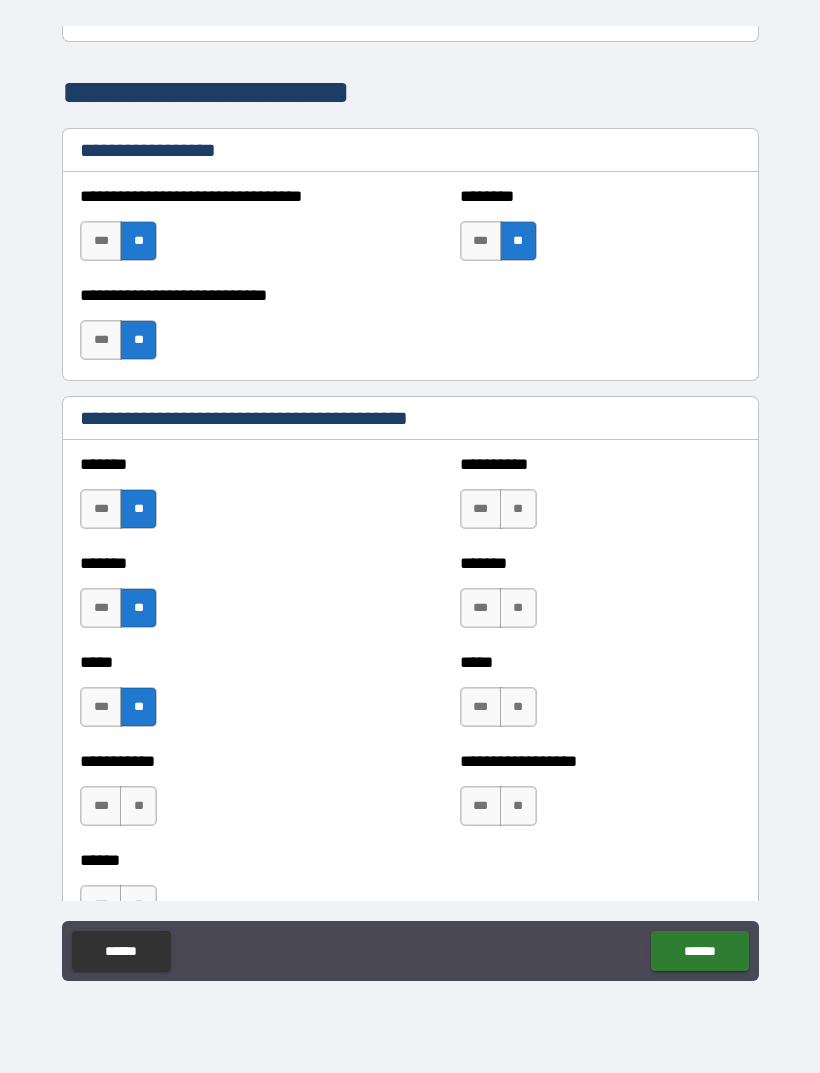 click on "**" at bounding box center (138, 806) 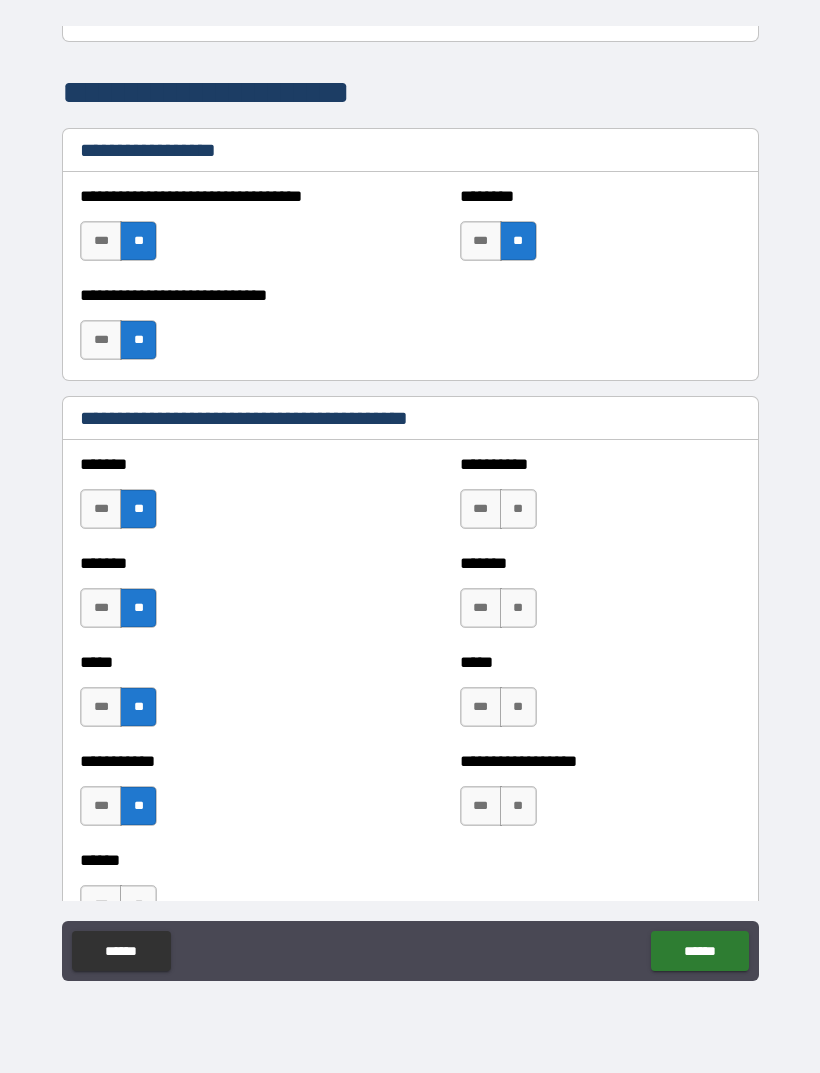 click on "**" at bounding box center [518, 806] 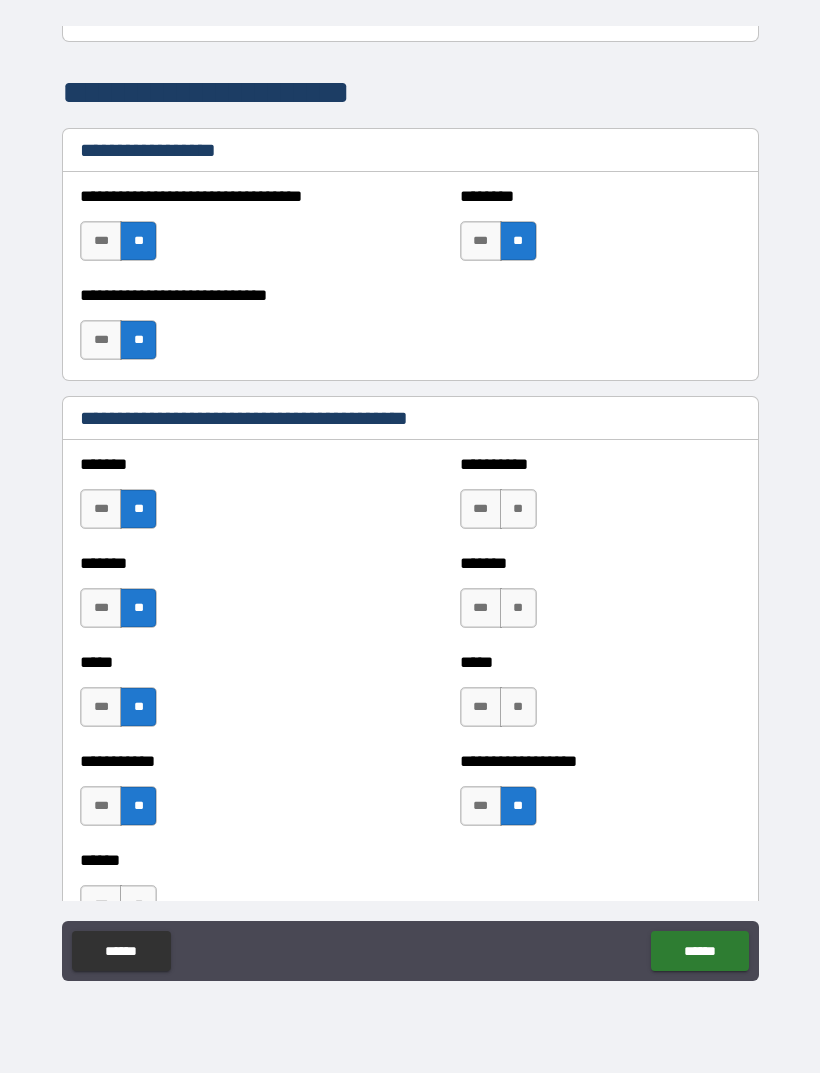 click on "**" at bounding box center [518, 707] 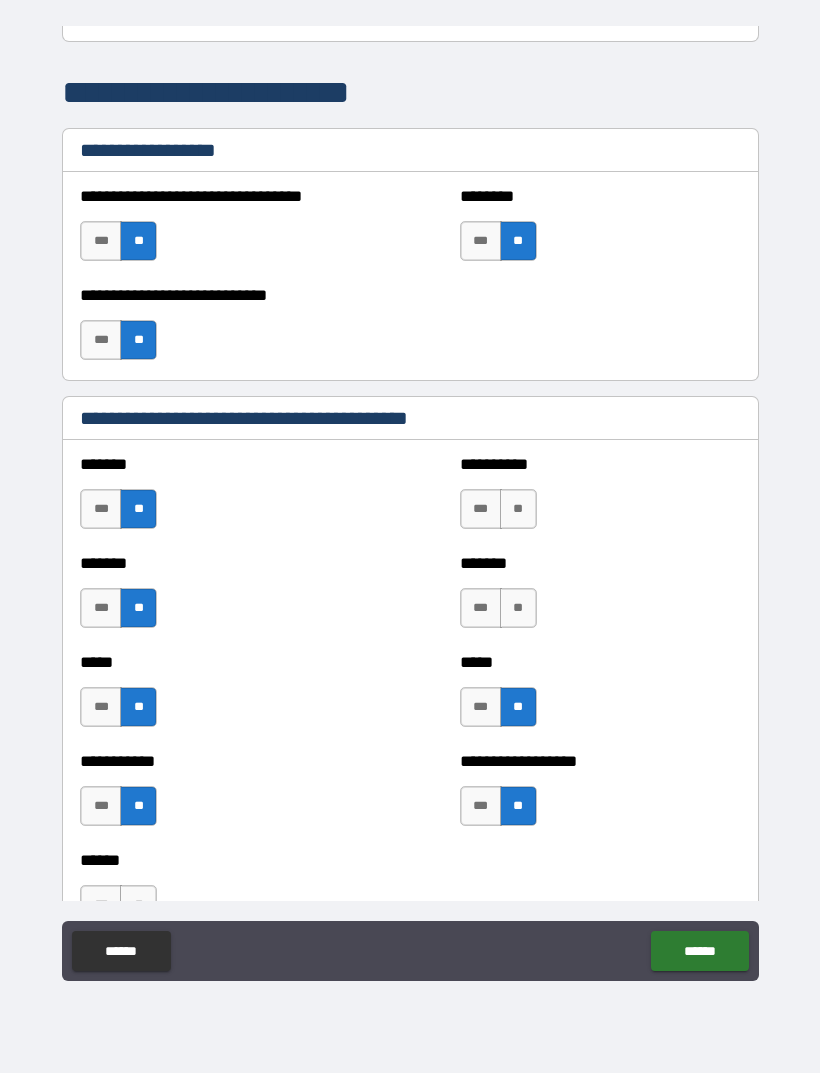 click on "**" at bounding box center [518, 608] 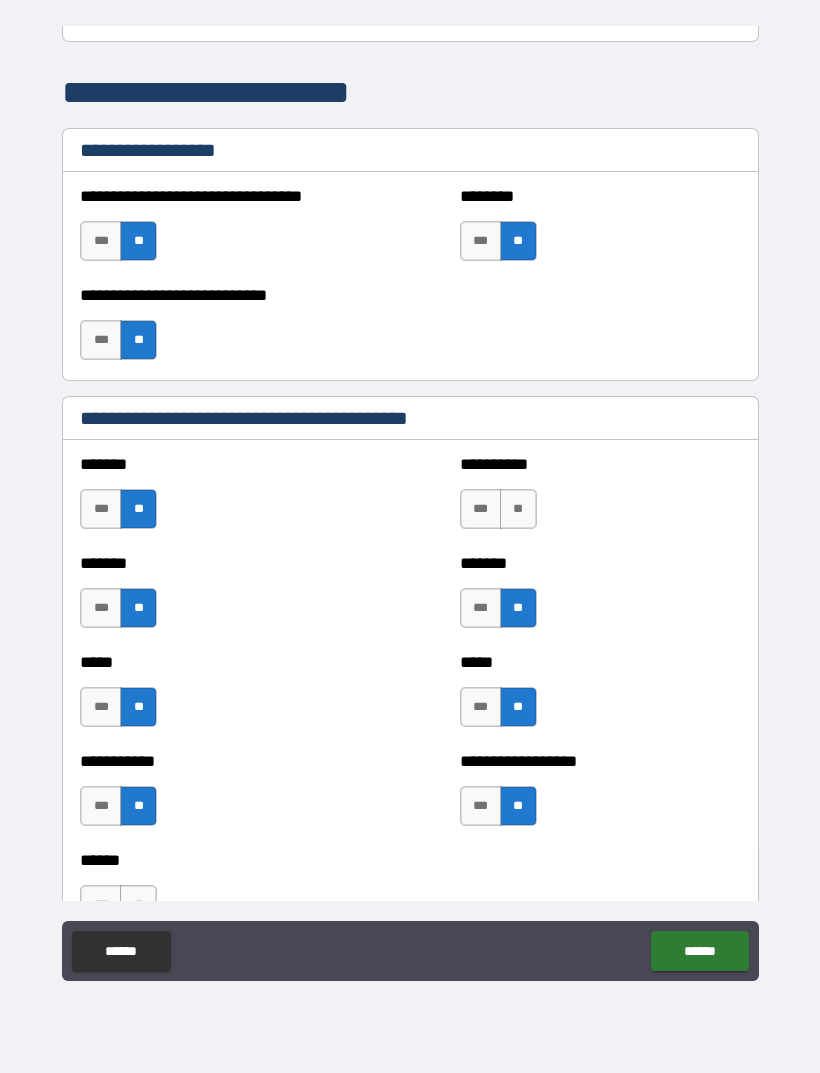 click on "**" at bounding box center (518, 509) 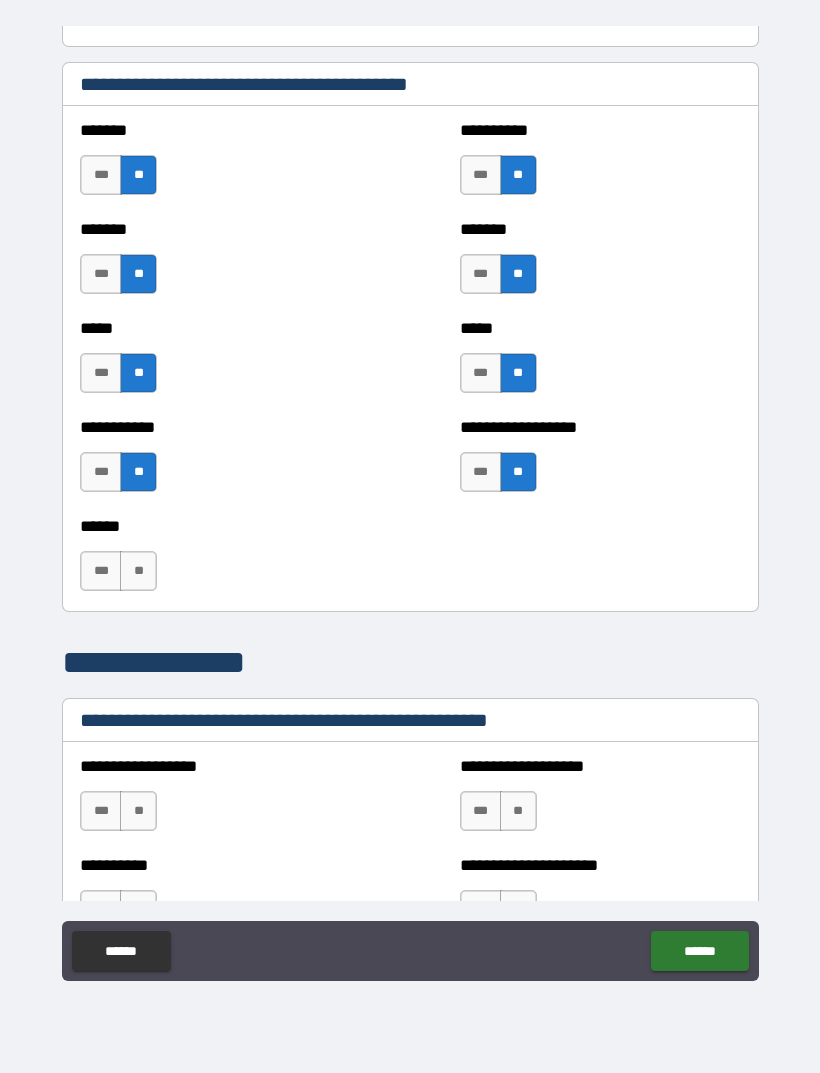 scroll, scrollTop: 1733, scrollLeft: 0, axis: vertical 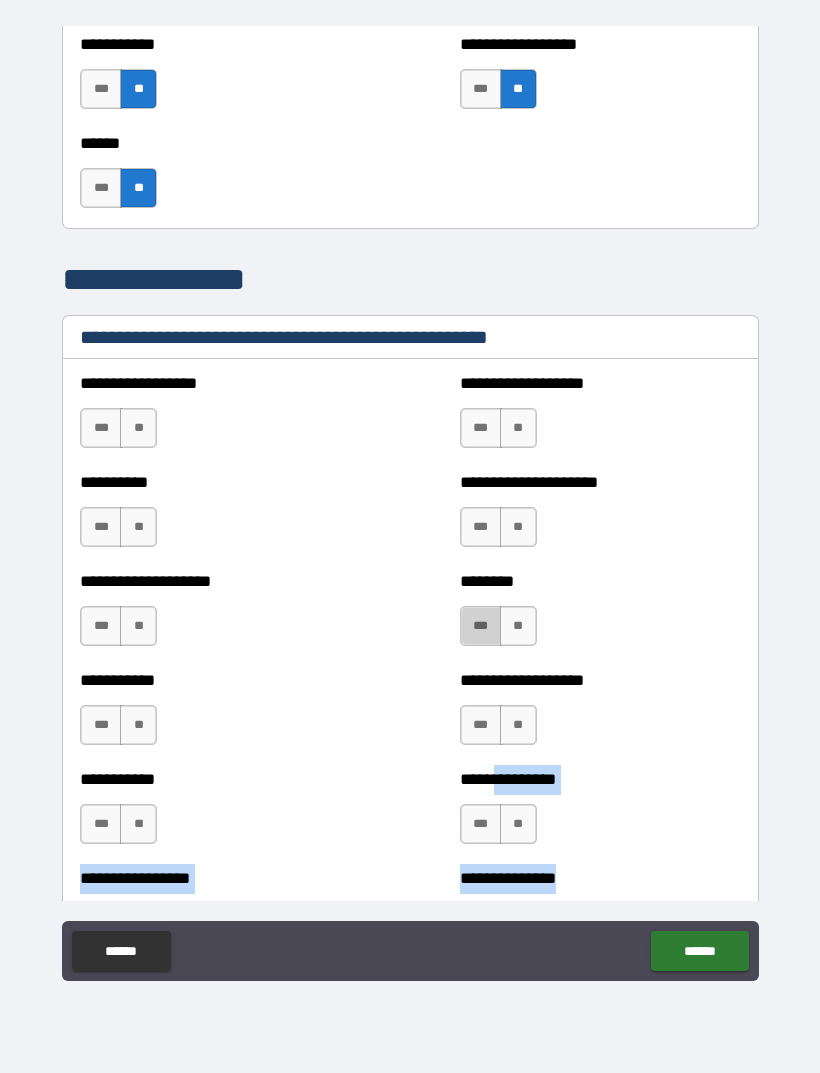 click on "***" at bounding box center [481, 626] 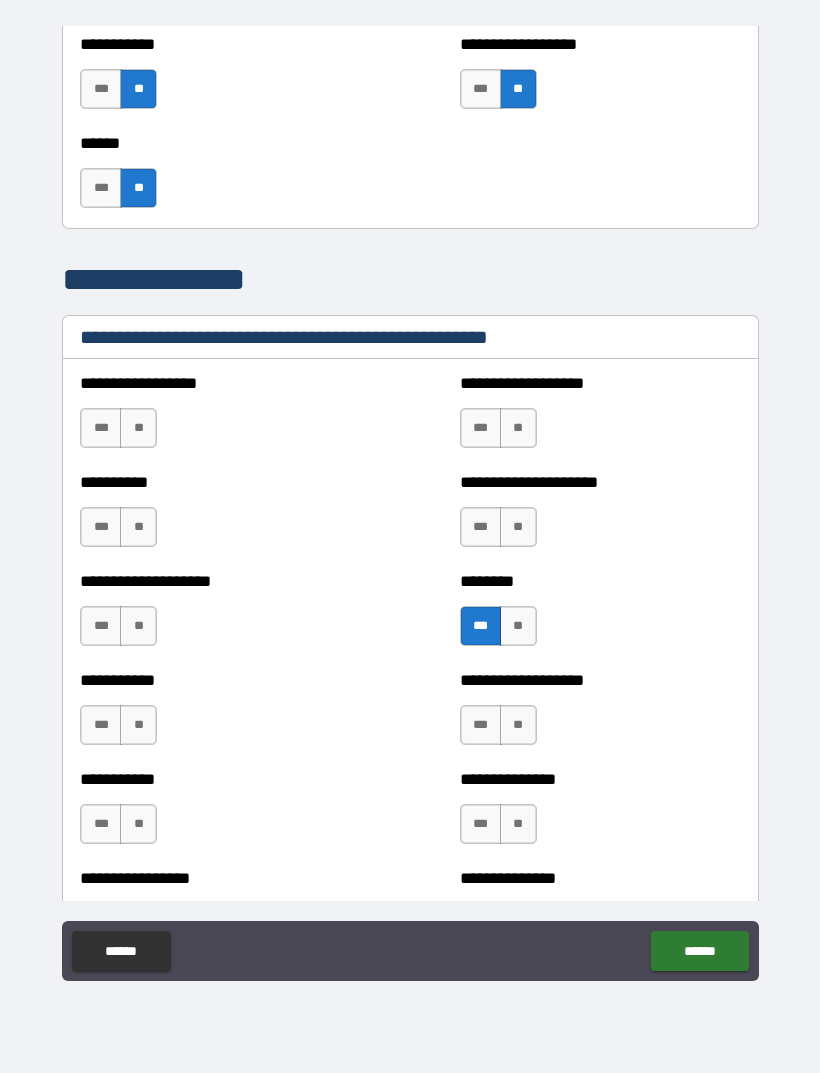 click on "**" at bounding box center [518, 527] 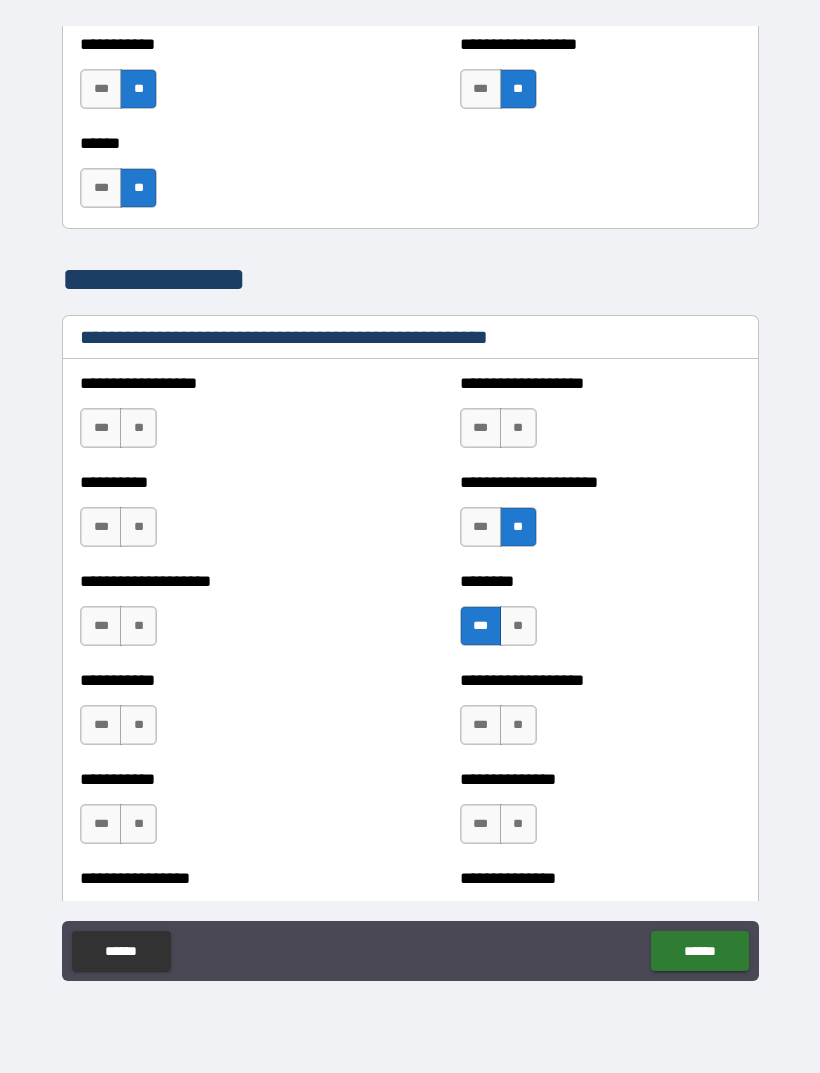 click on "**" at bounding box center [518, 428] 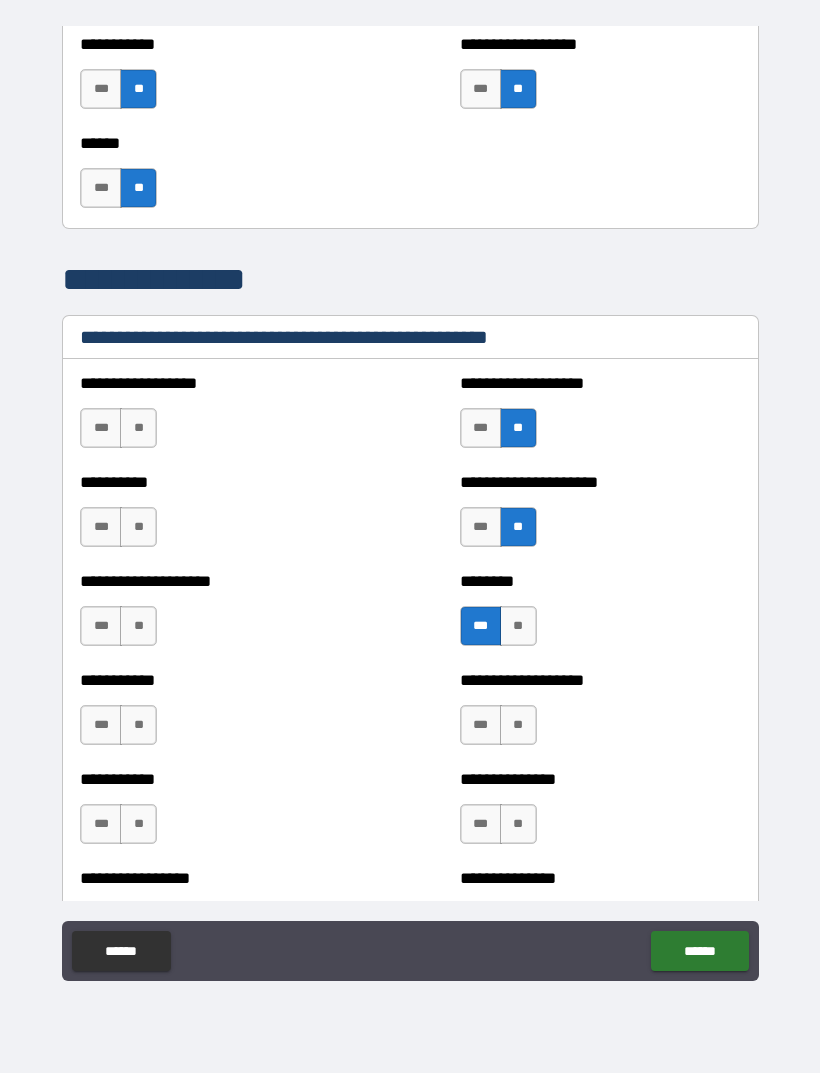 click on "**" at bounding box center (518, 725) 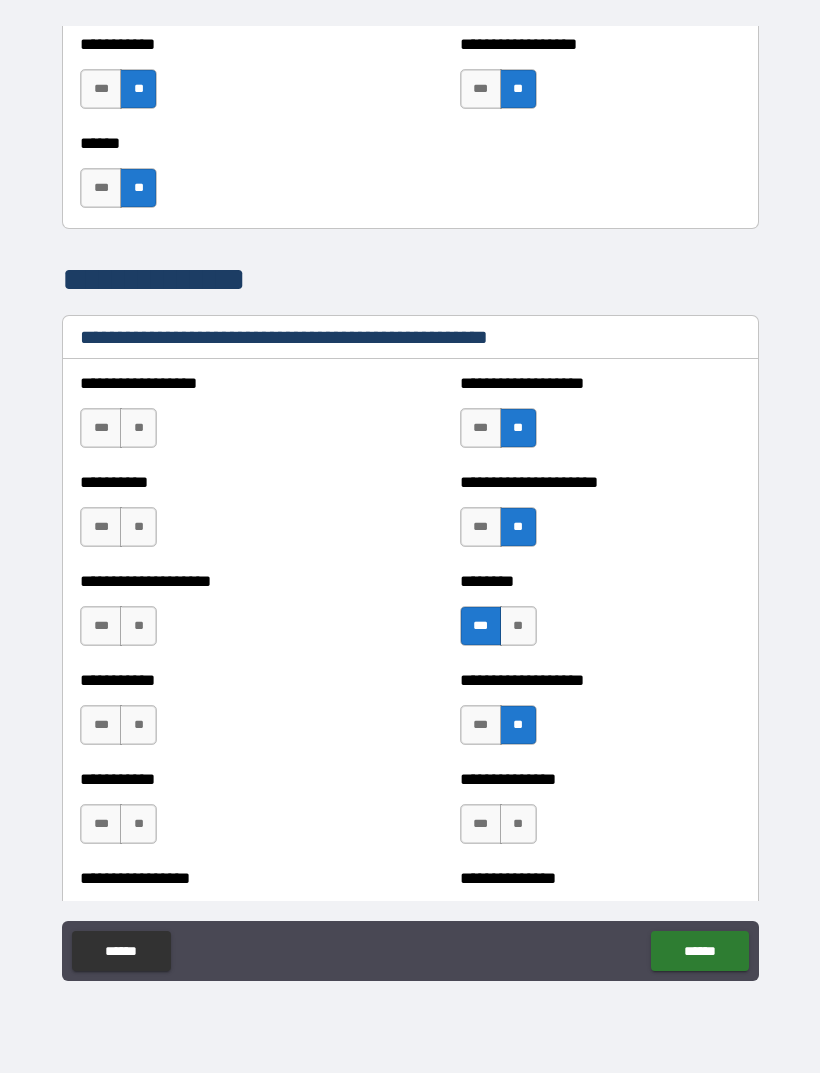 click on "**" at bounding box center [518, 824] 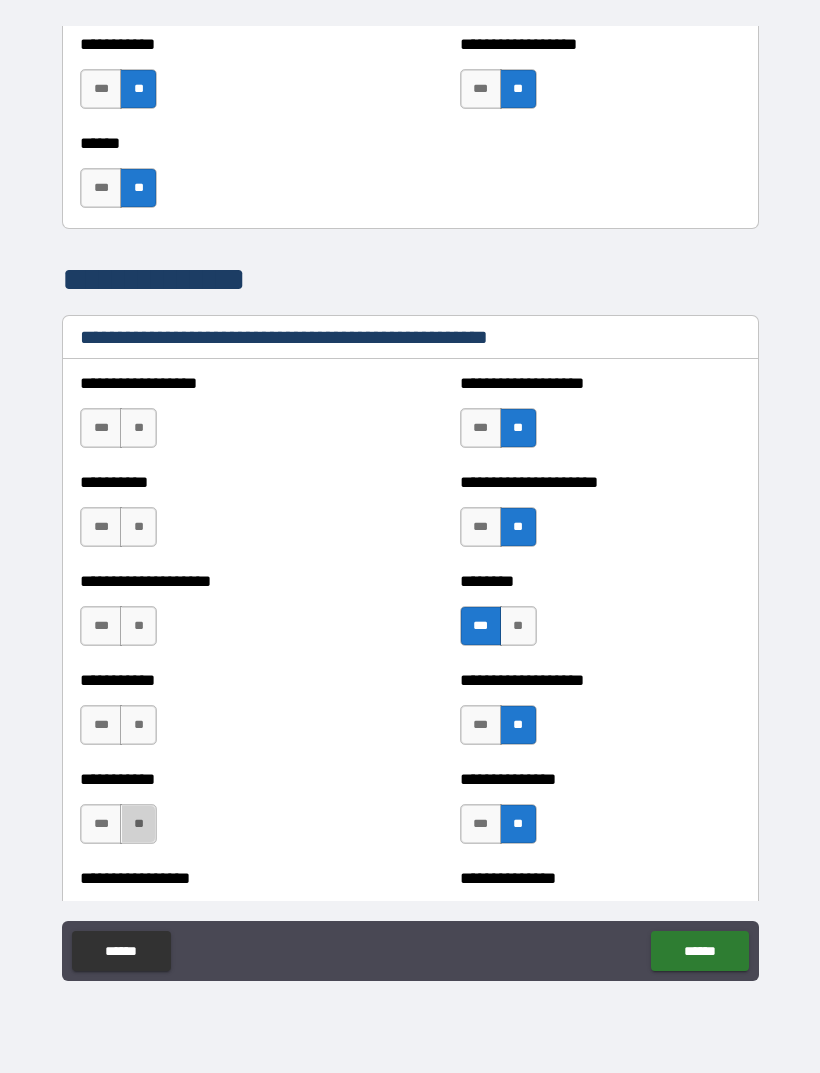 click on "**" at bounding box center [138, 824] 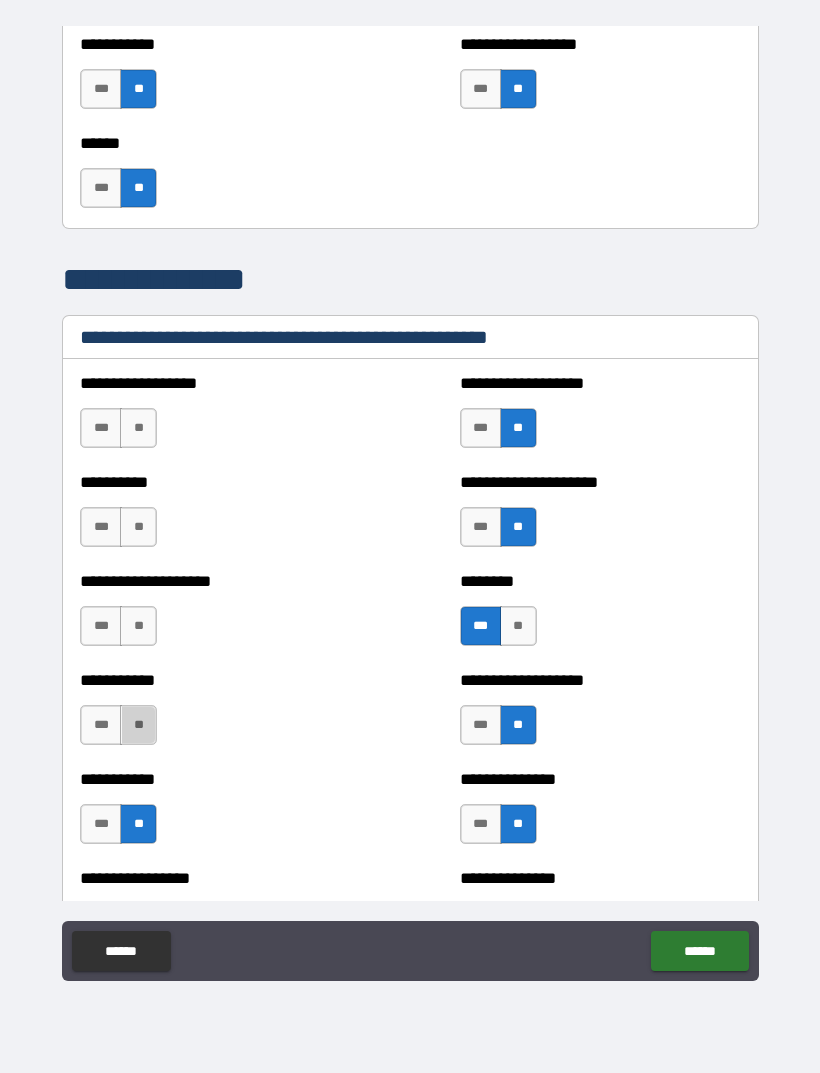 click on "**" at bounding box center [138, 725] 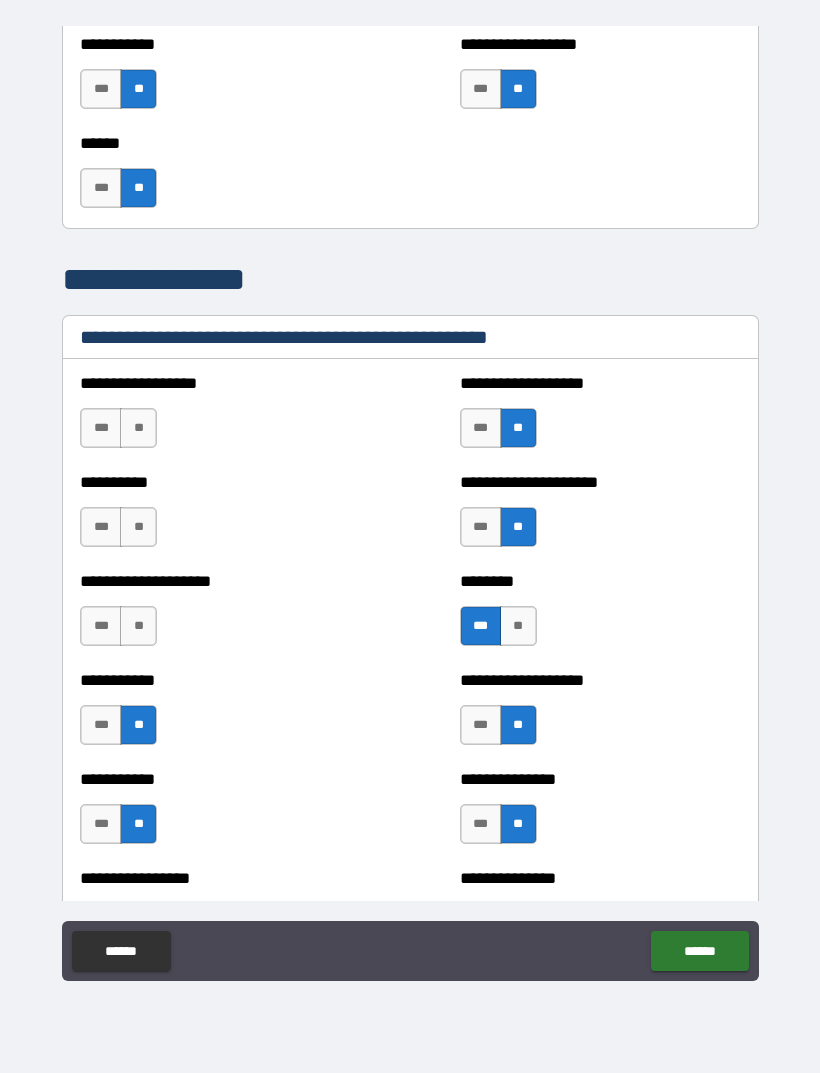 click on "**" at bounding box center (138, 626) 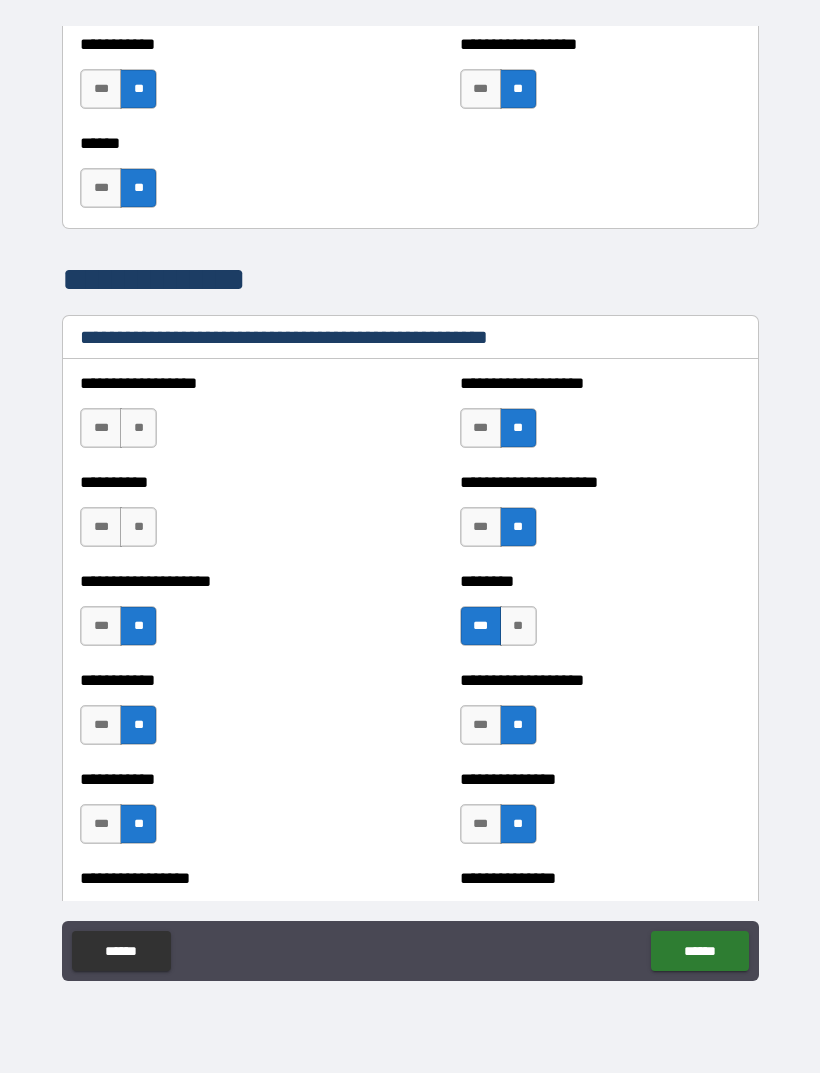 click on "**" at bounding box center [138, 527] 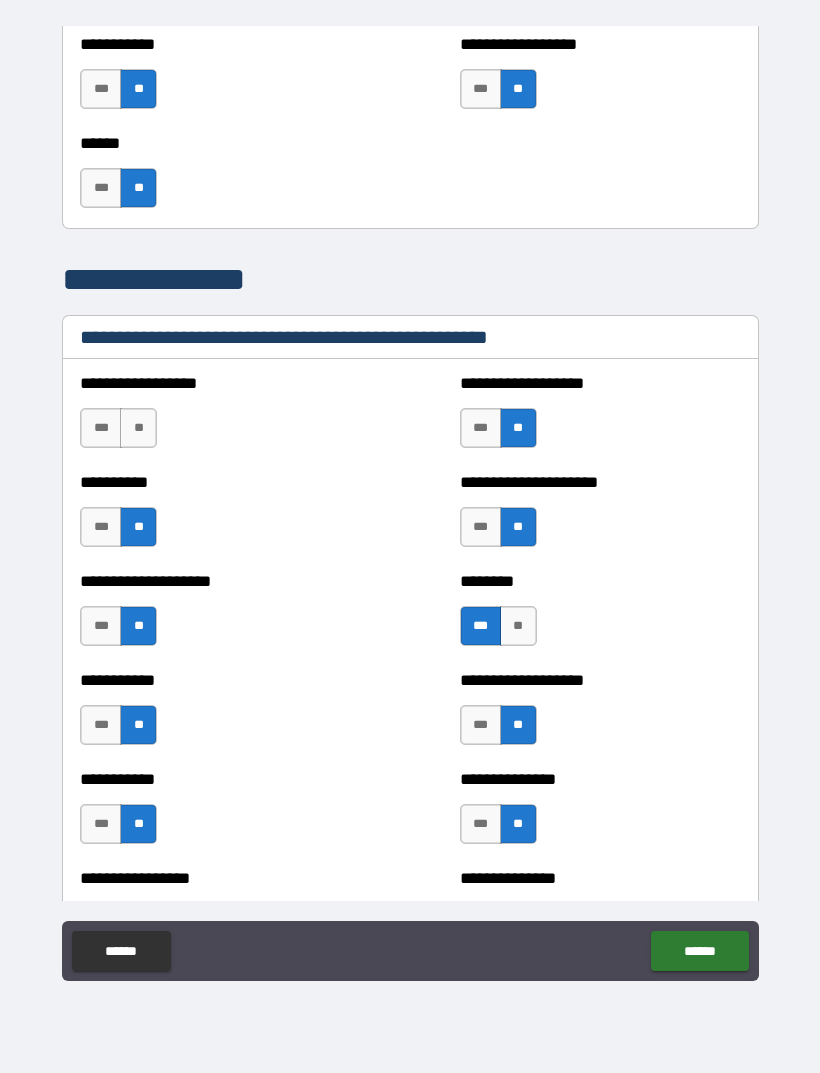 click on "**" at bounding box center [138, 428] 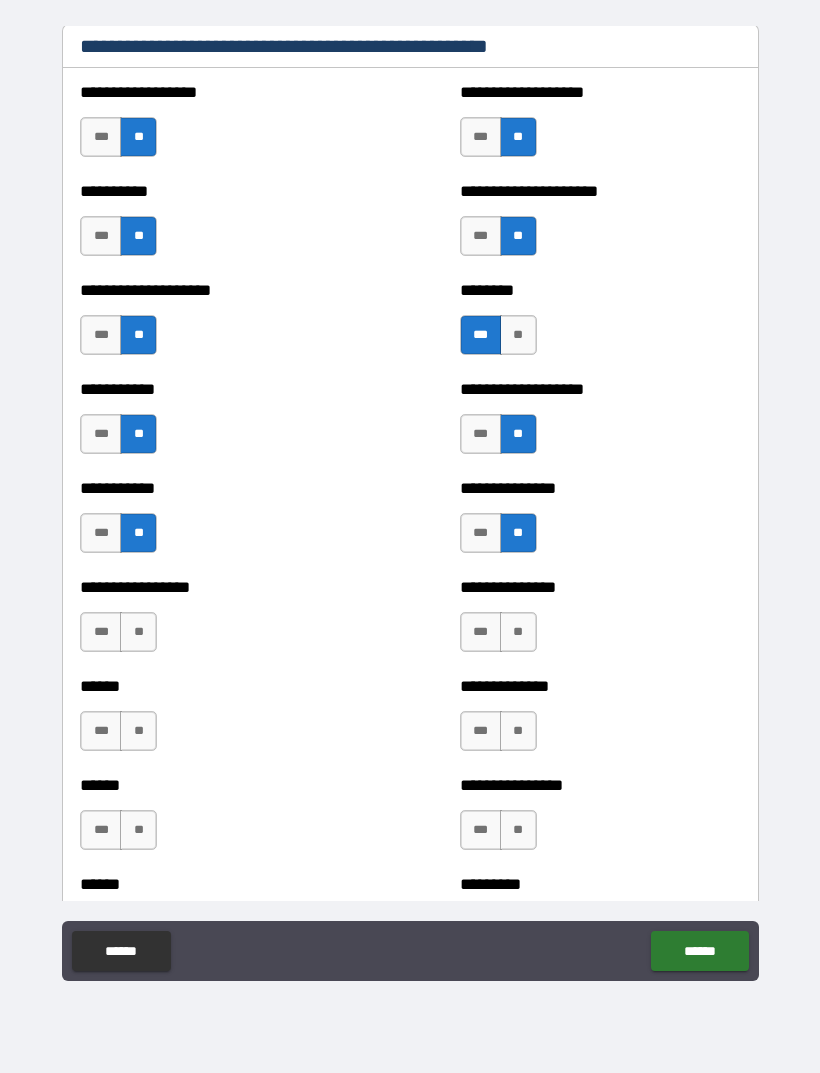 scroll, scrollTop: 2415, scrollLeft: 0, axis: vertical 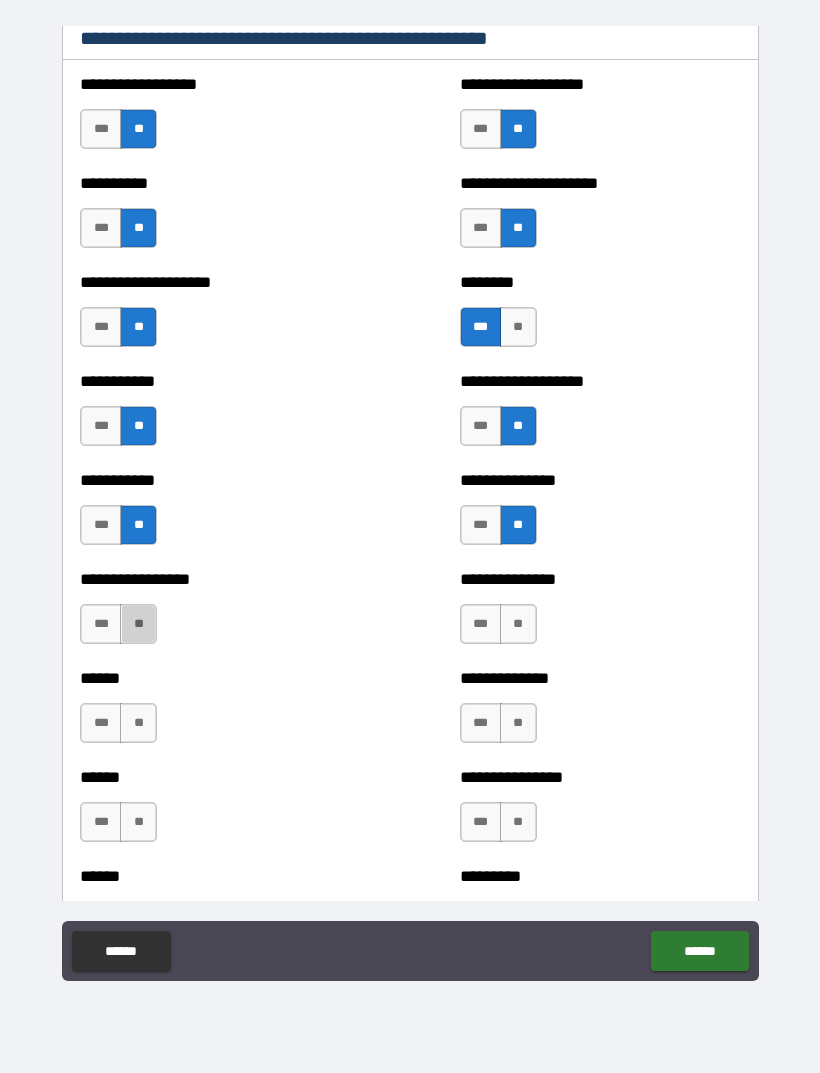 click on "**" at bounding box center [138, 624] 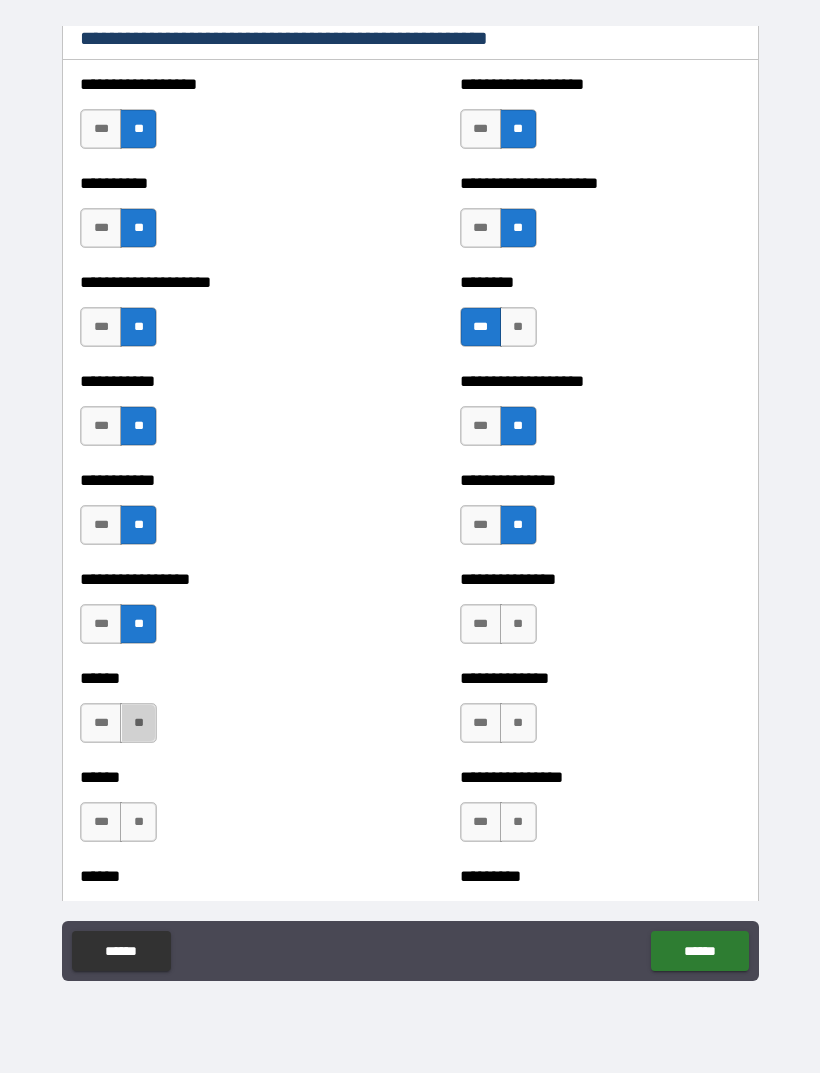 click on "**" at bounding box center [138, 723] 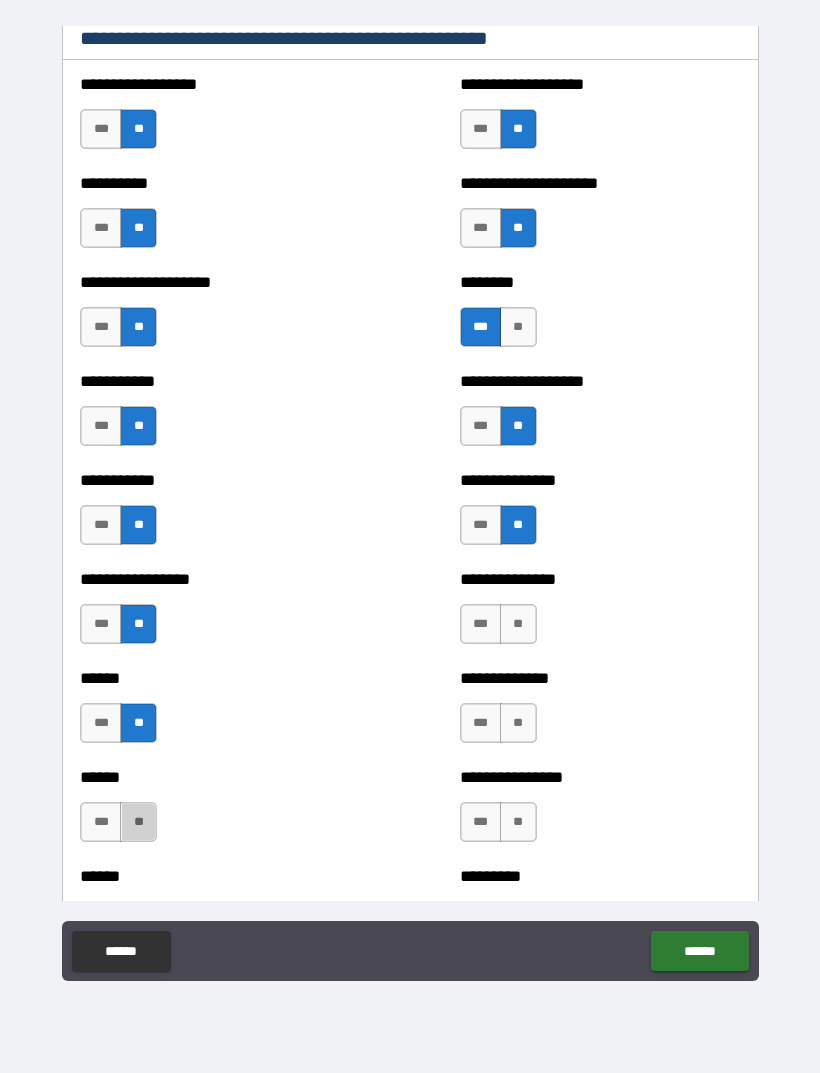 click on "**" at bounding box center (138, 822) 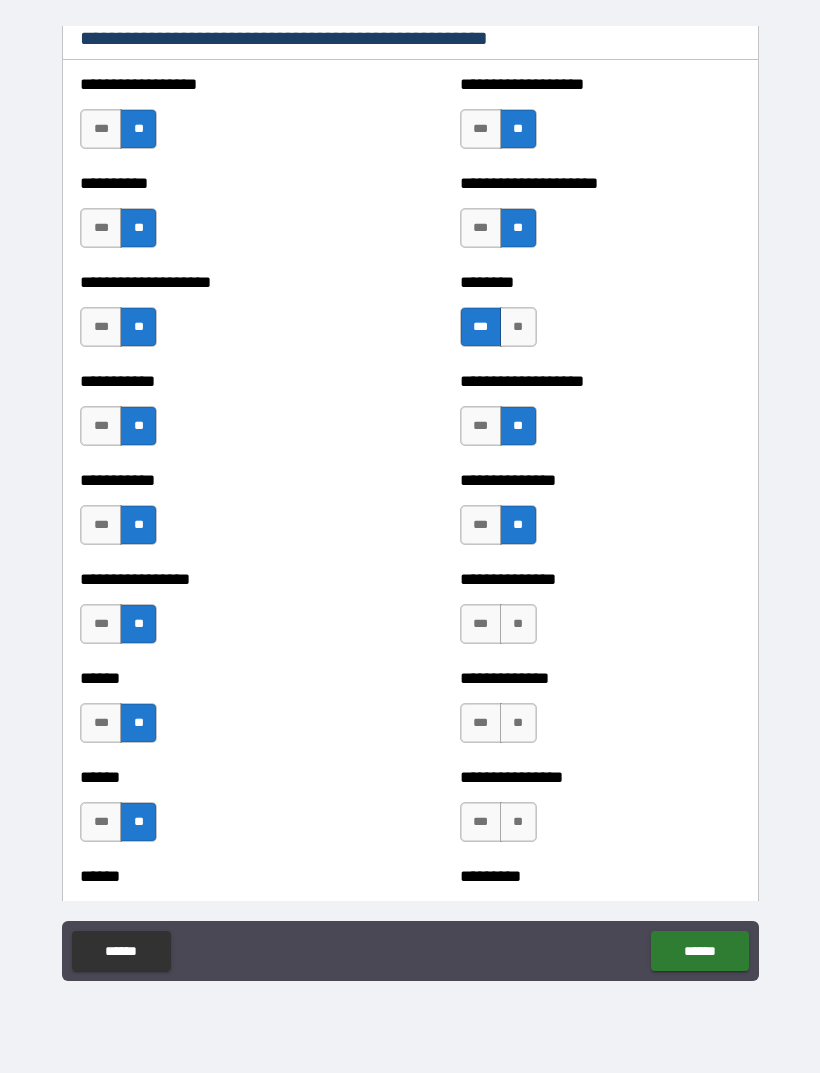 click on "**" at bounding box center [518, 822] 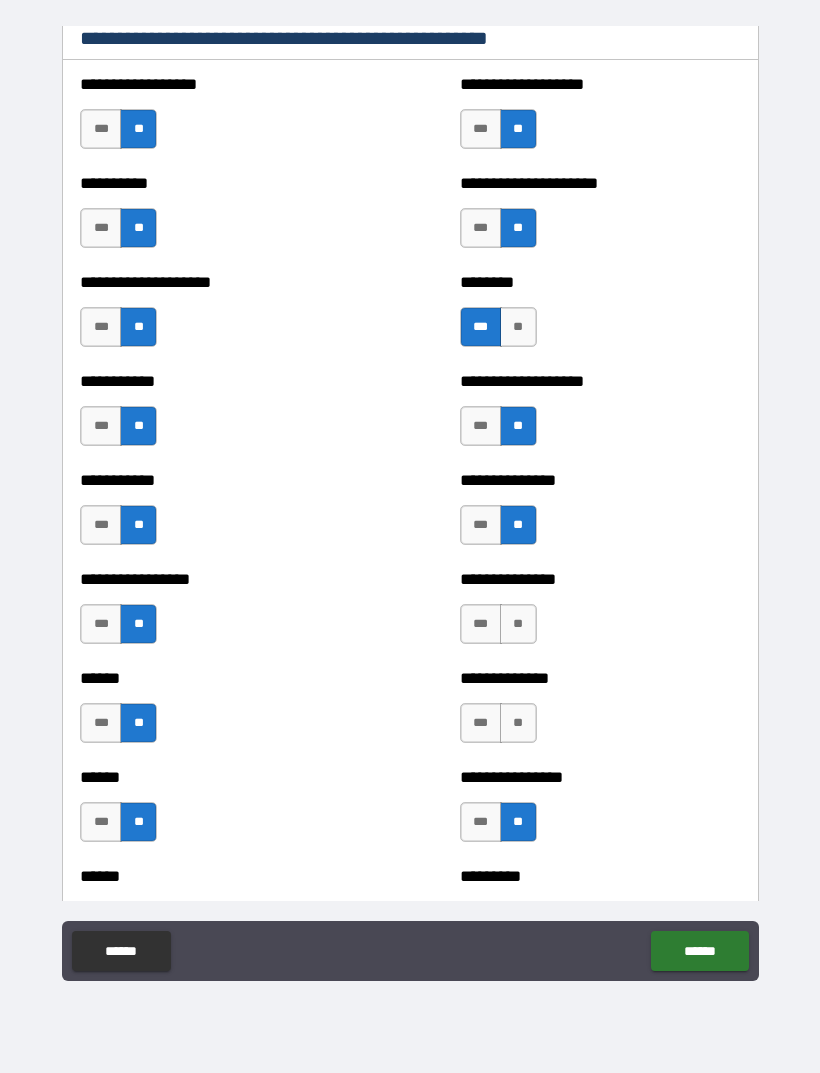 click on "***" at bounding box center [481, 723] 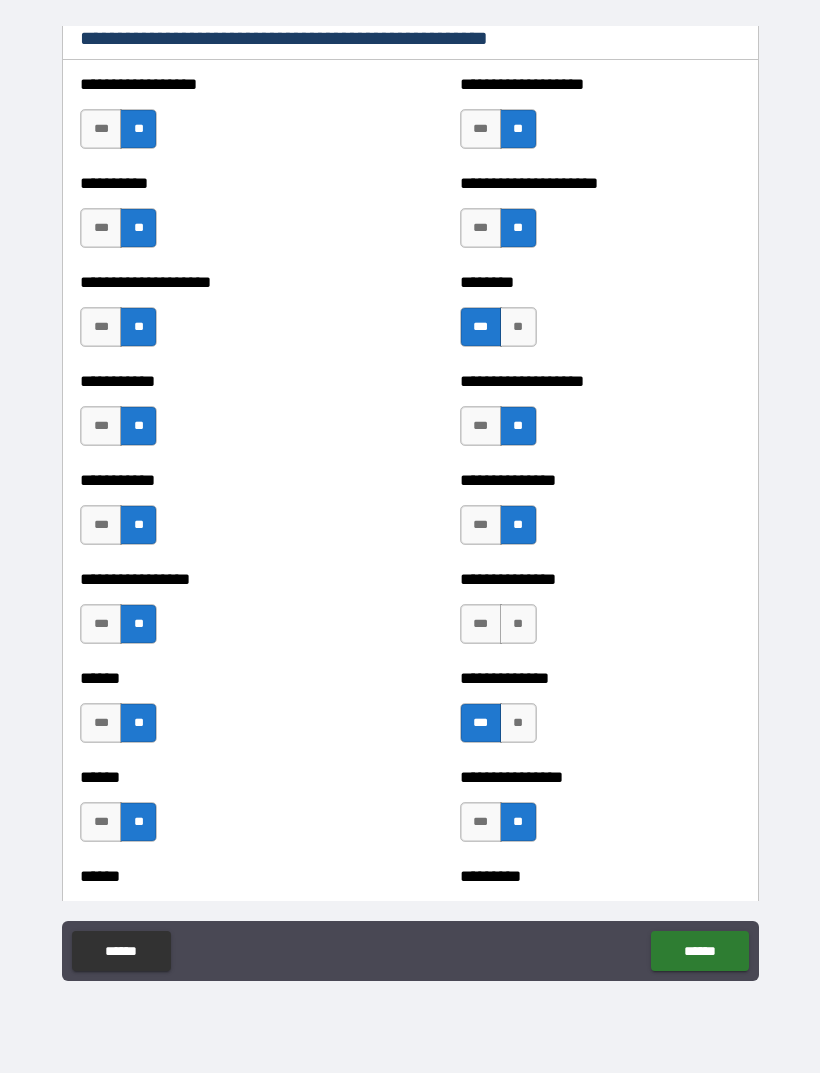 click on "**" at bounding box center (518, 624) 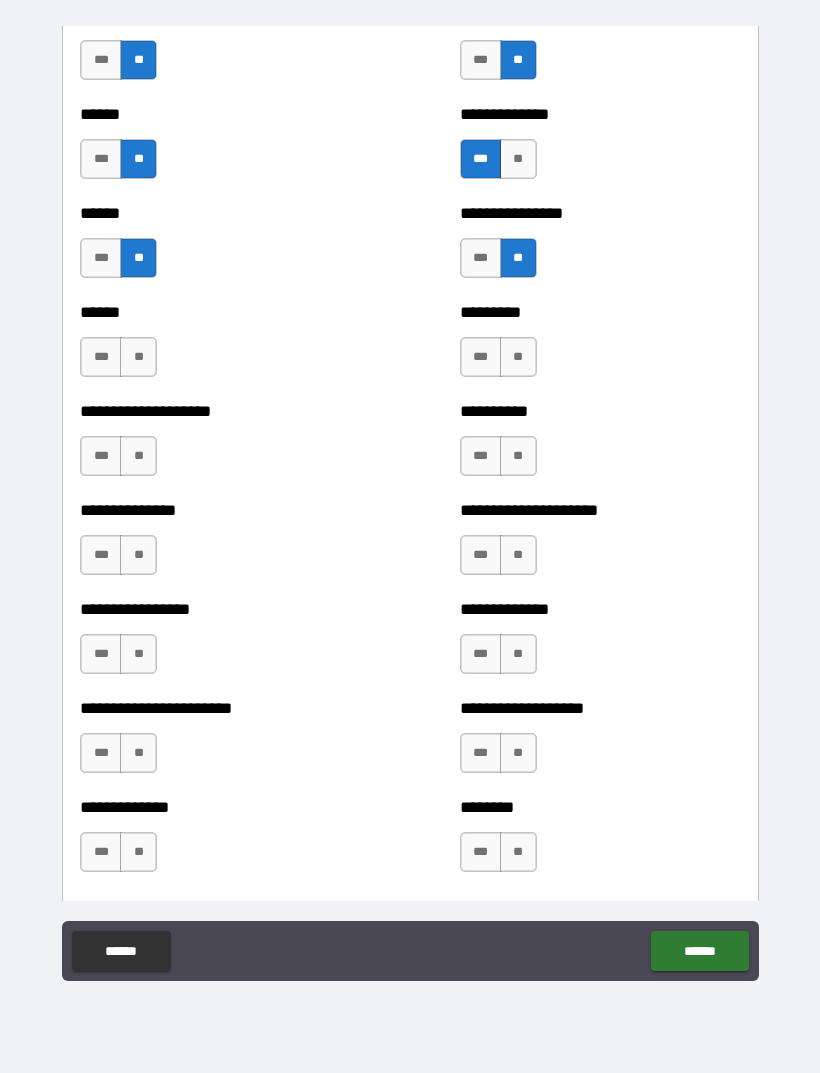 scroll, scrollTop: 2980, scrollLeft: 0, axis: vertical 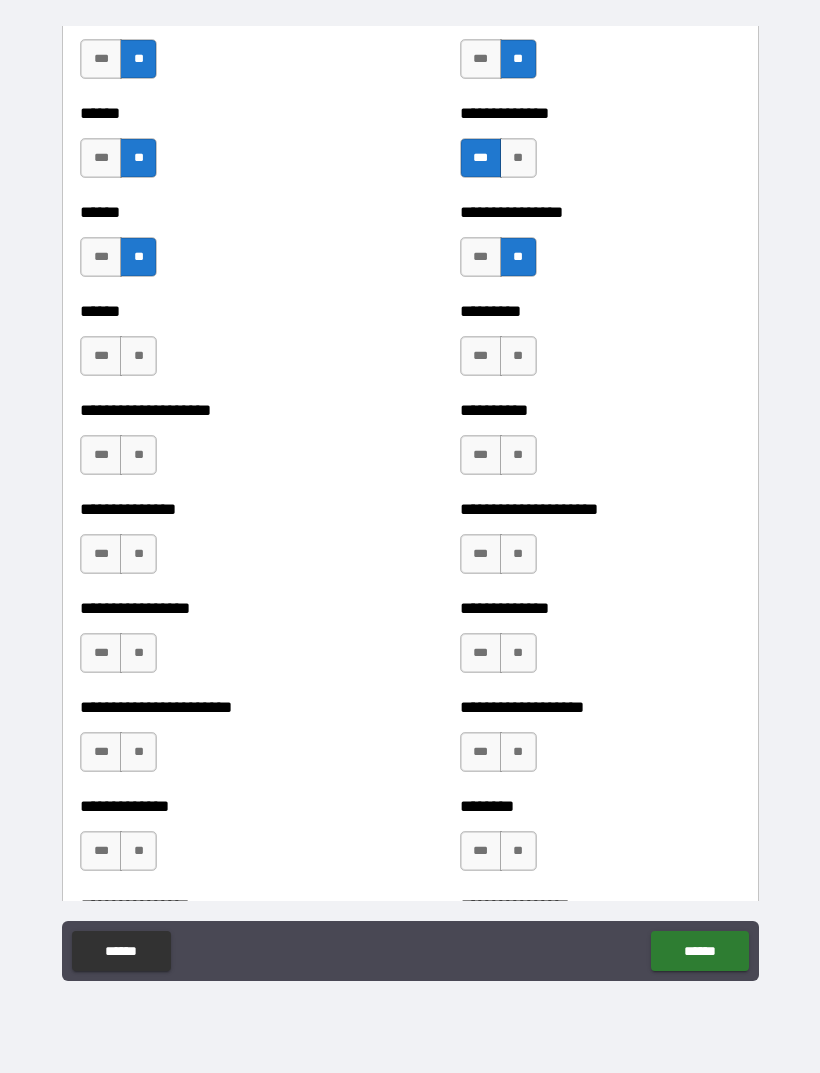 click on "**" at bounding box center (138, 356) 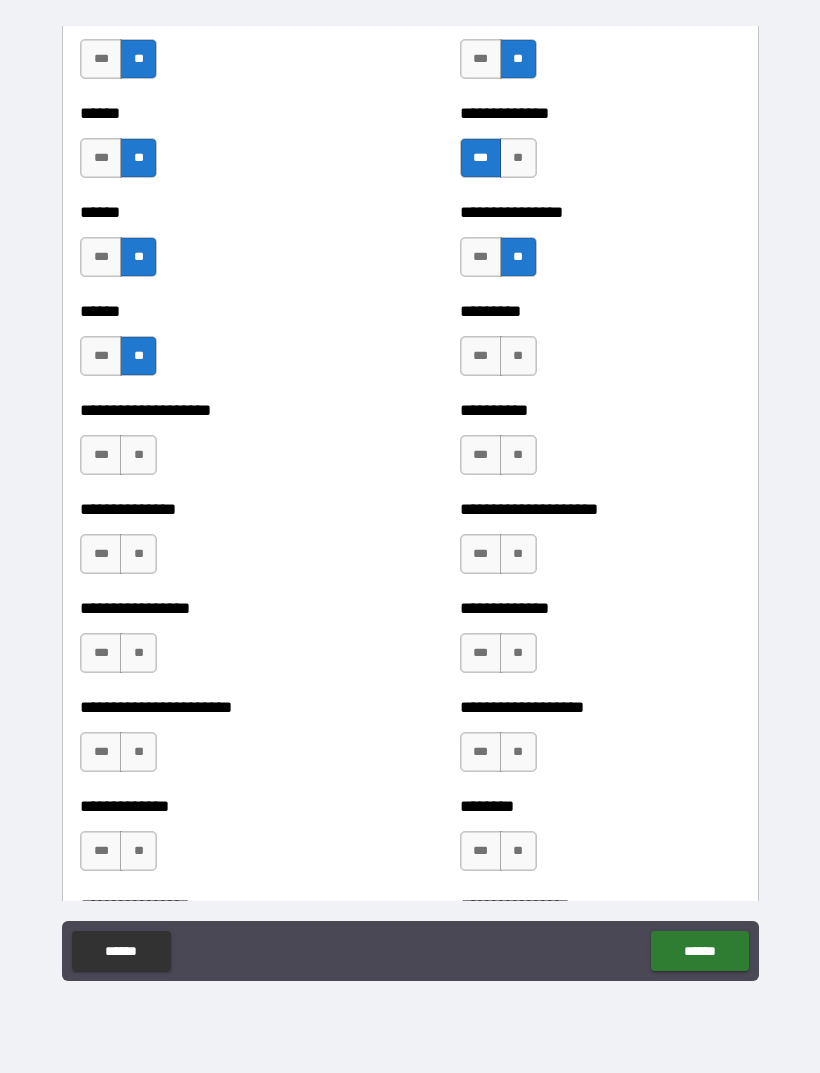 click on "***" at bounding box center (101, 455) 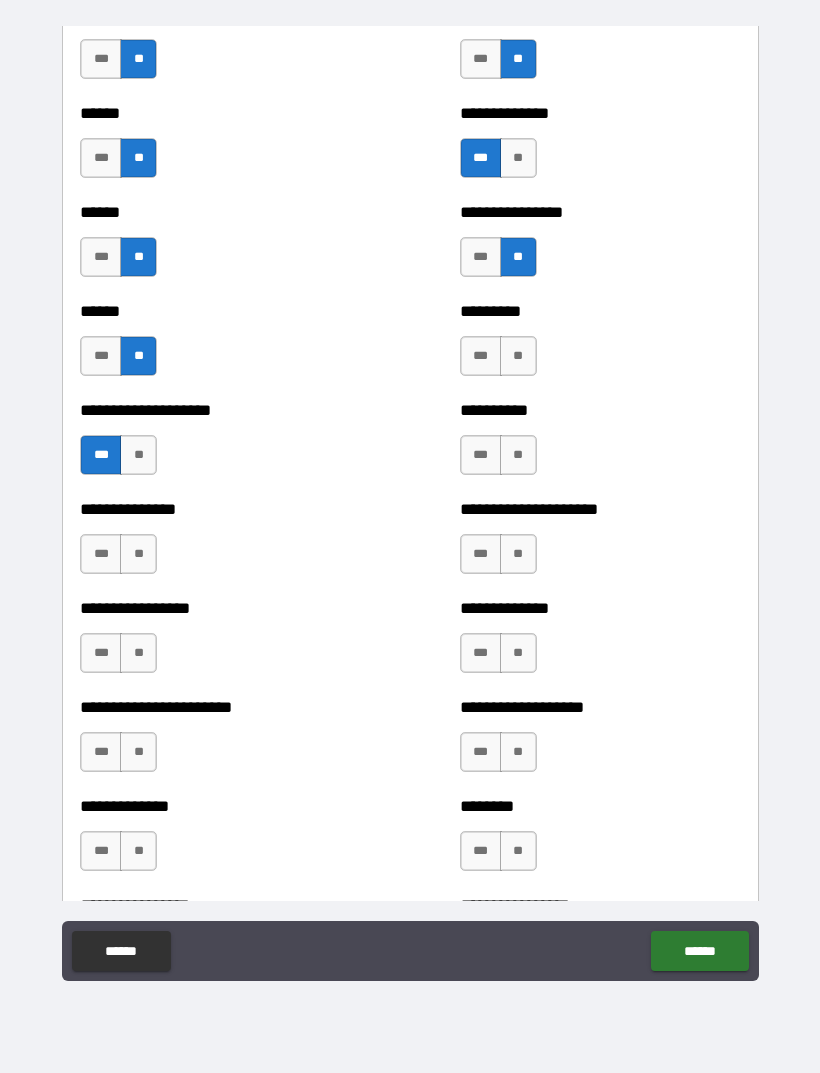 click on "**" at bounding box center (138, 554) 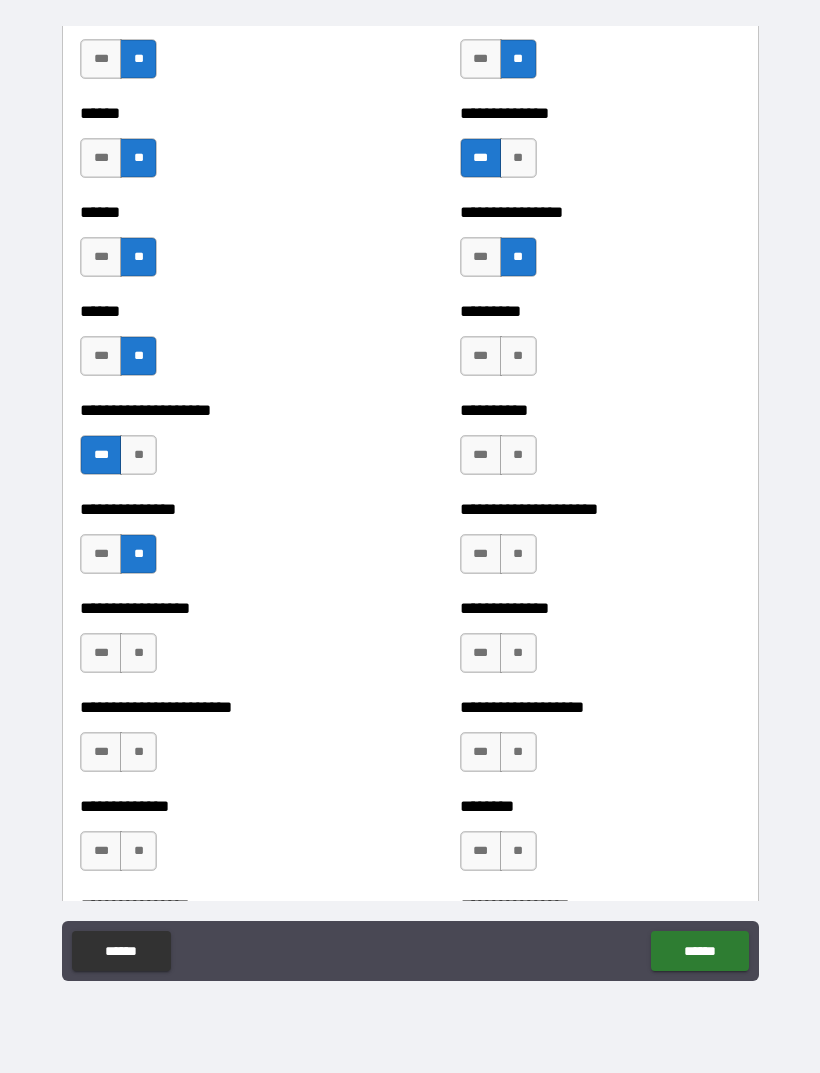 click on "***" at bounding box center [101, 653] 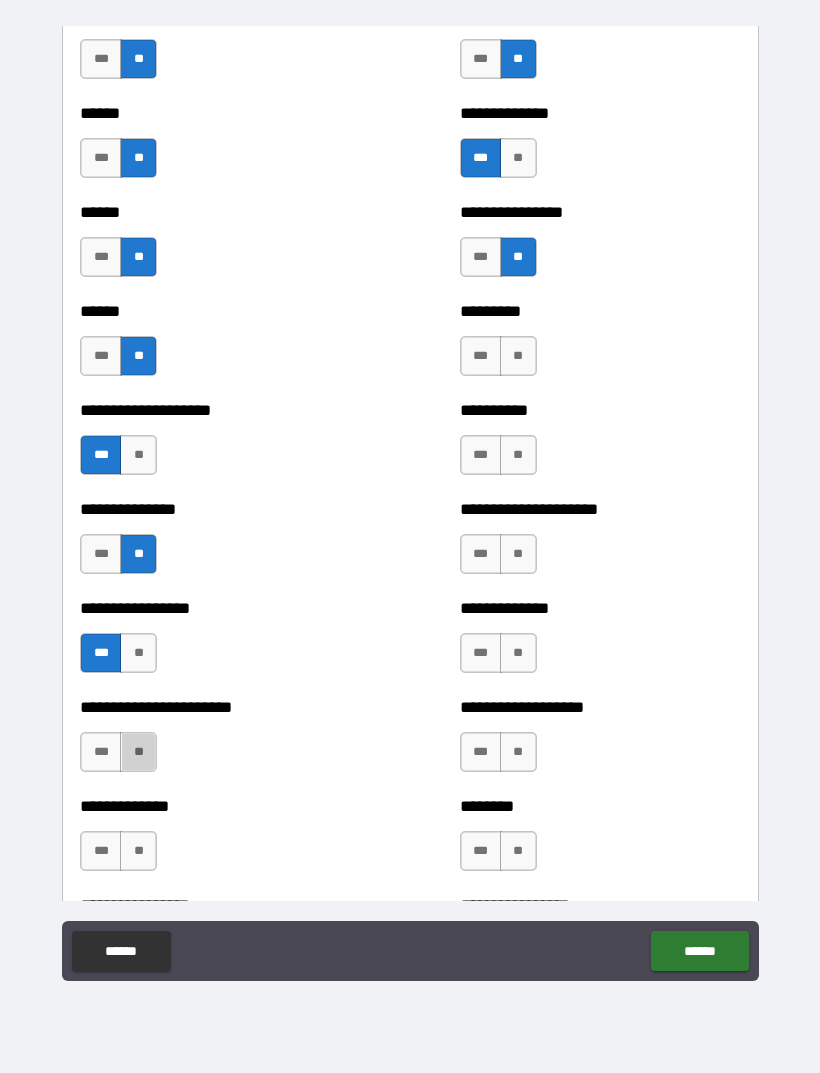 click on "**" at bounding box center [138, 752] 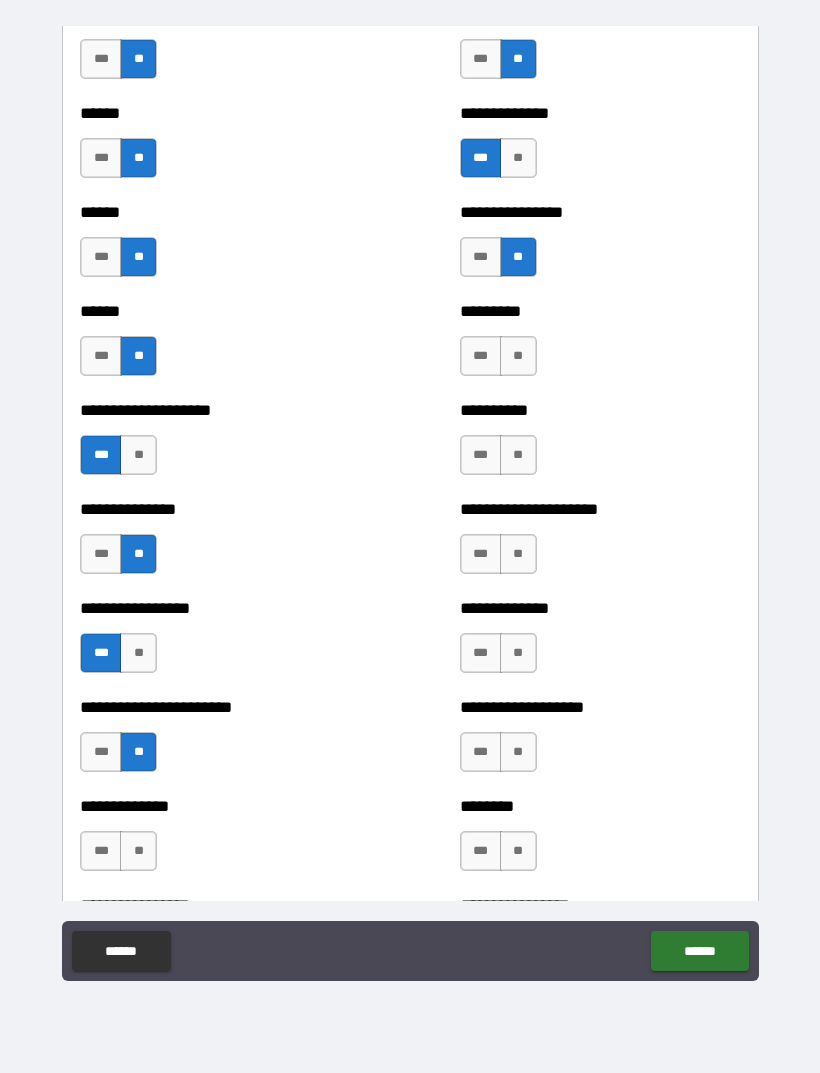 click on "**" at bounding box center (138, 851) 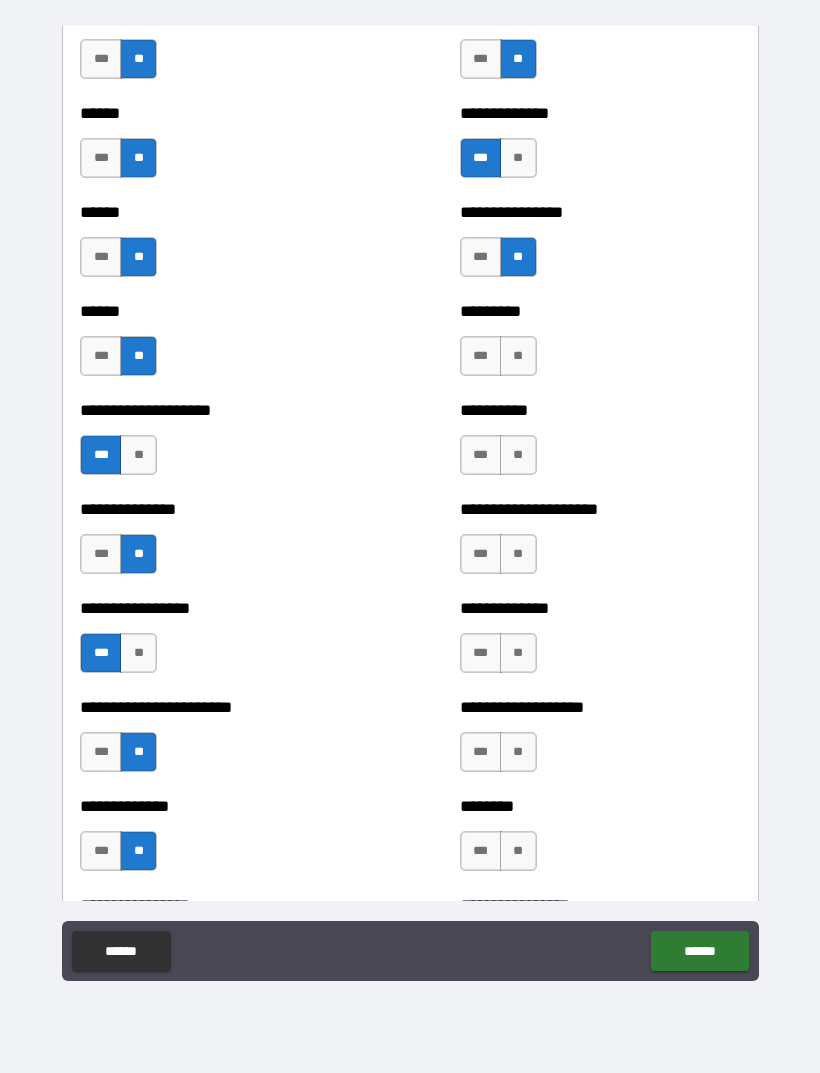 click on "**" at bounding box center (518, 851) 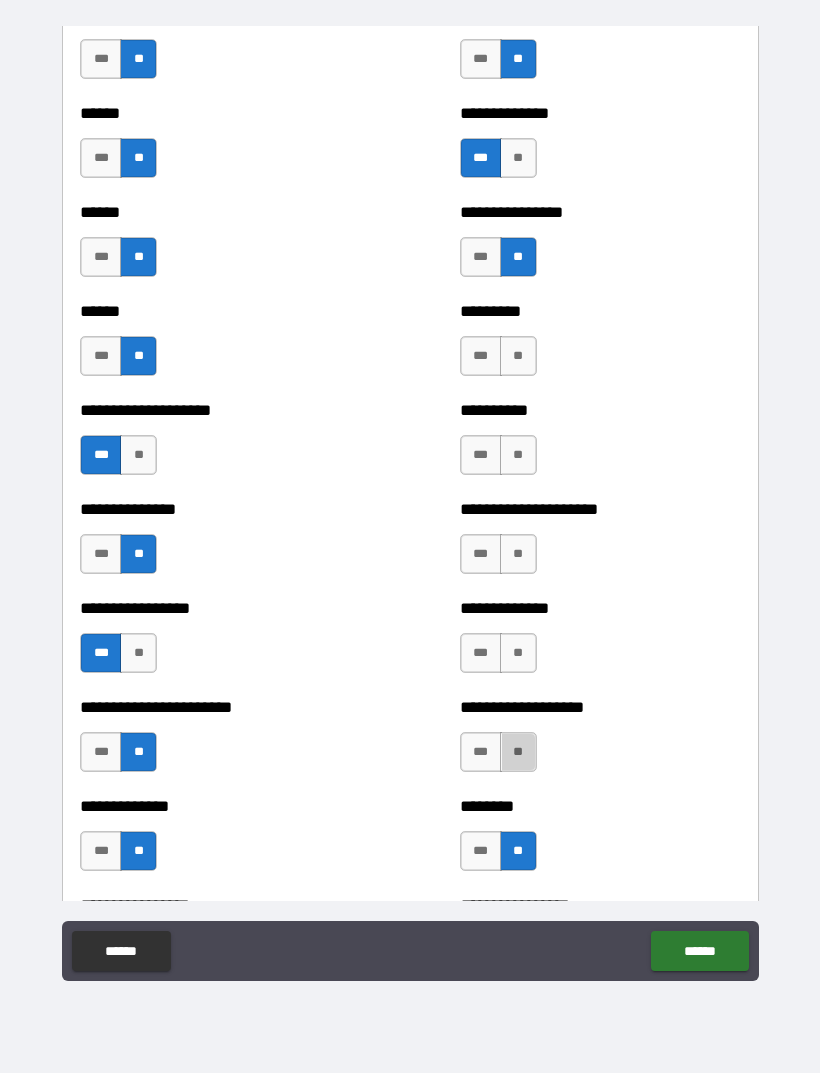 click on "**" at bounding box center (518, 752) 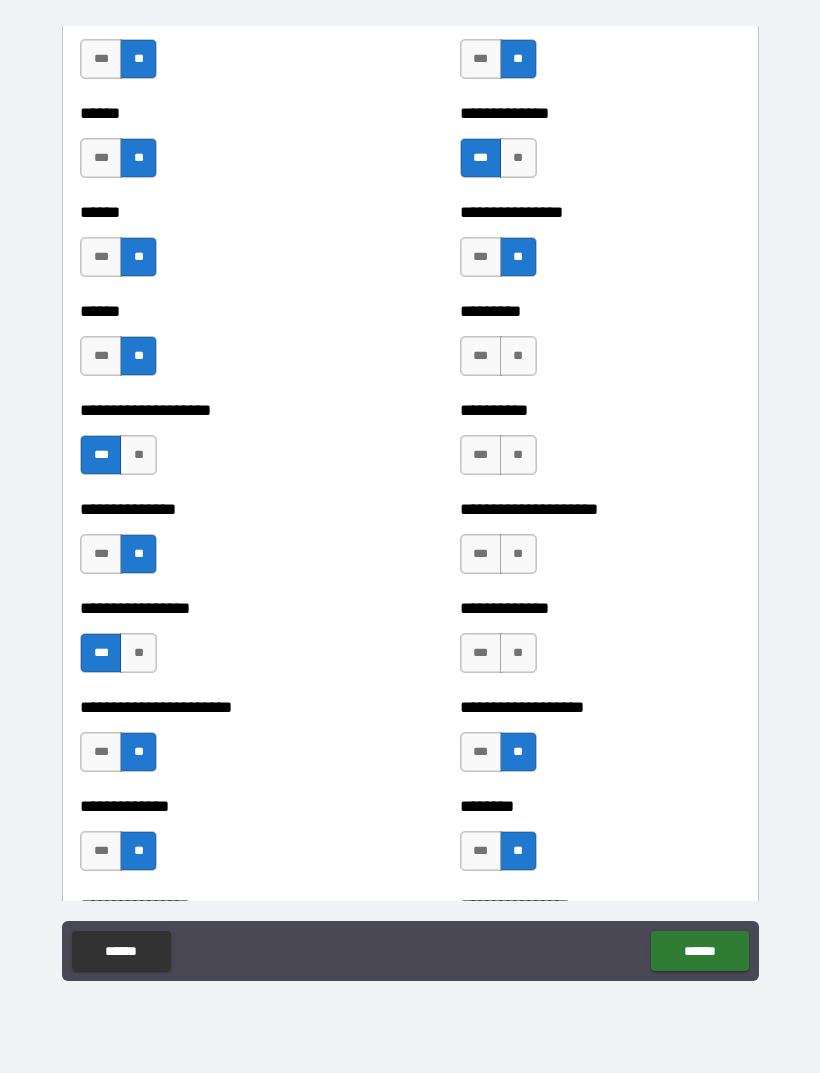 click on "**" at bounding box center (518, 653) 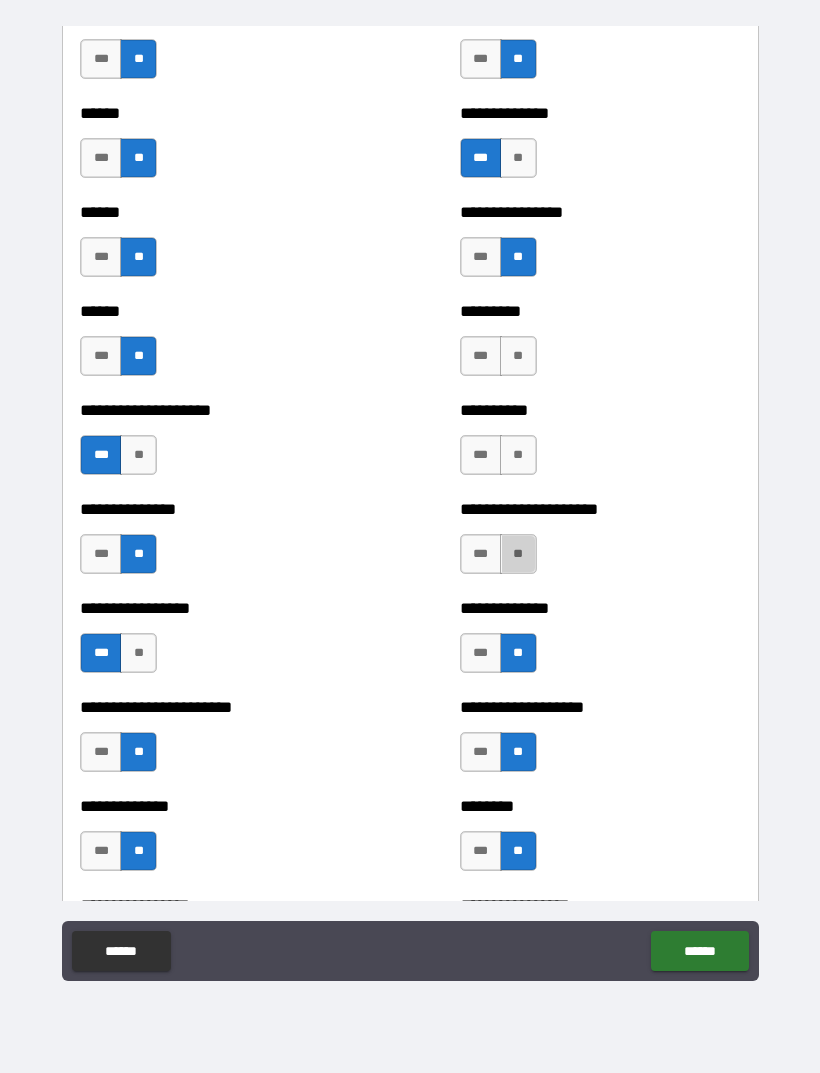 click on "**" at bounding box center [518, 554] 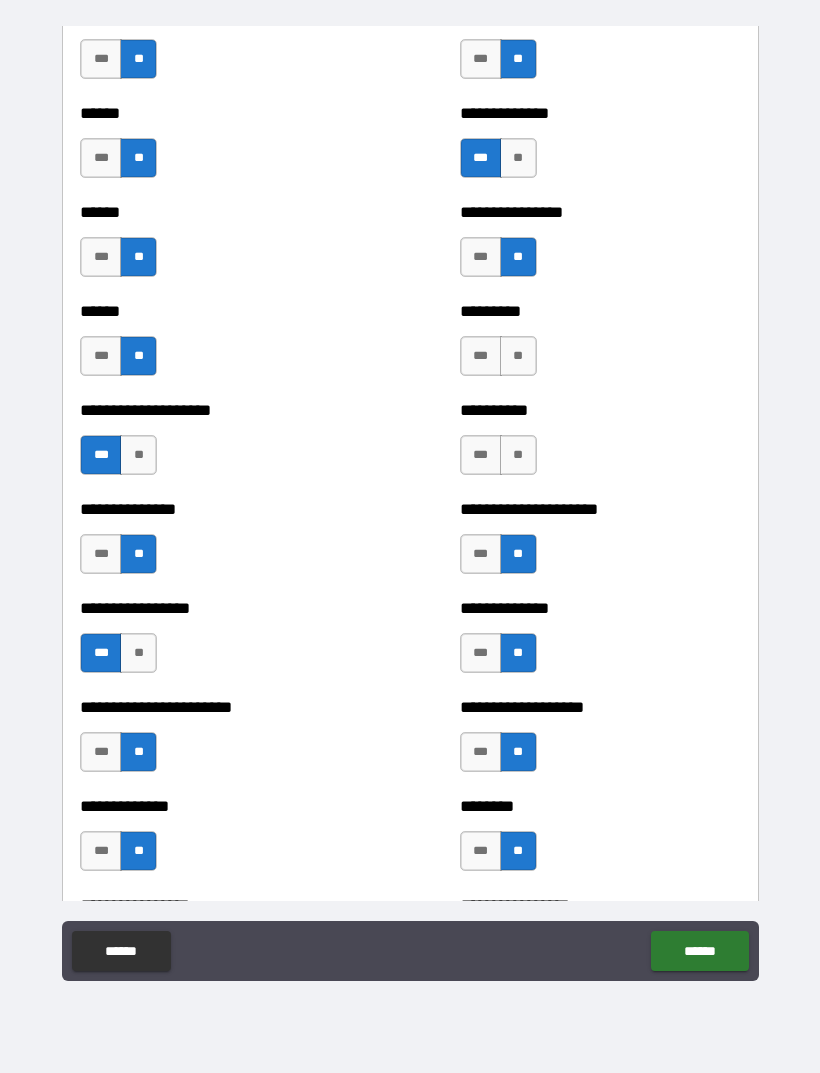 click on "**" at bounding box center (518, 455) 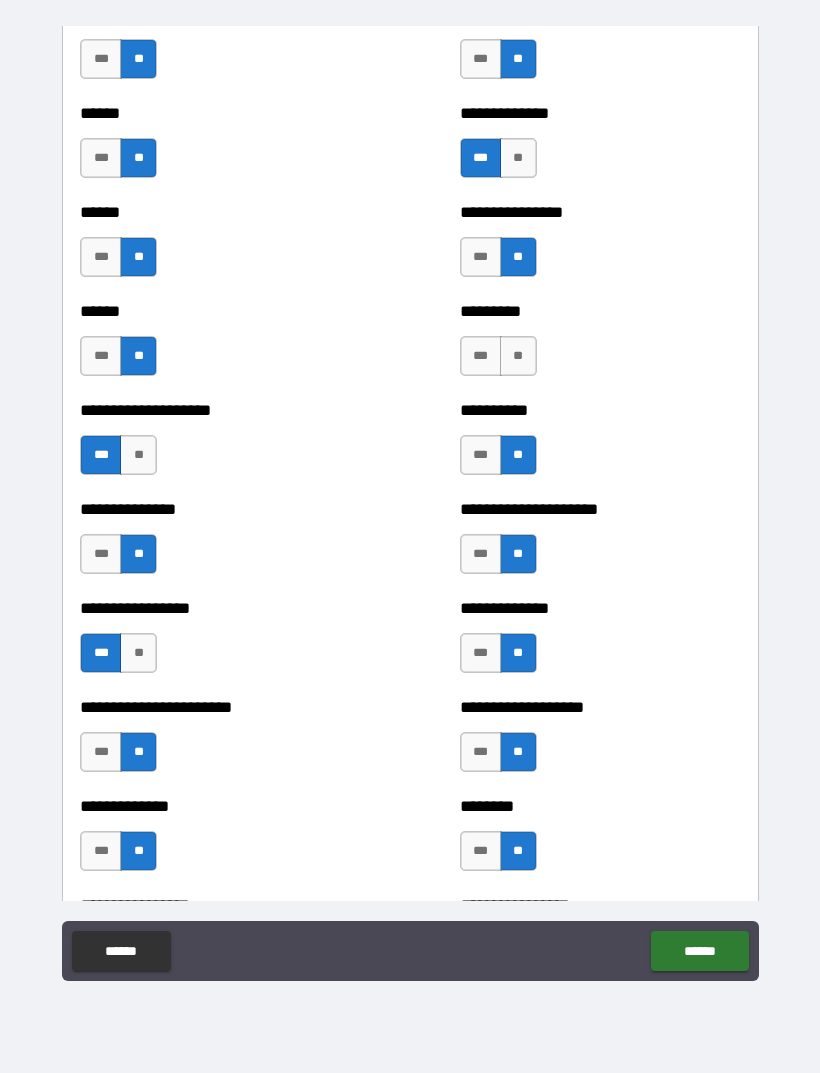 click on "**" at bounding box center (518, 356) 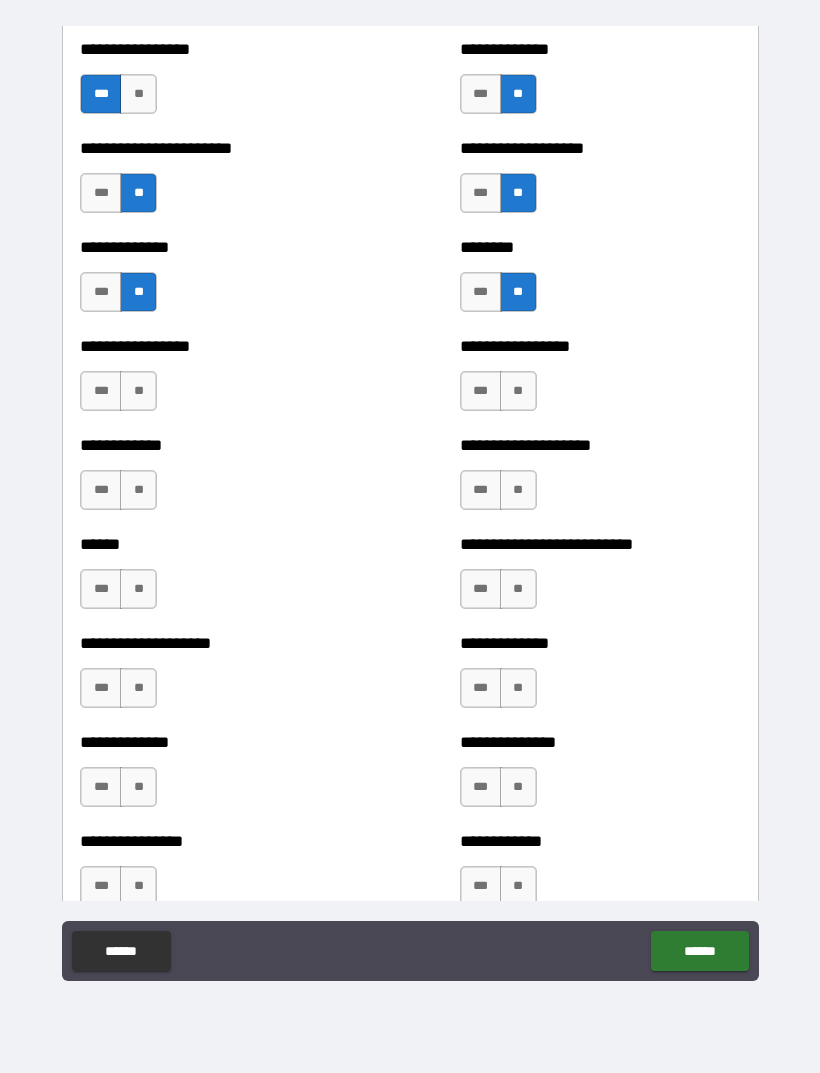 scroll, scrollTop: 3548, scrollLeft: 0, axis: vertical 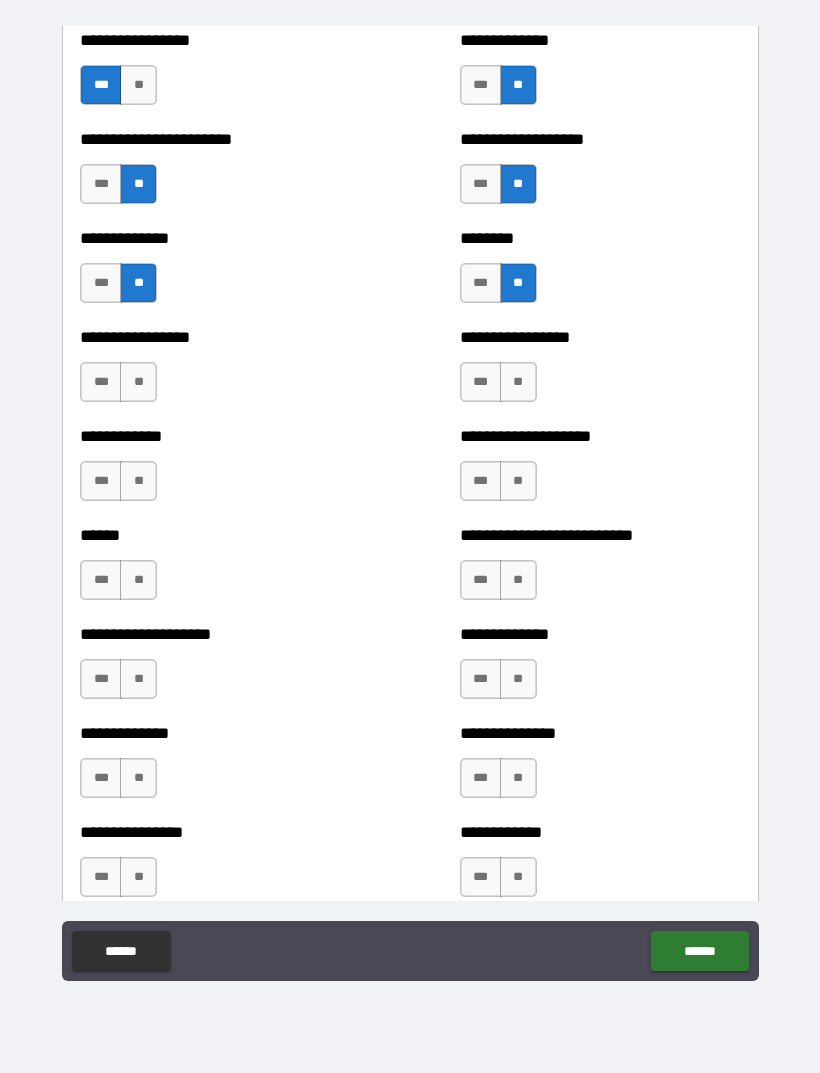 click on "**" at bounding box center (138, 382) 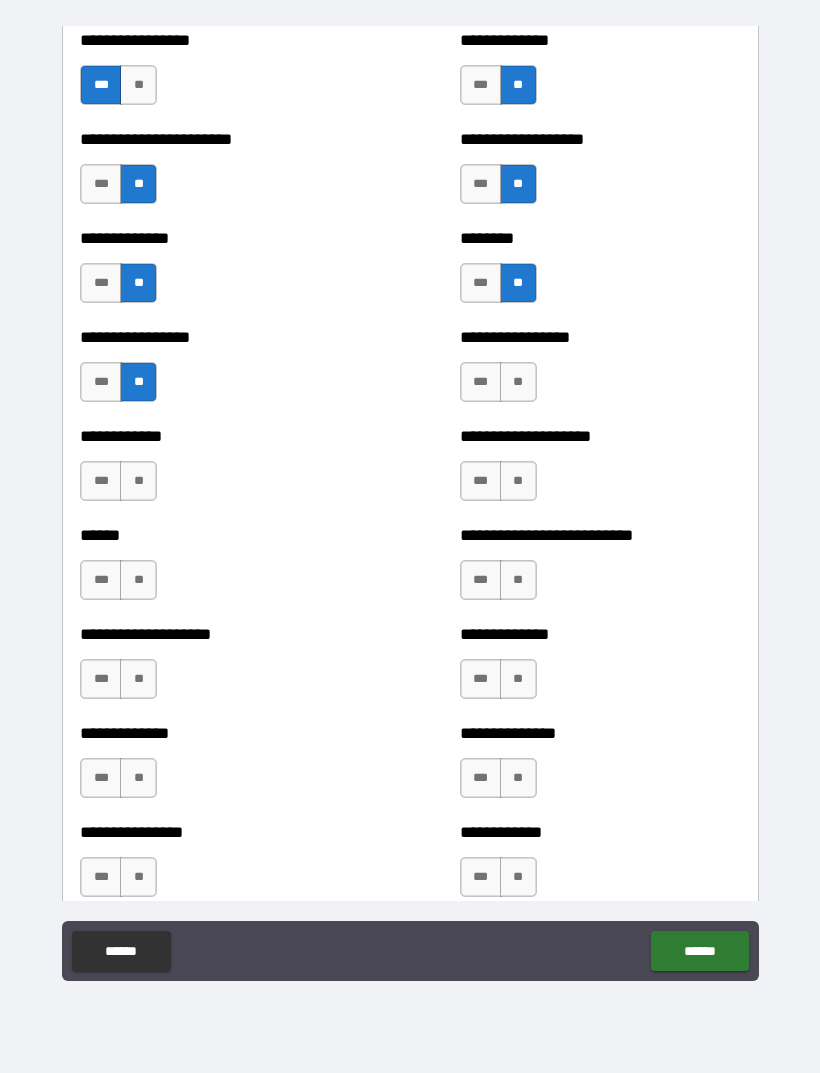 click on "**" at bounding box center (138, 481) 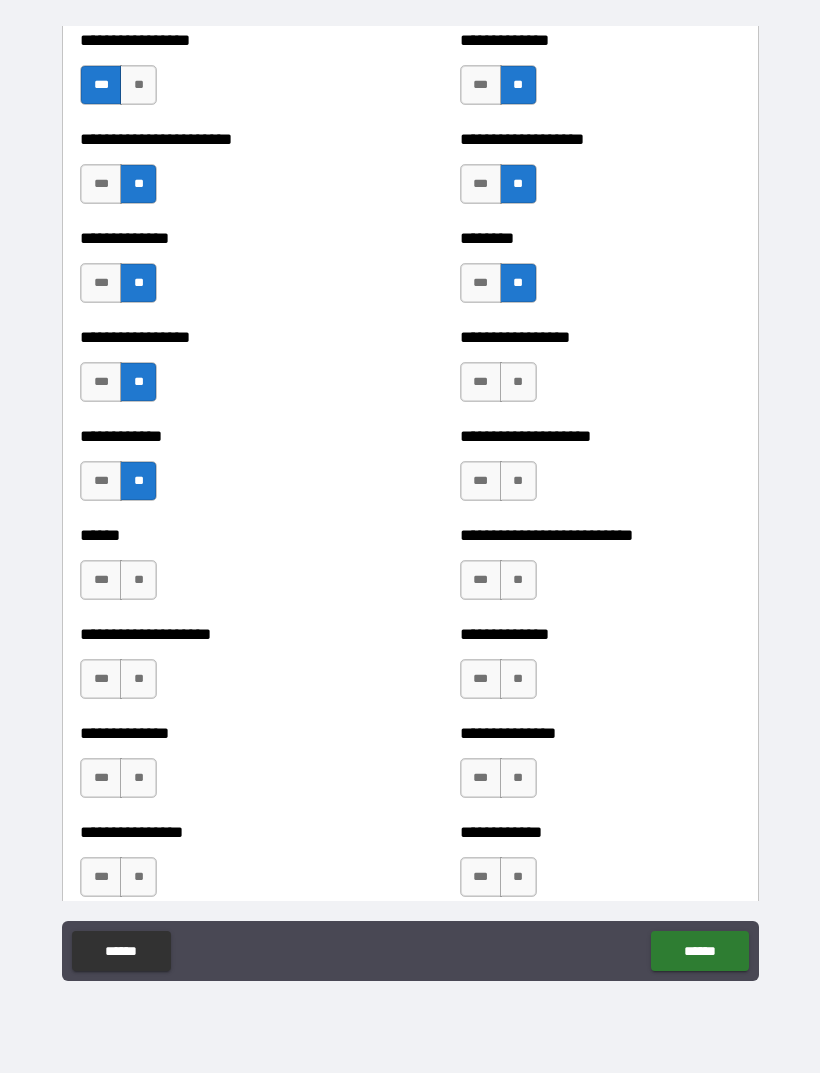 click on "***" at bounding box center (101, 580) 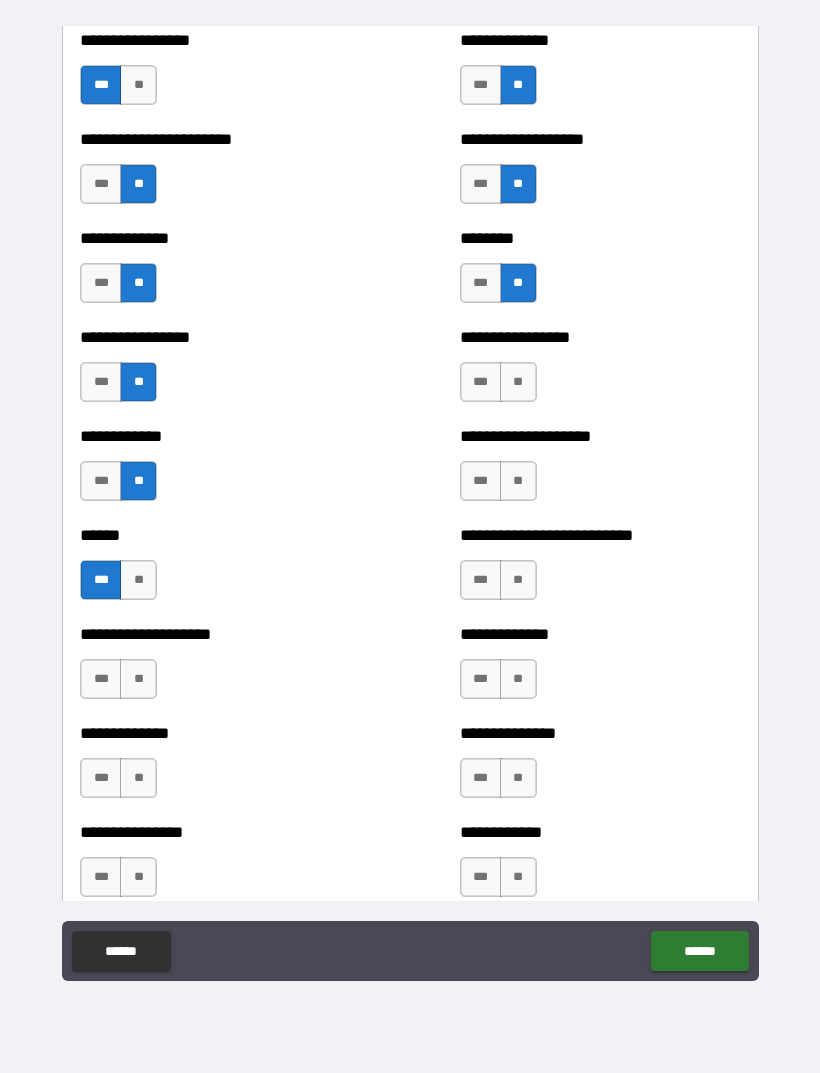 click on "**" at bounding box center (138, 679) 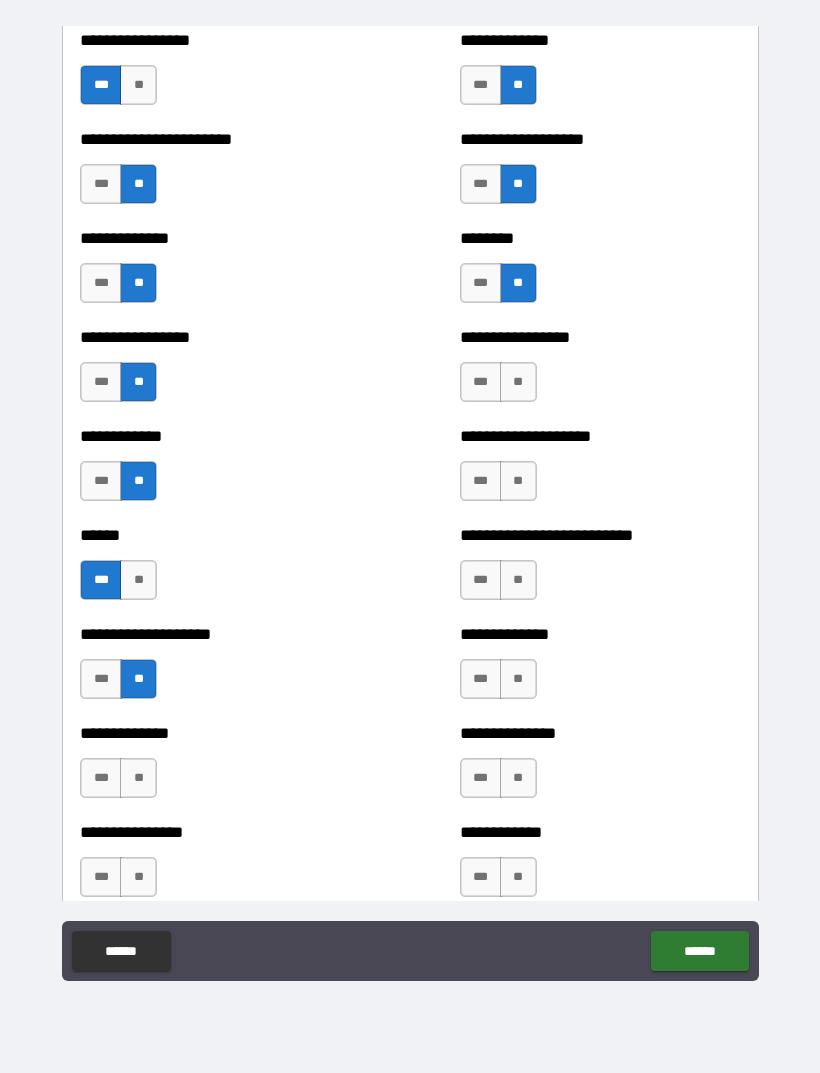 click on "**" at bounding box center [138, 778] 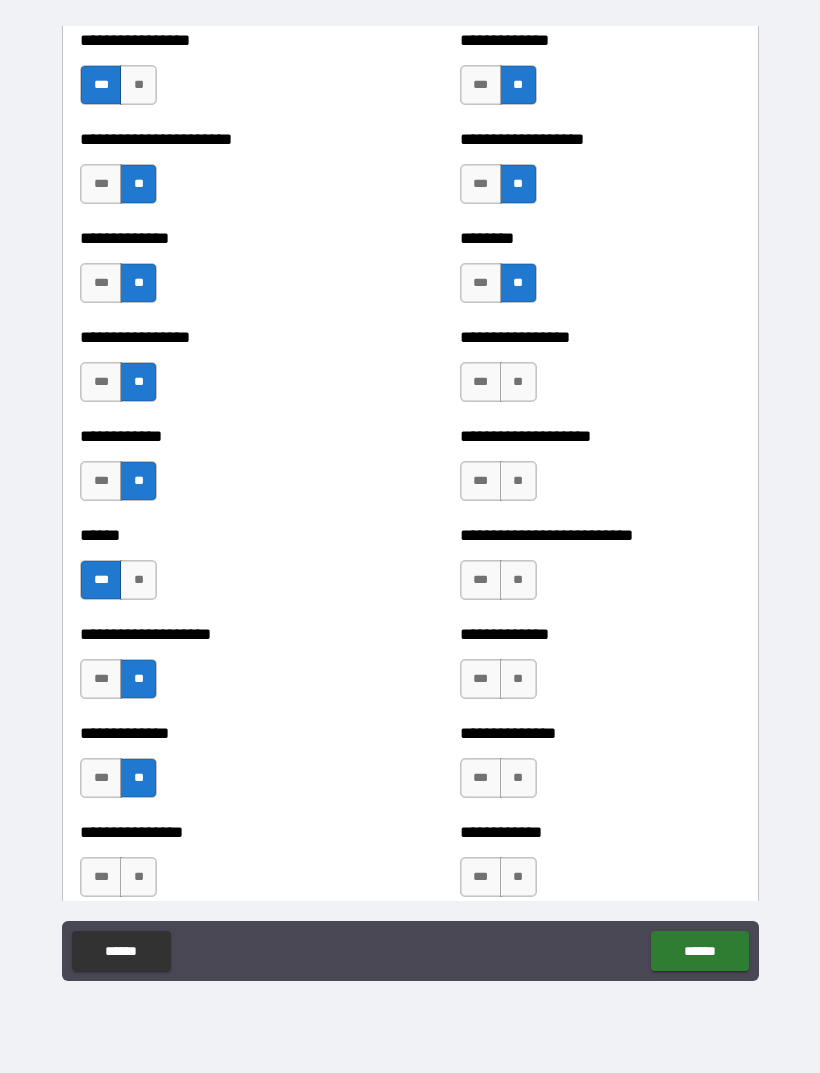 click on "**" at bounding box center [138, 877] 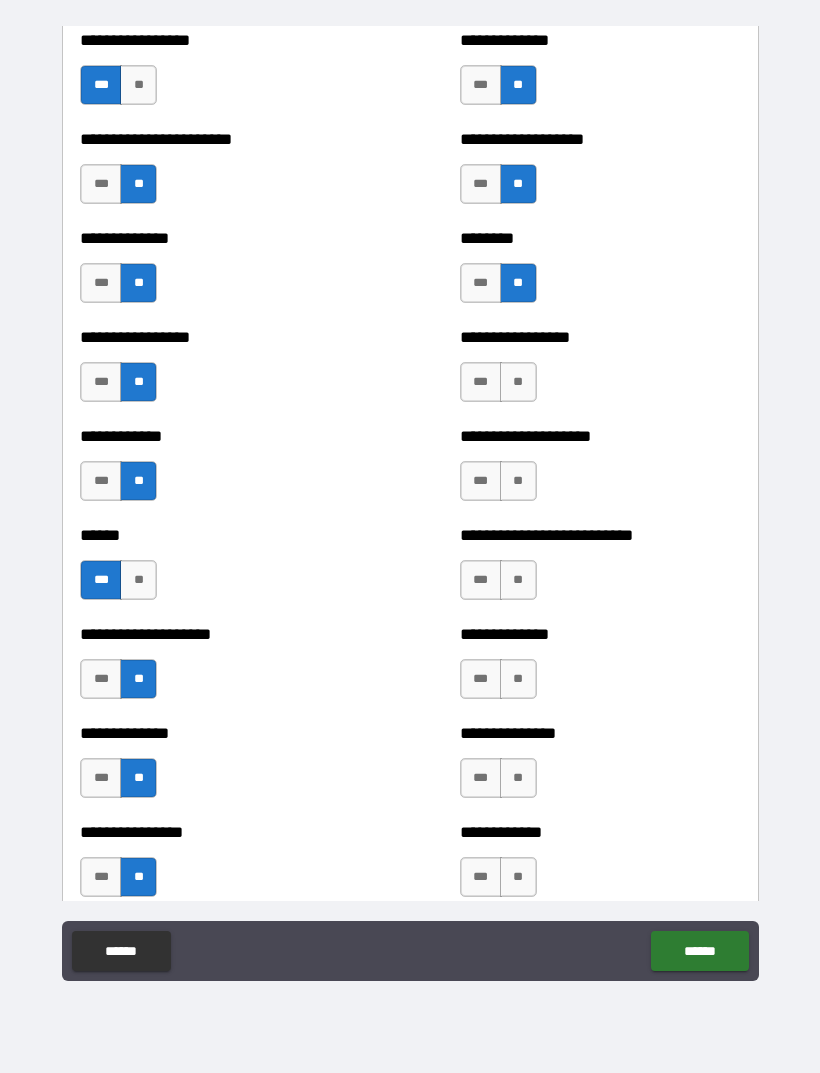click on "**" at bounding box center (518, 877) 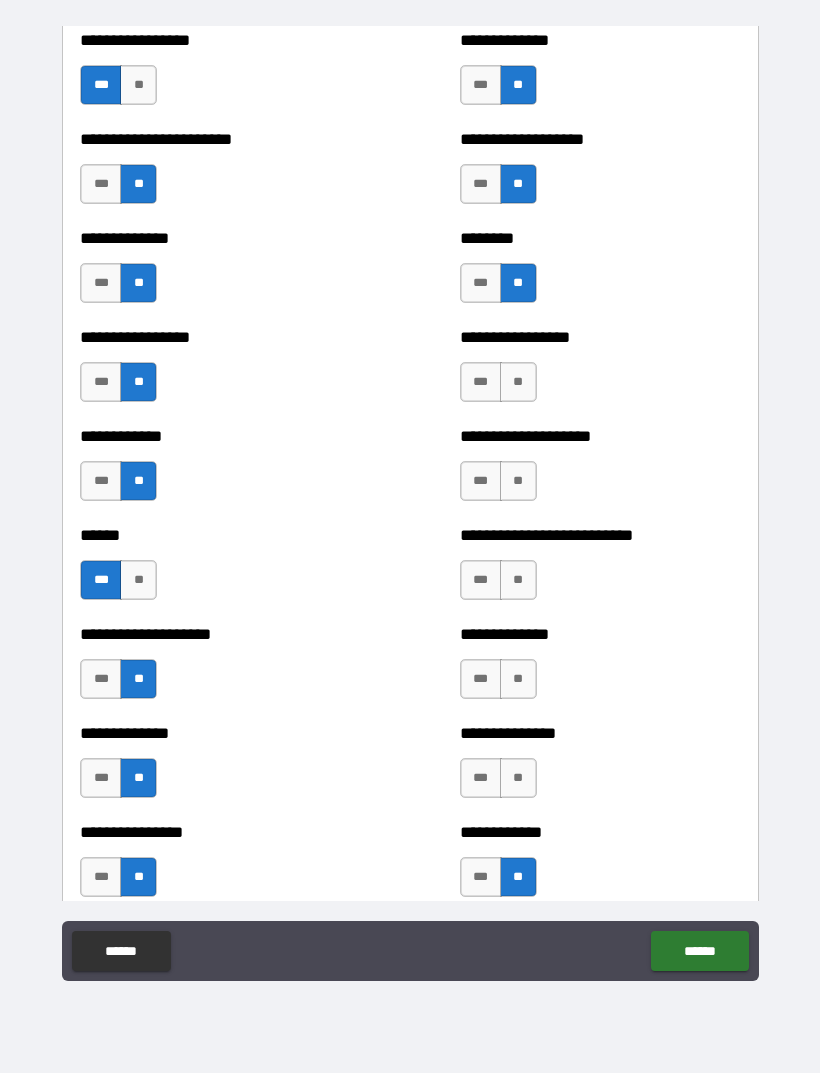 click on "**" at bounding box center (518, 778) 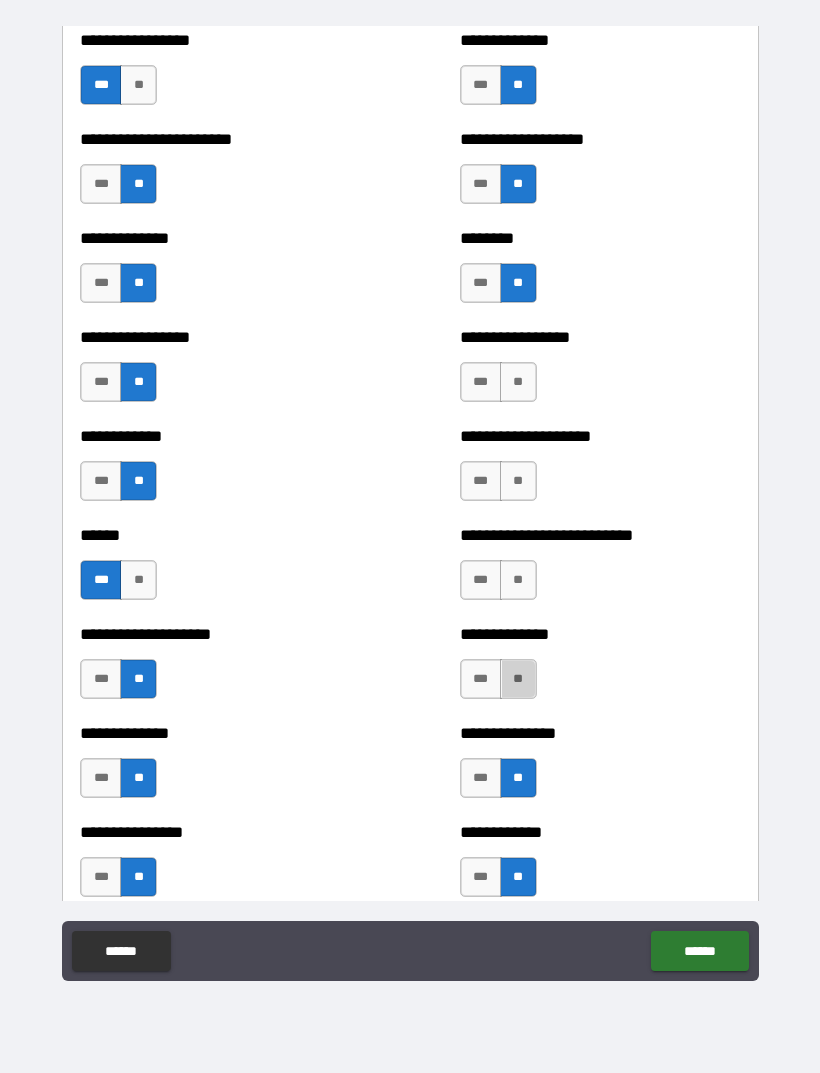click on "**" at bounding box center [518, 679] 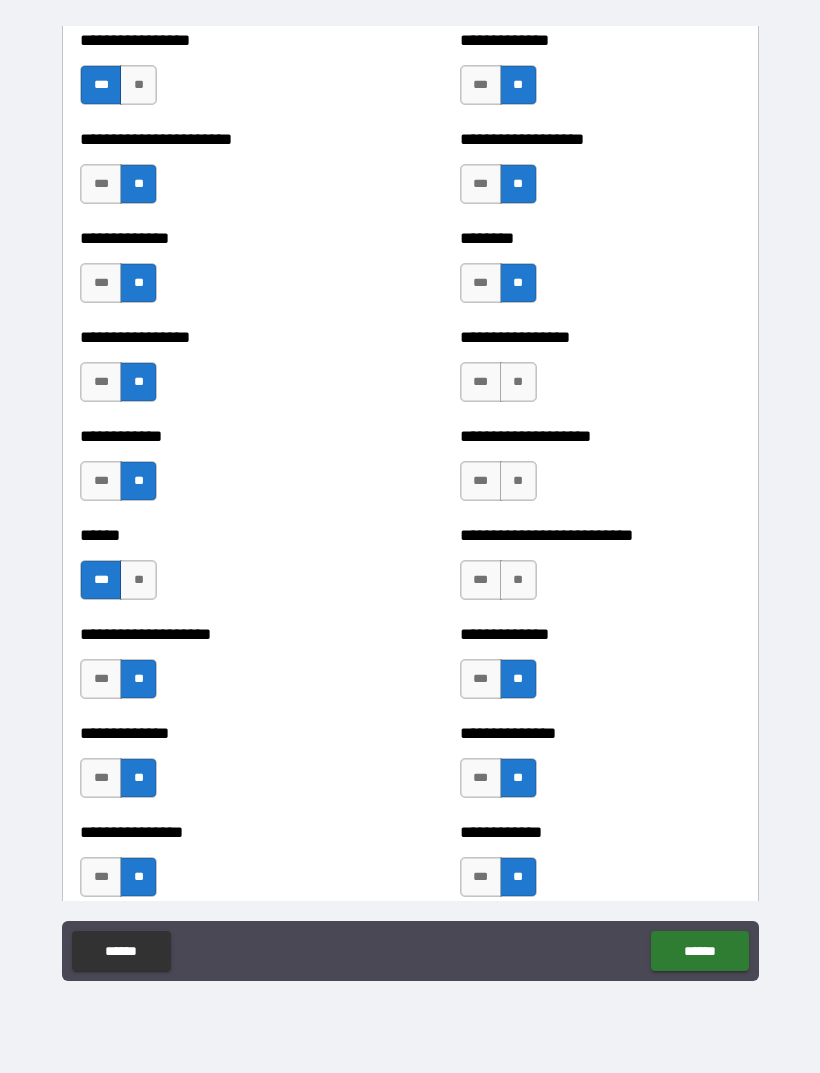 click on "**" at bounding box center [518, 580] 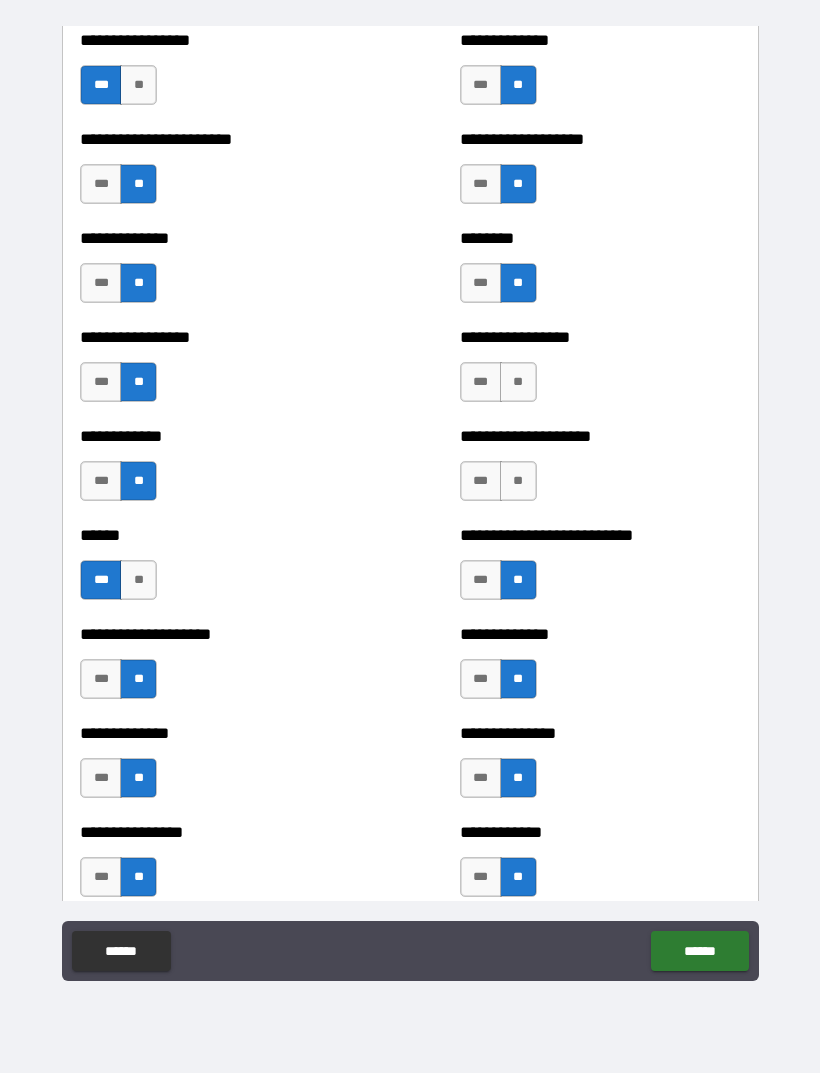 click on "**" at bounding box center (518, 481) 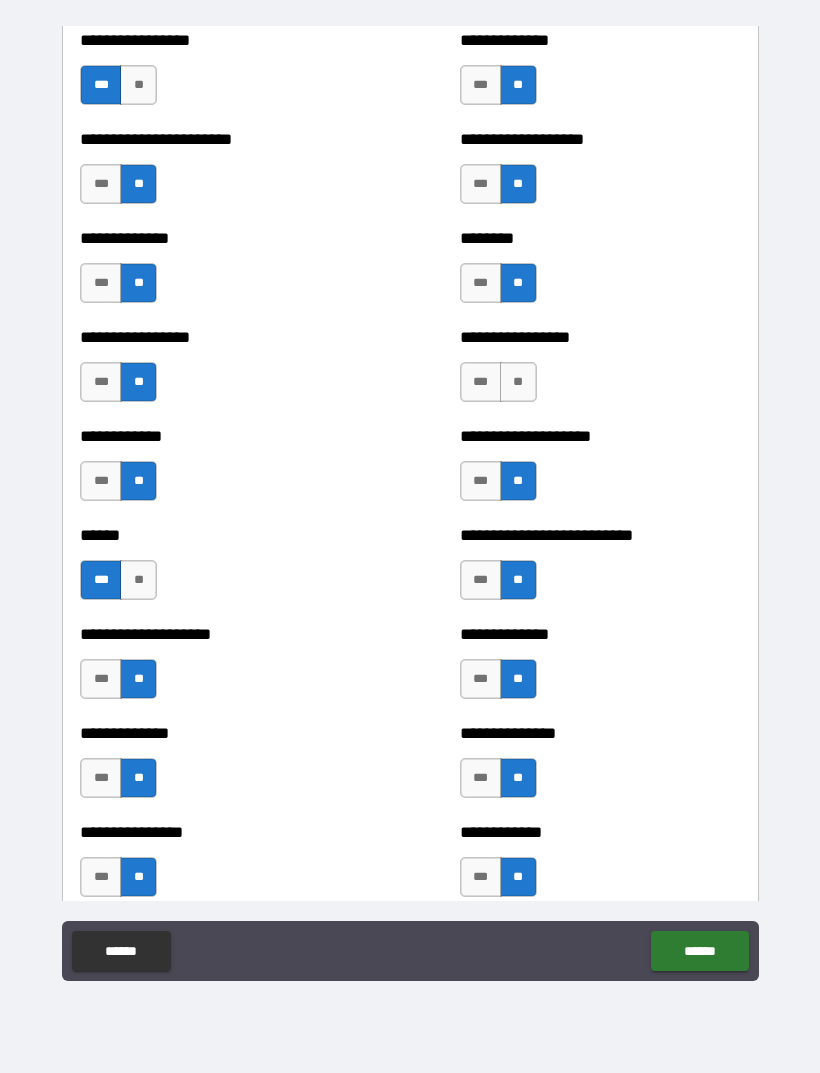 click on "**" at bounding box center [518, 382] 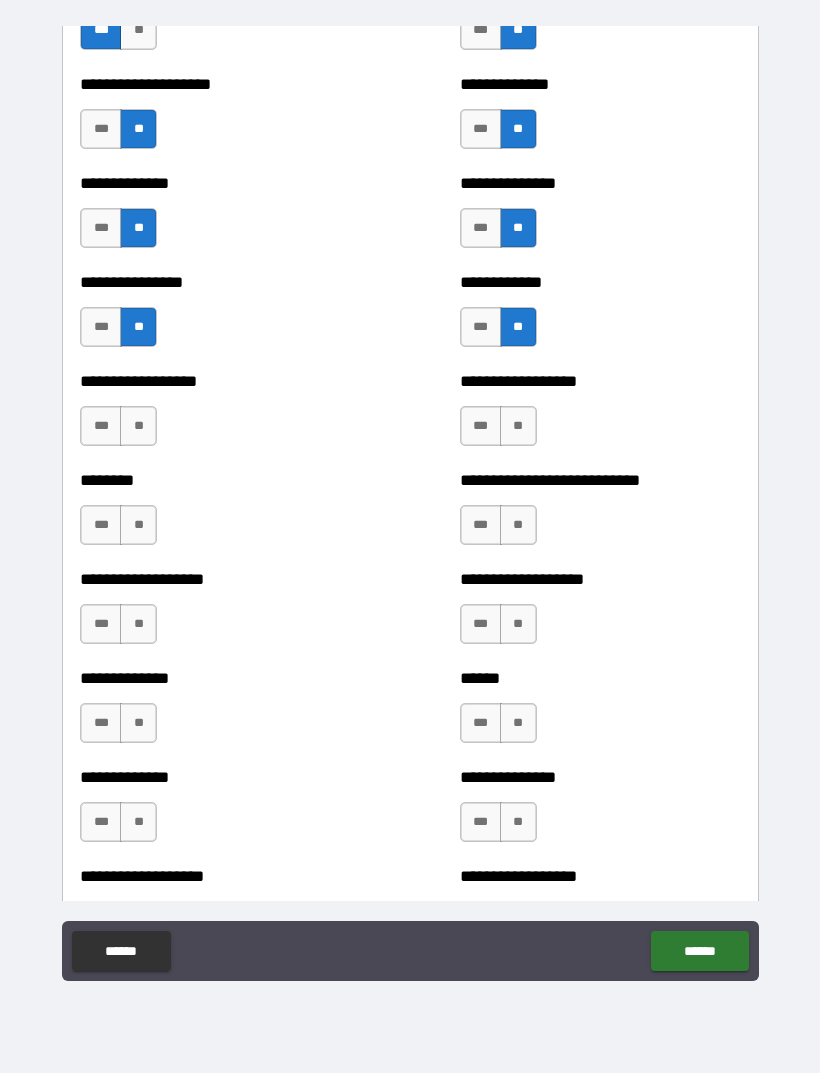 scroll, scrollTop: 4109, scrollLeft: 0, axis: vertical 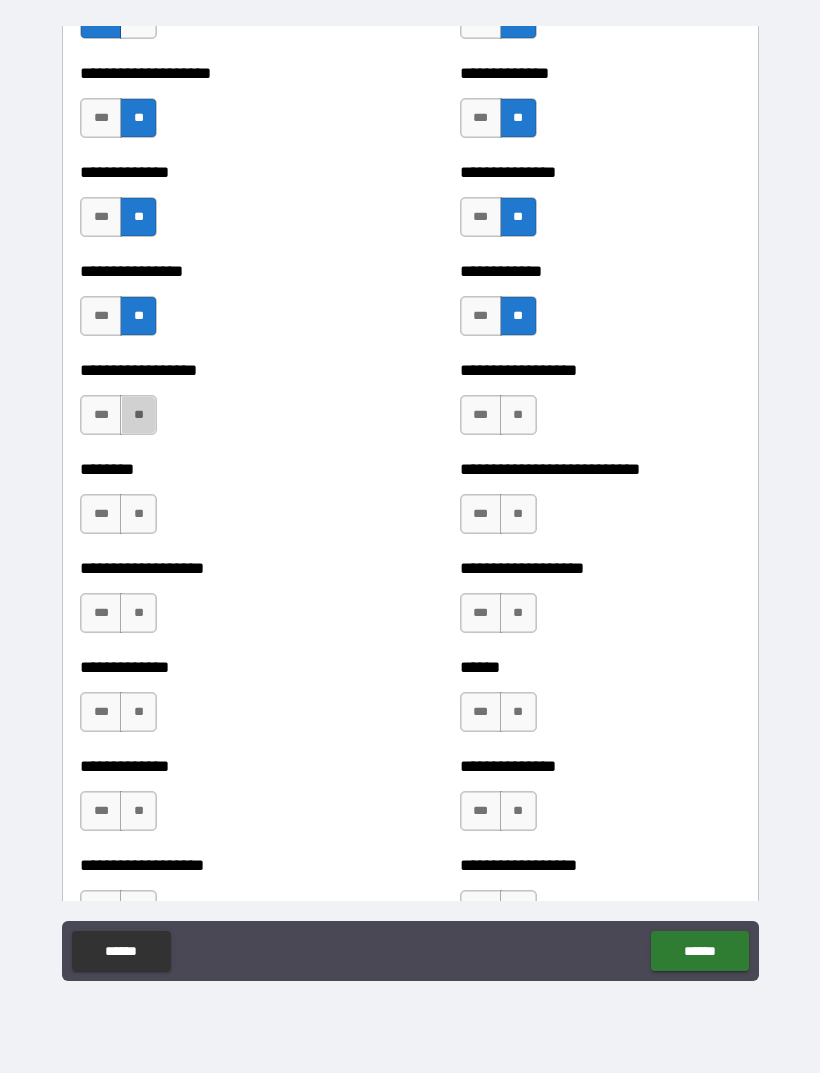 click on "**" at bounding box center (138, 415) 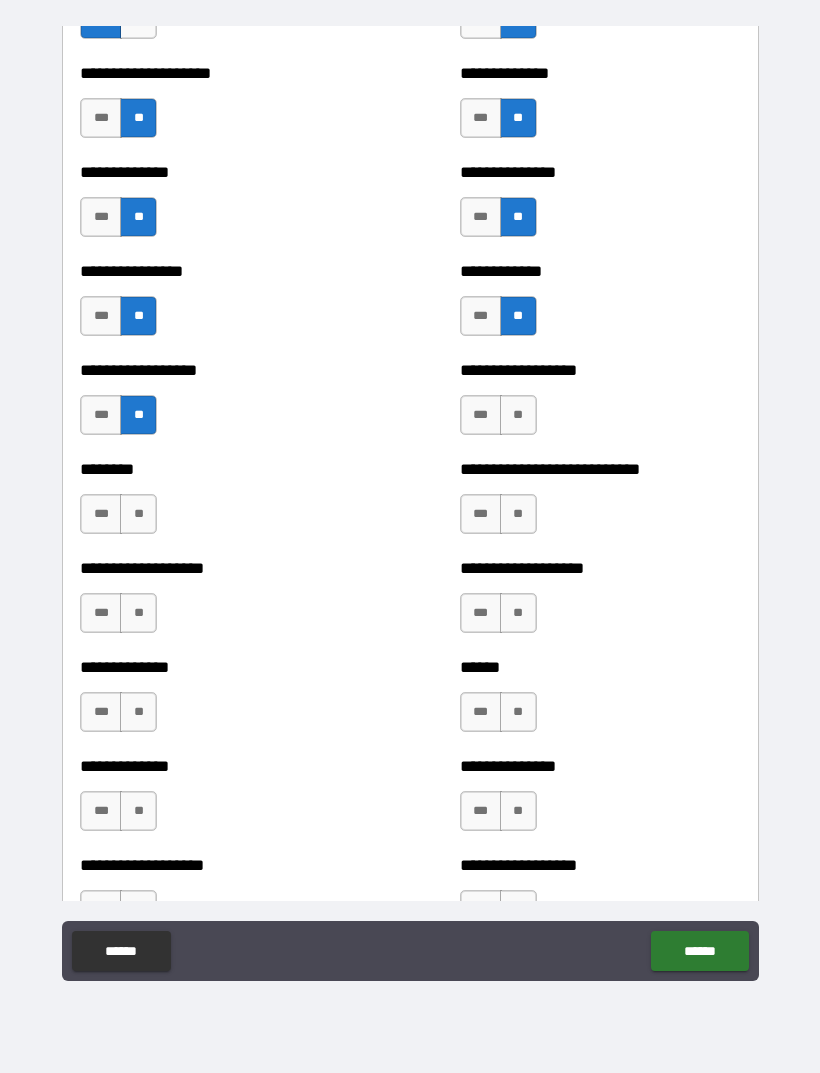 click on "**" at bounding box center [138, 514] 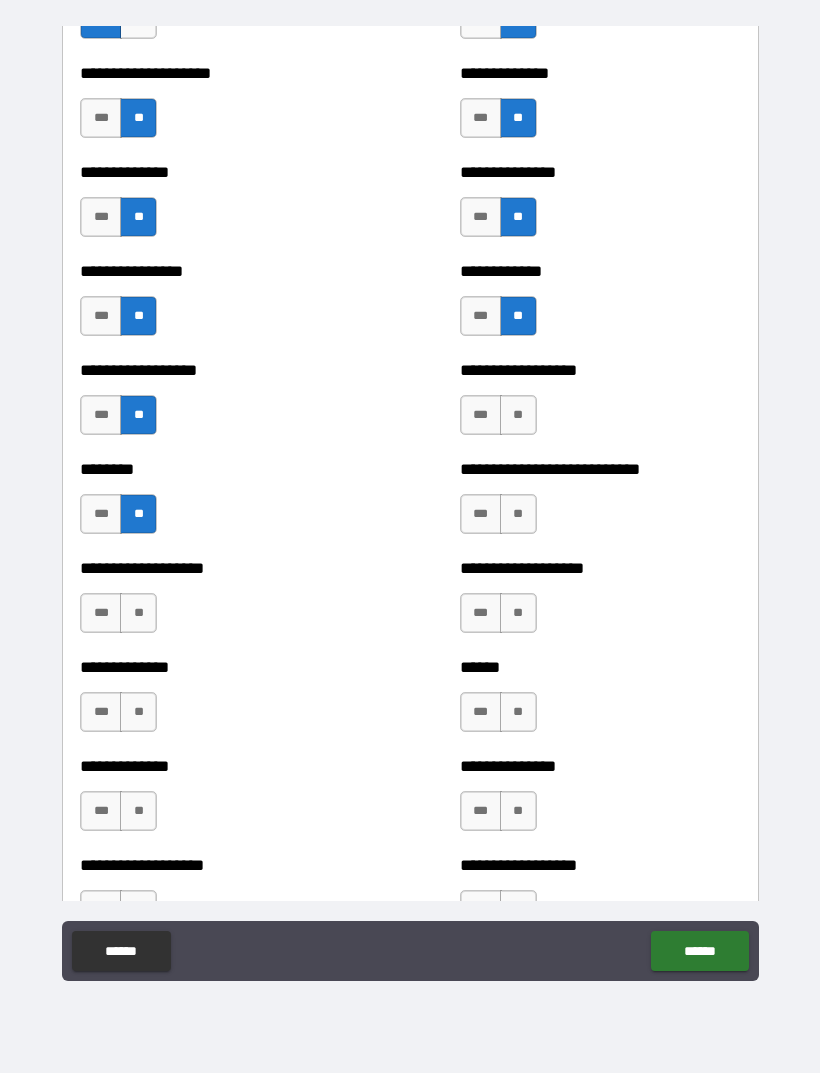click on "***" at bounding box center [101, 613] 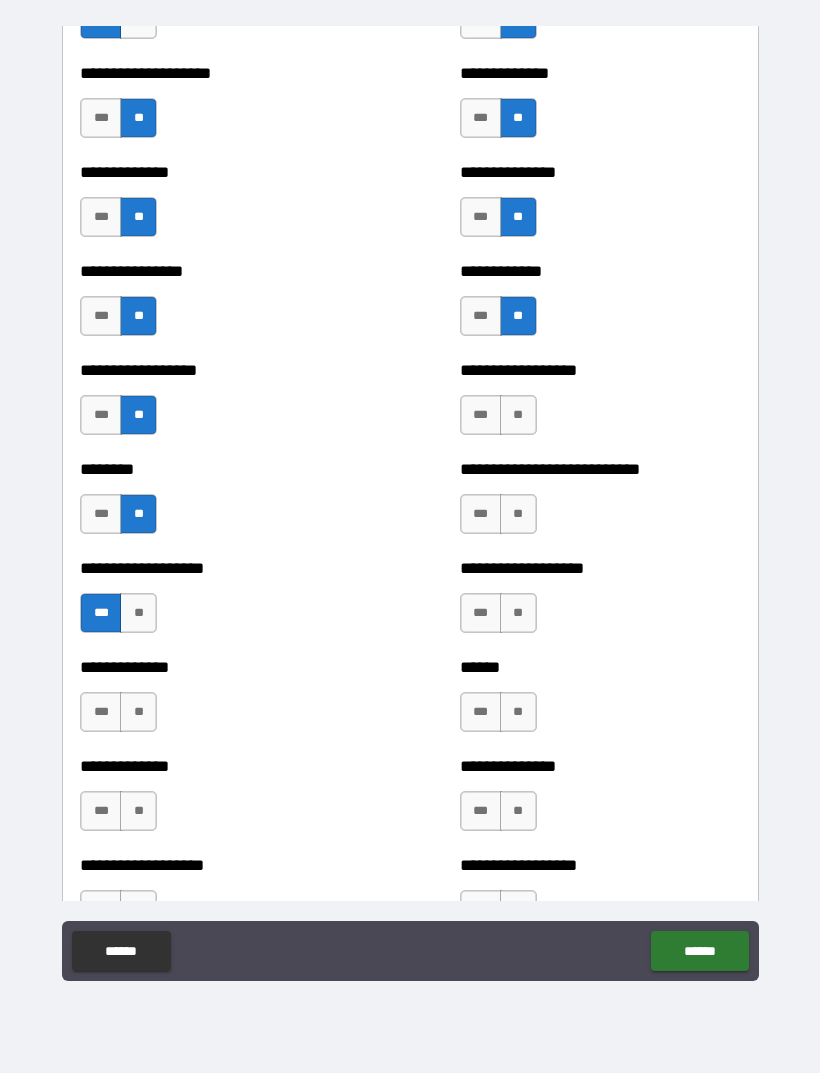 click on "**" at bounding box center (138, 712) 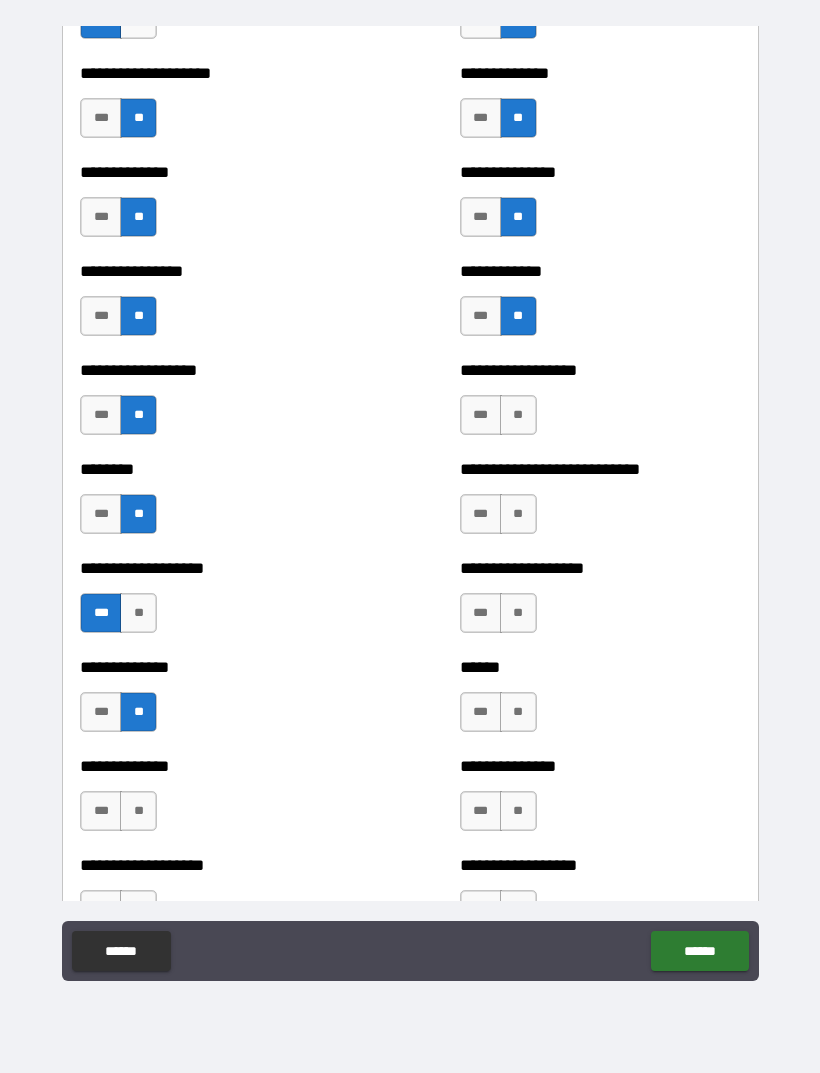 click on "**" at bounding box center (138, 811) 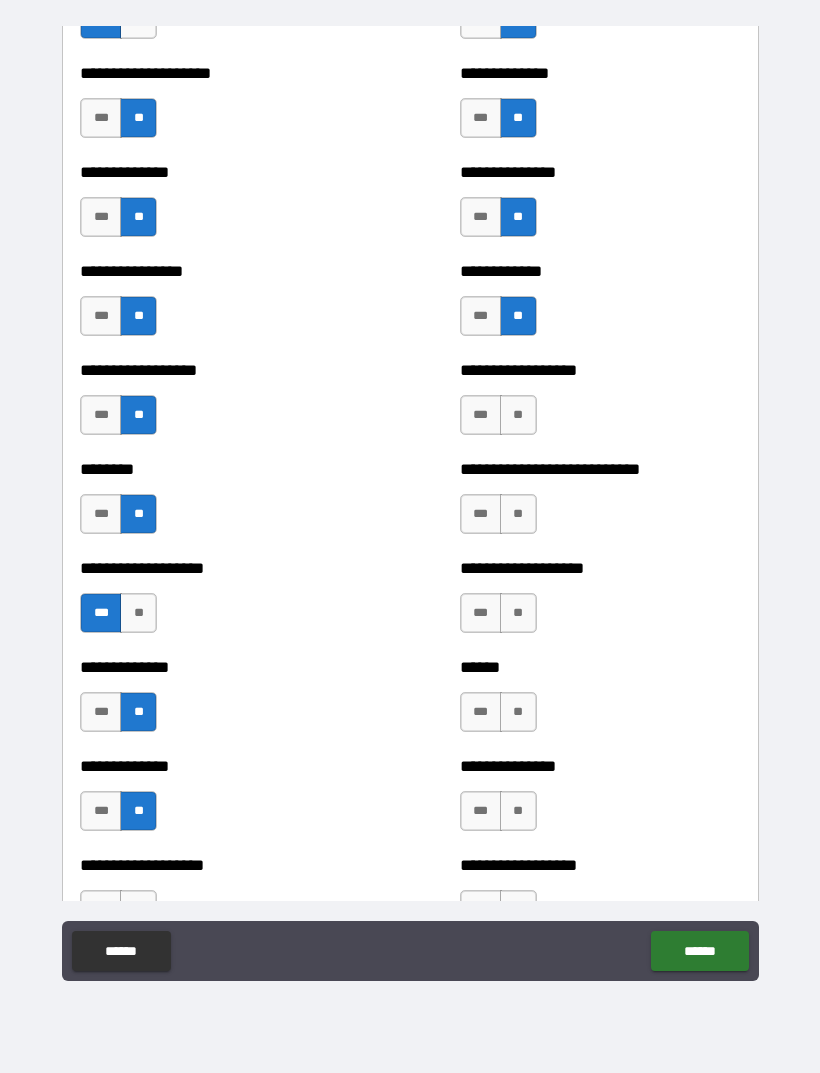 click on "**" at bounding box center (518, 415) 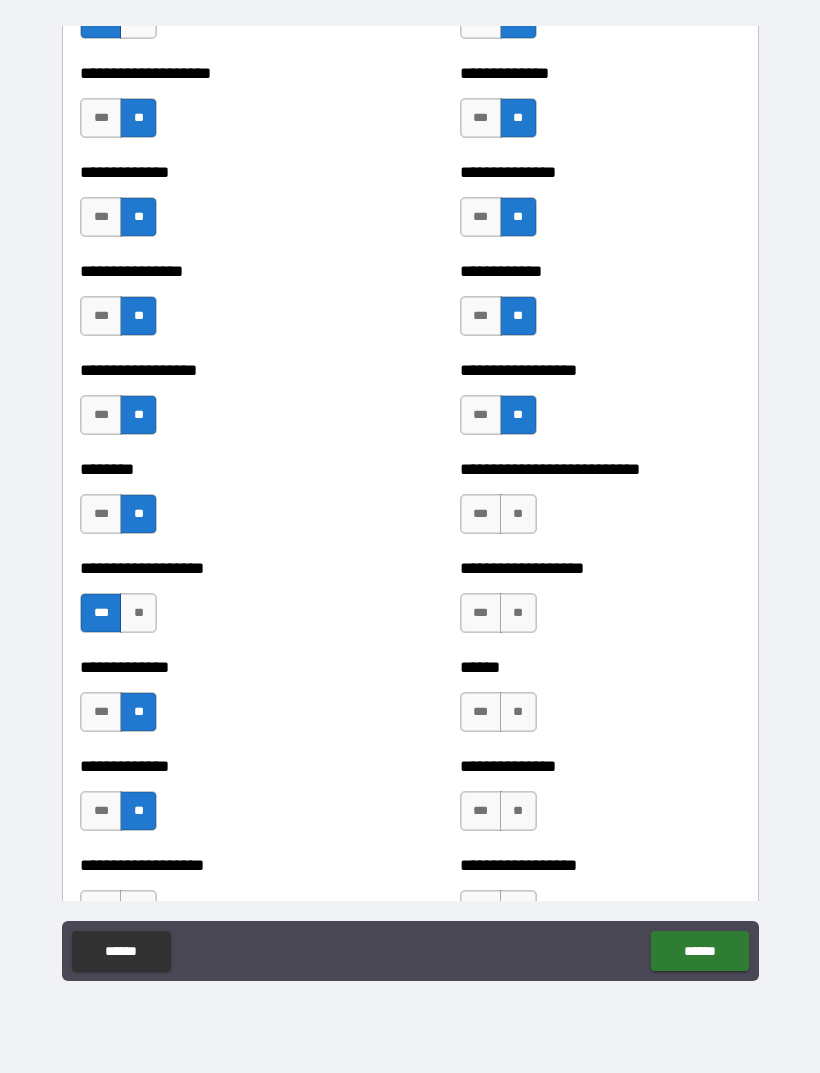 click on "**" at bounding box center [518, 514] 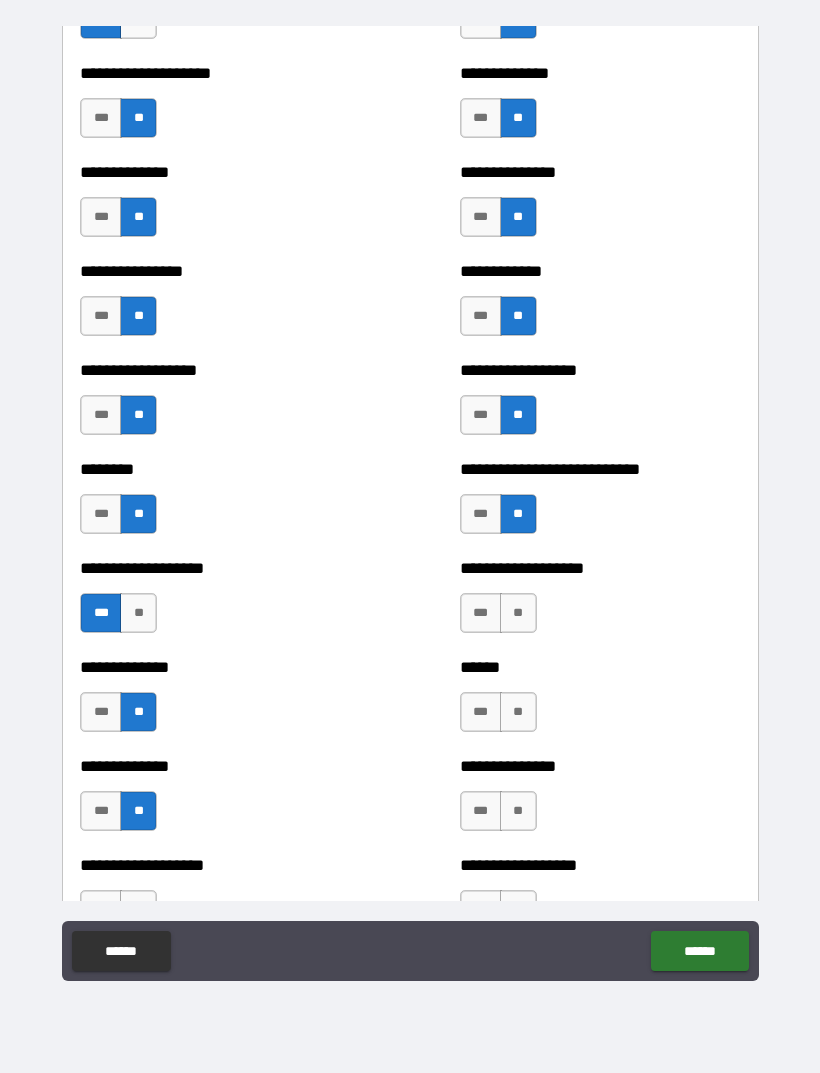 click on "**" at bounding box center (518, 613) 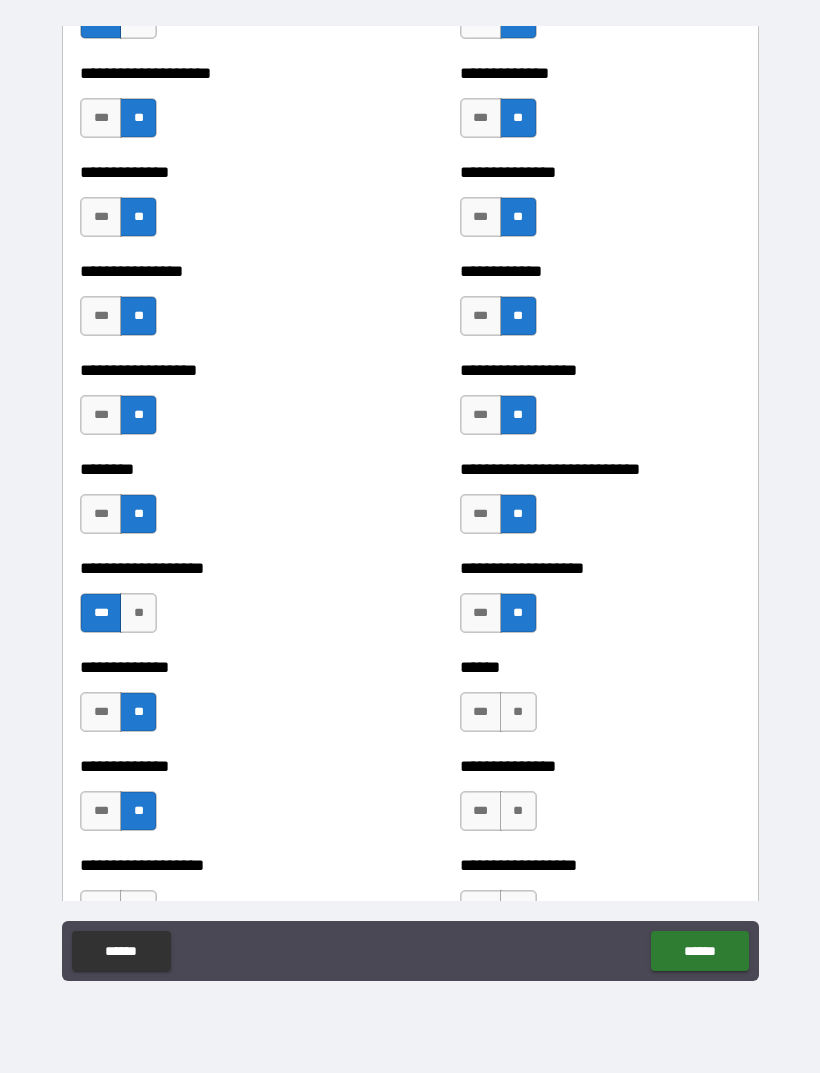 click on "**" at bounding box center [518, 712] 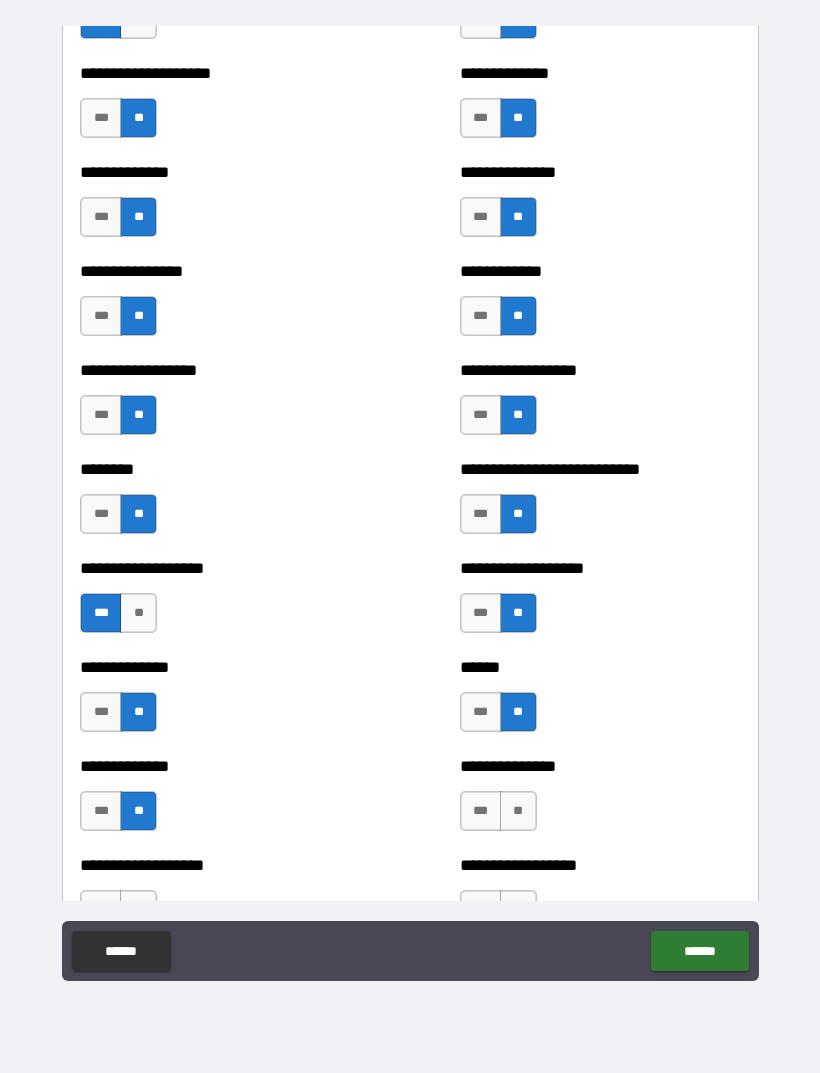 click on "**" at bounding box center [518, 811] 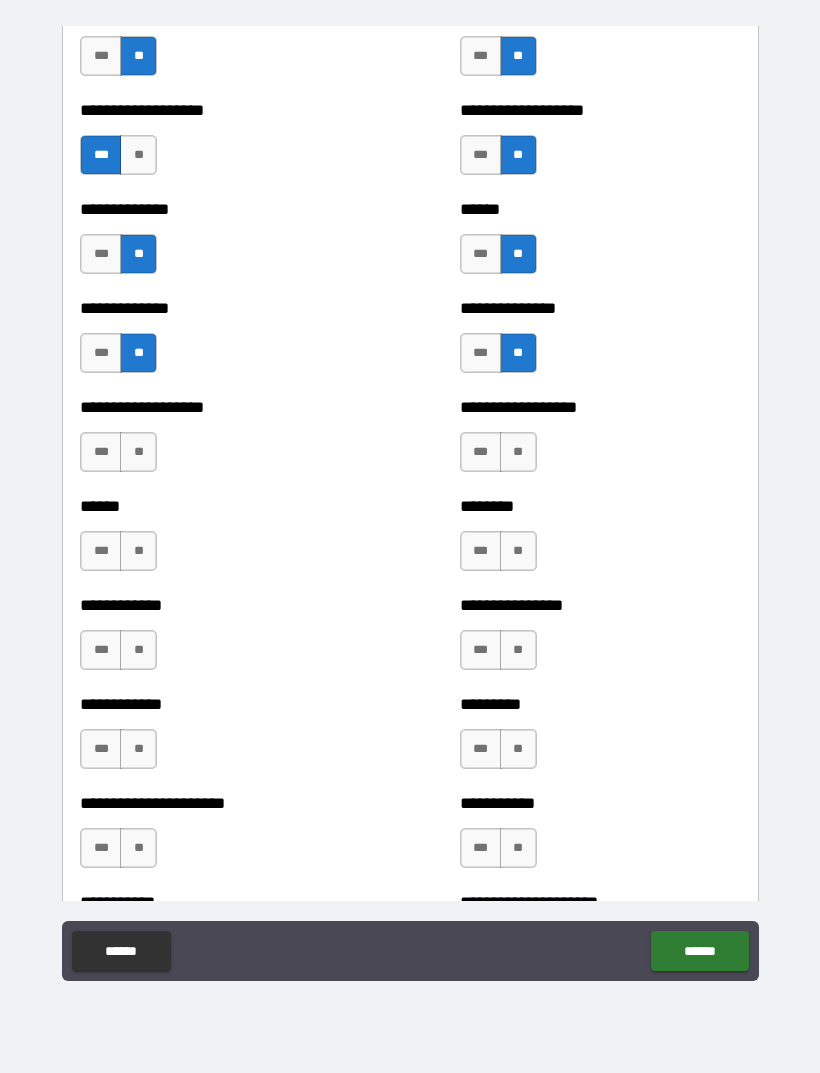 scroll, scrollTop: 4591, scrollLeft: 0, axis: vertical 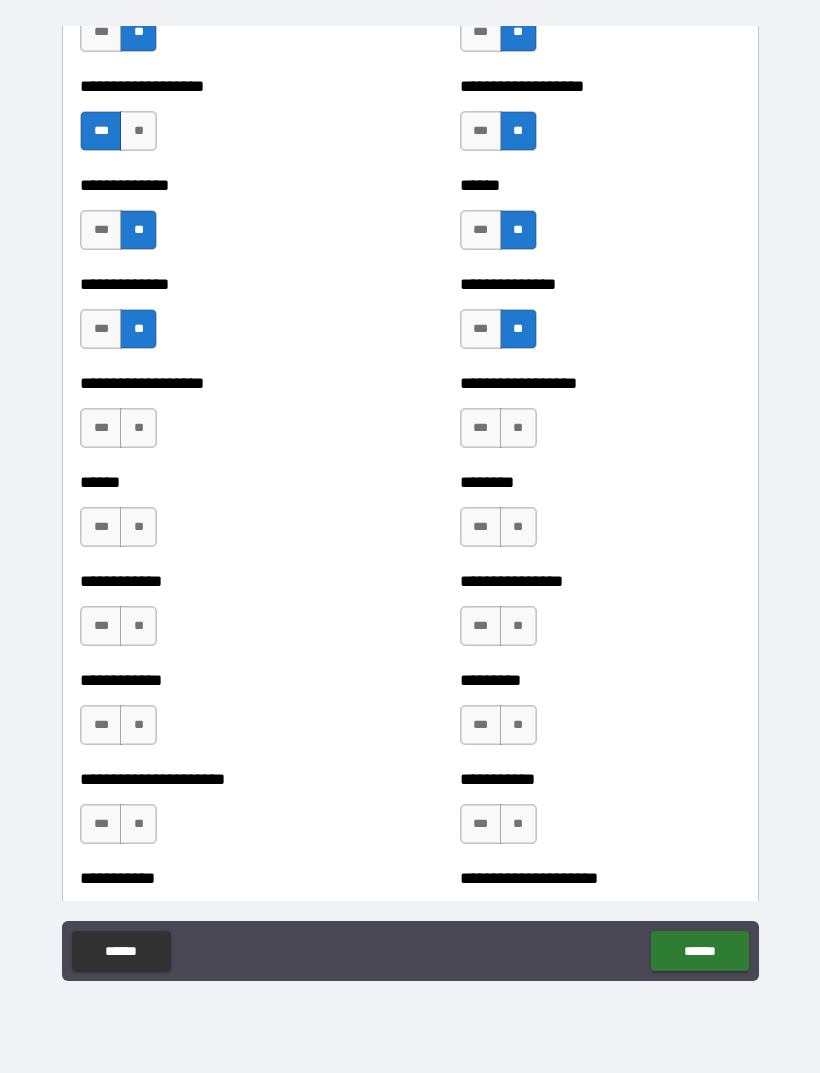 click on "**" at bounding box center (138, 428) 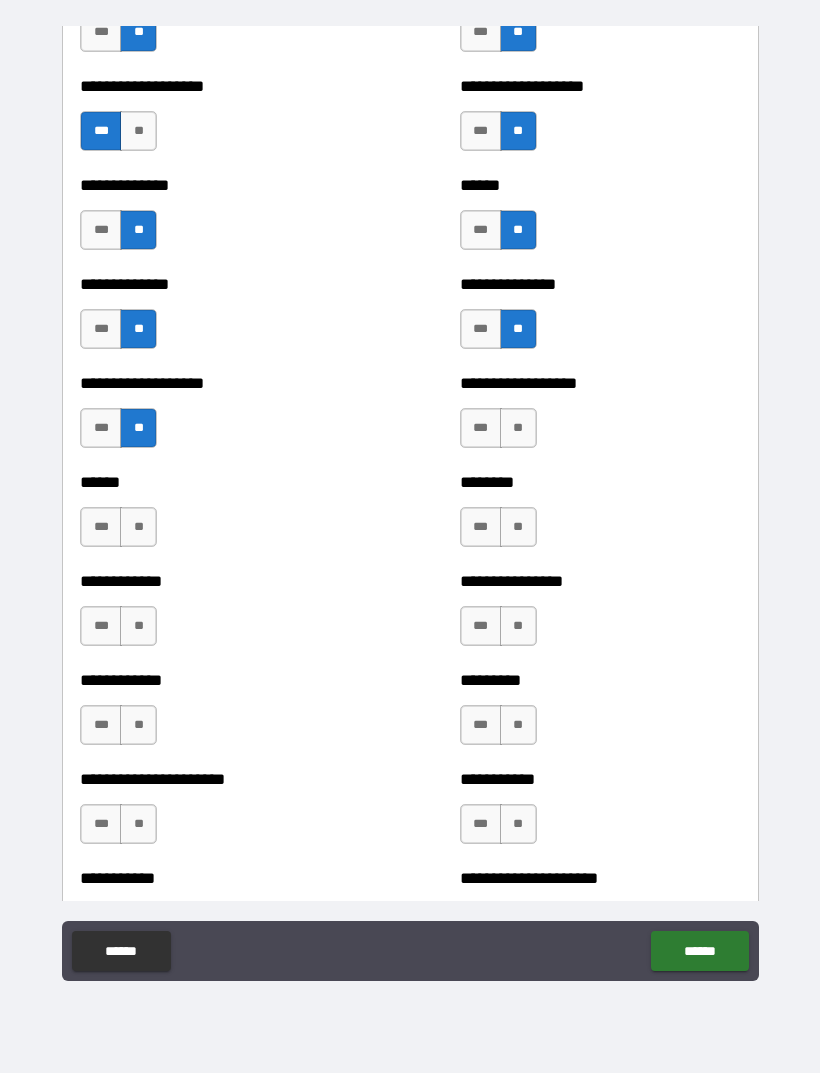 click on "**" at bounding box center [138, 527] 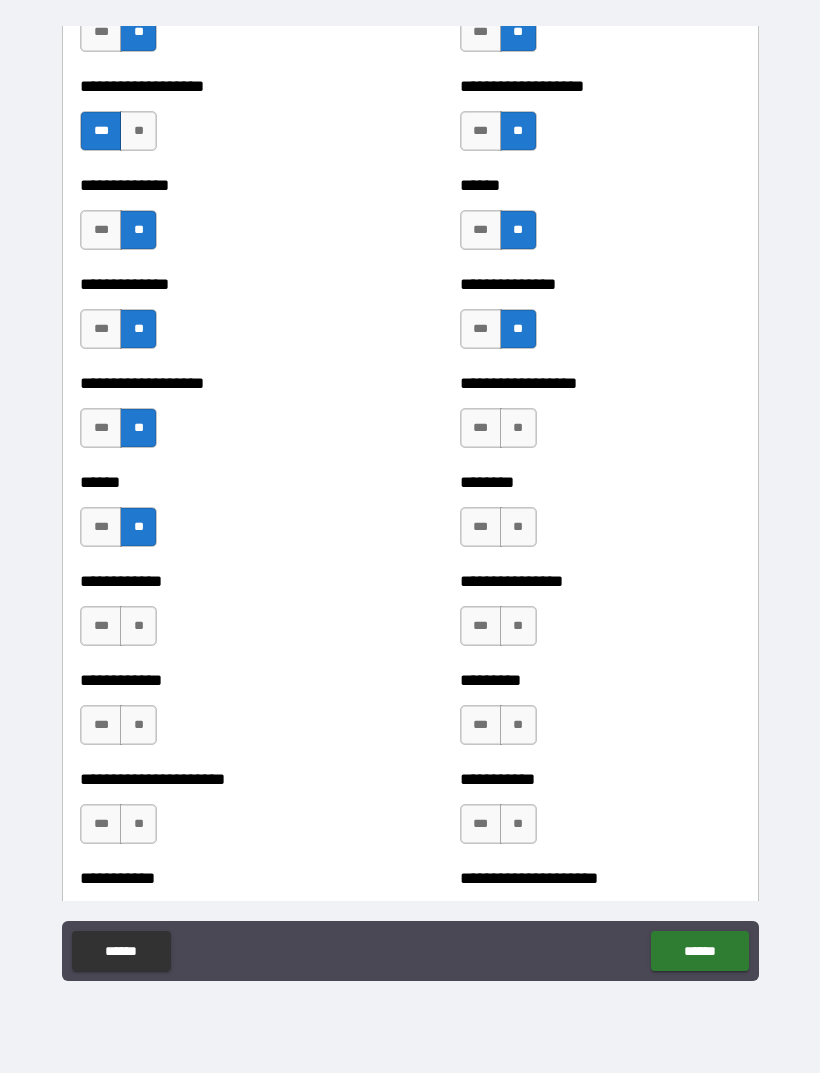 click on "***" at bounding box center [101, 626] 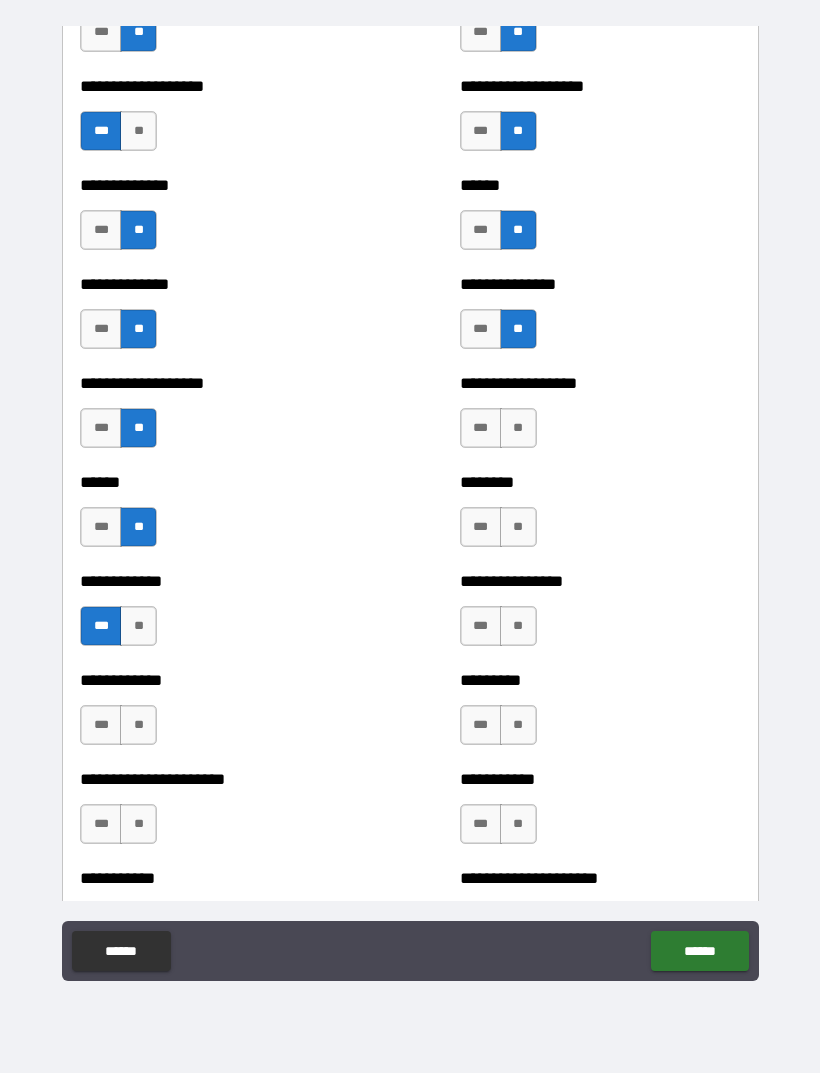 click on "**" at bounding box center (138, 725) 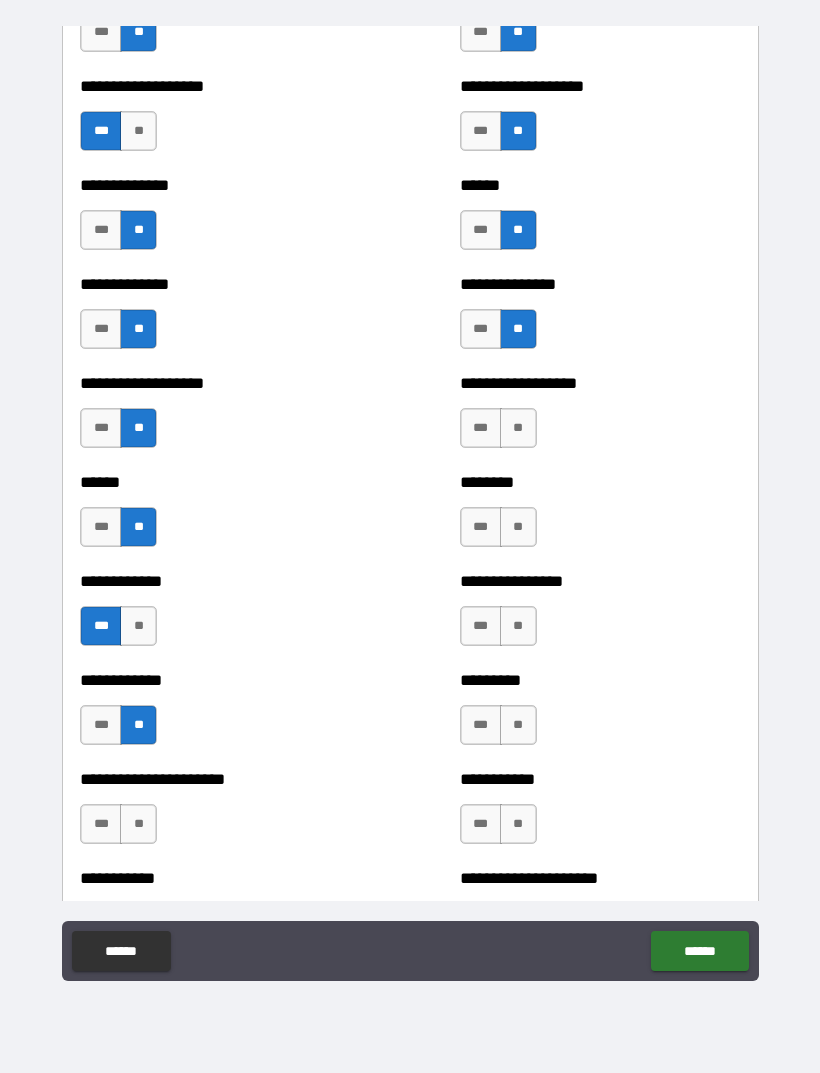 click on "**" at bounding box center (138, 824) 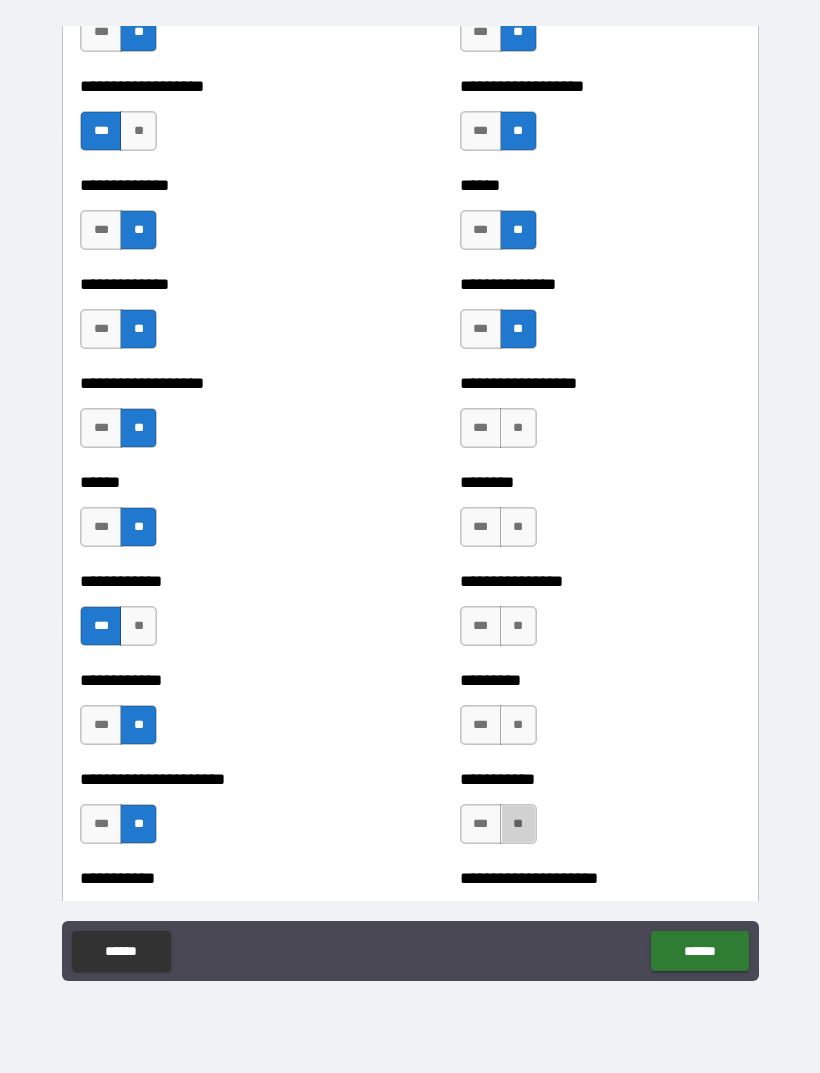 click on "**" at bounding box center [518, 824] 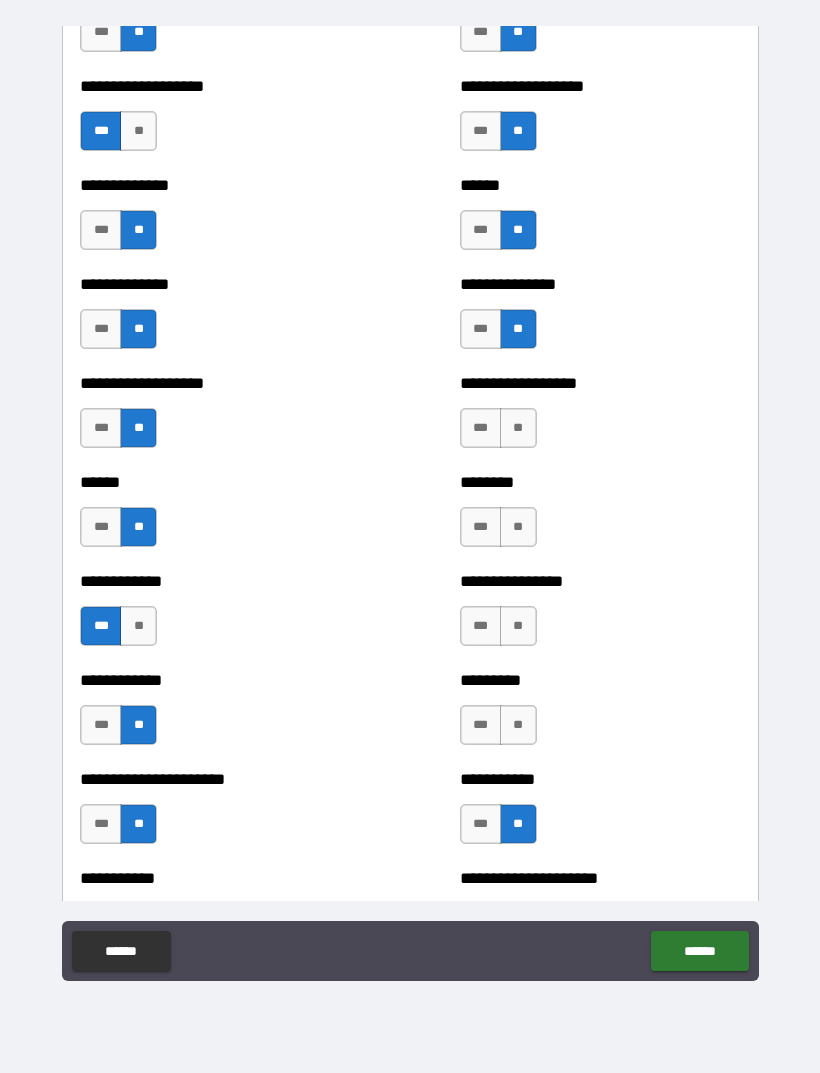 click on "**" at bounding box center [518, 725] 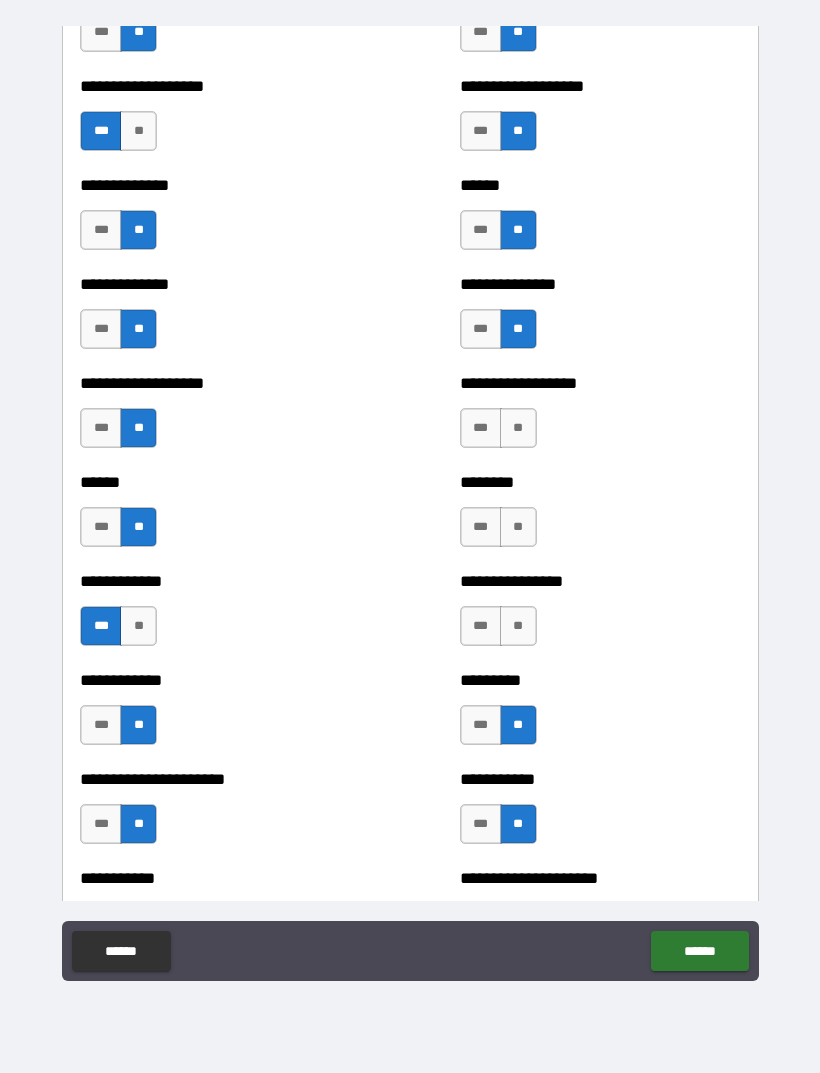 click on "**" at bounding box center (518, 626) 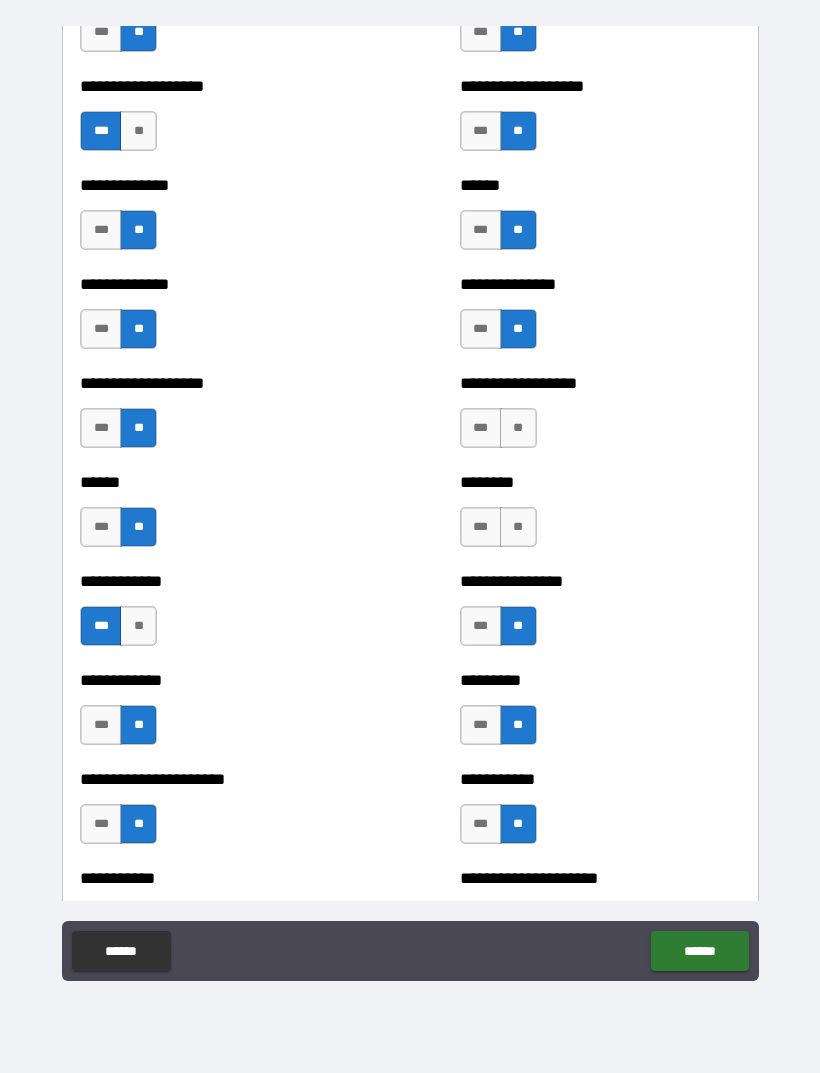 click on "**" at bounding box center (518, 527) 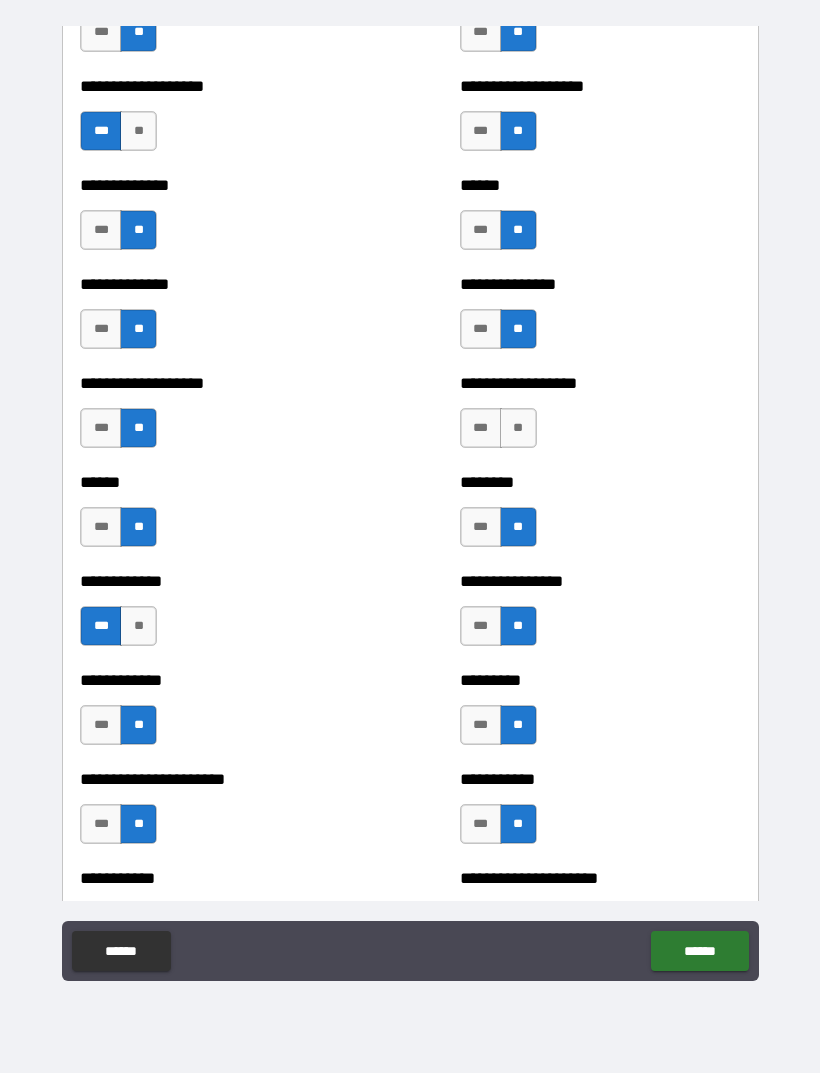 click on "***" at bounding box center [481, 428] 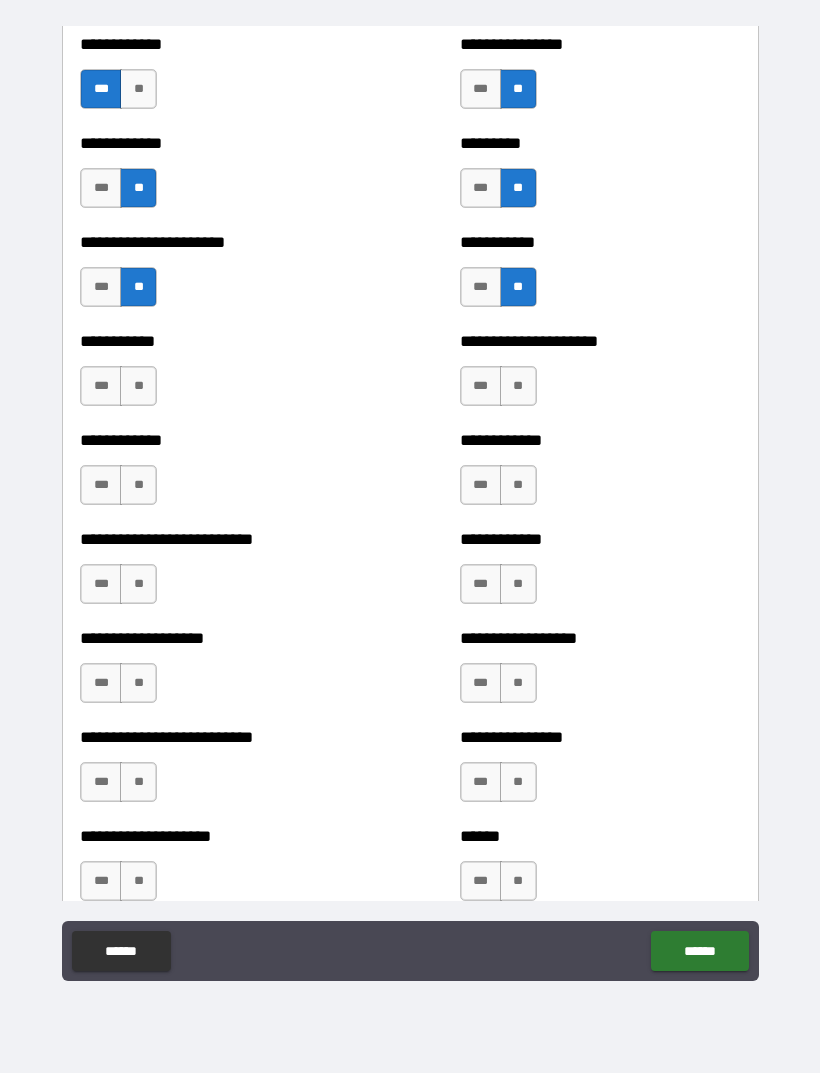 scroll, scrollTop: 5137, scrollLeft: 0, axis: vertical 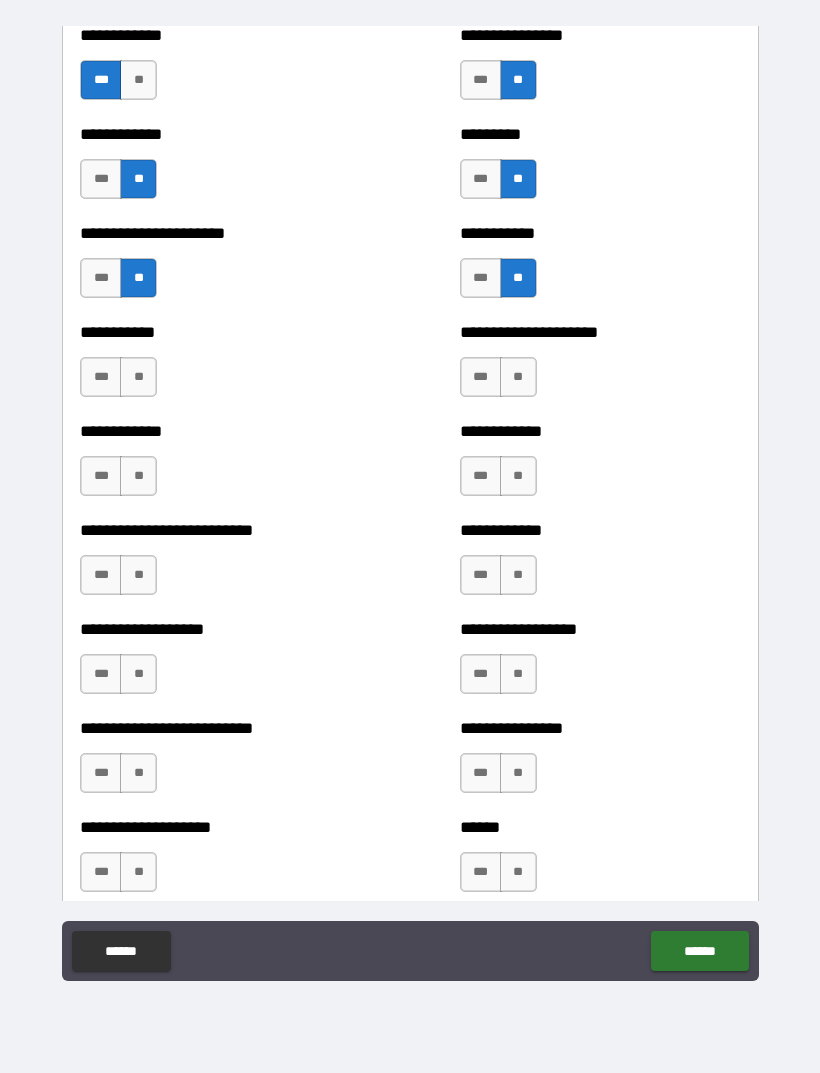 click on "**" at bounding box center [138, 377] 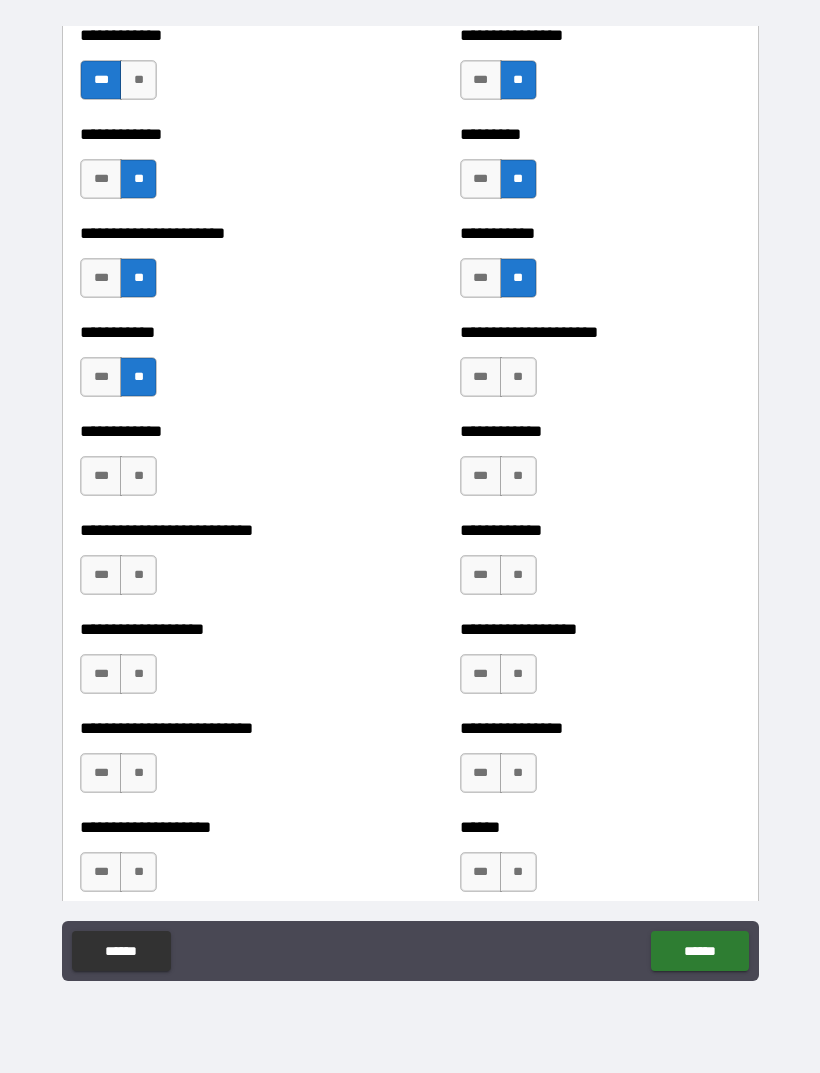 click on "**" at bounding box center (138, 476) 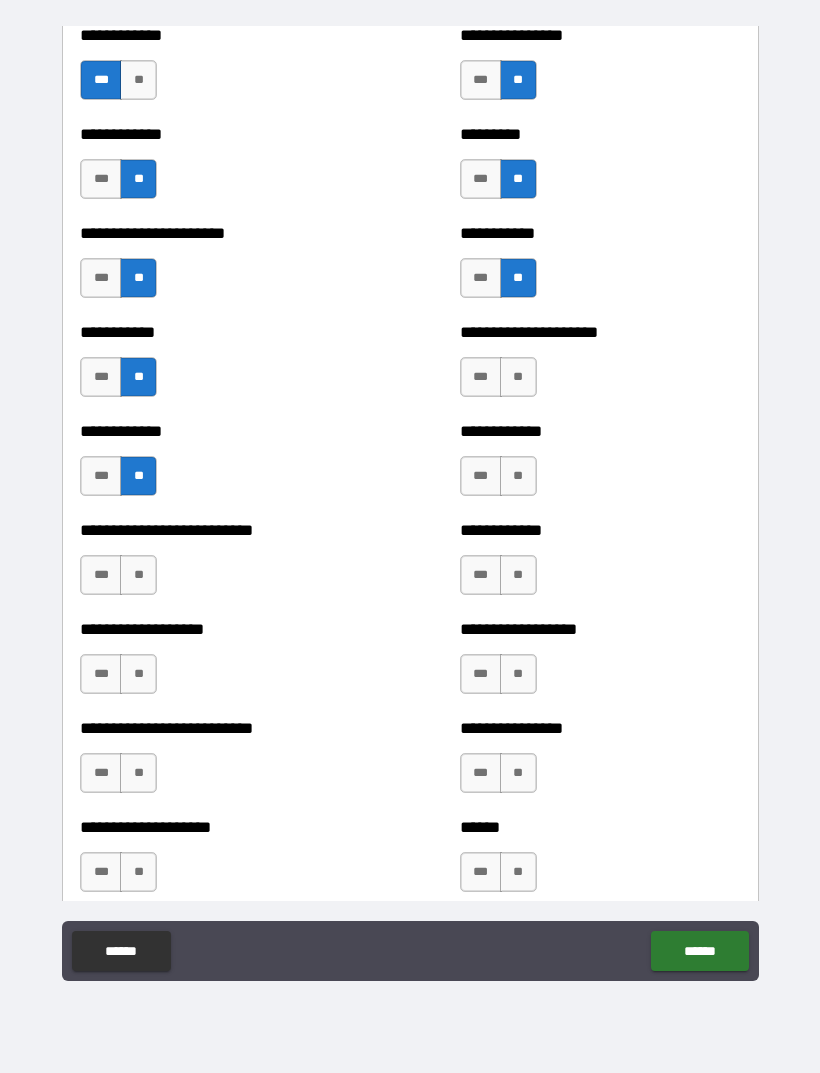 click on "**" at bounding box center (138, 575) 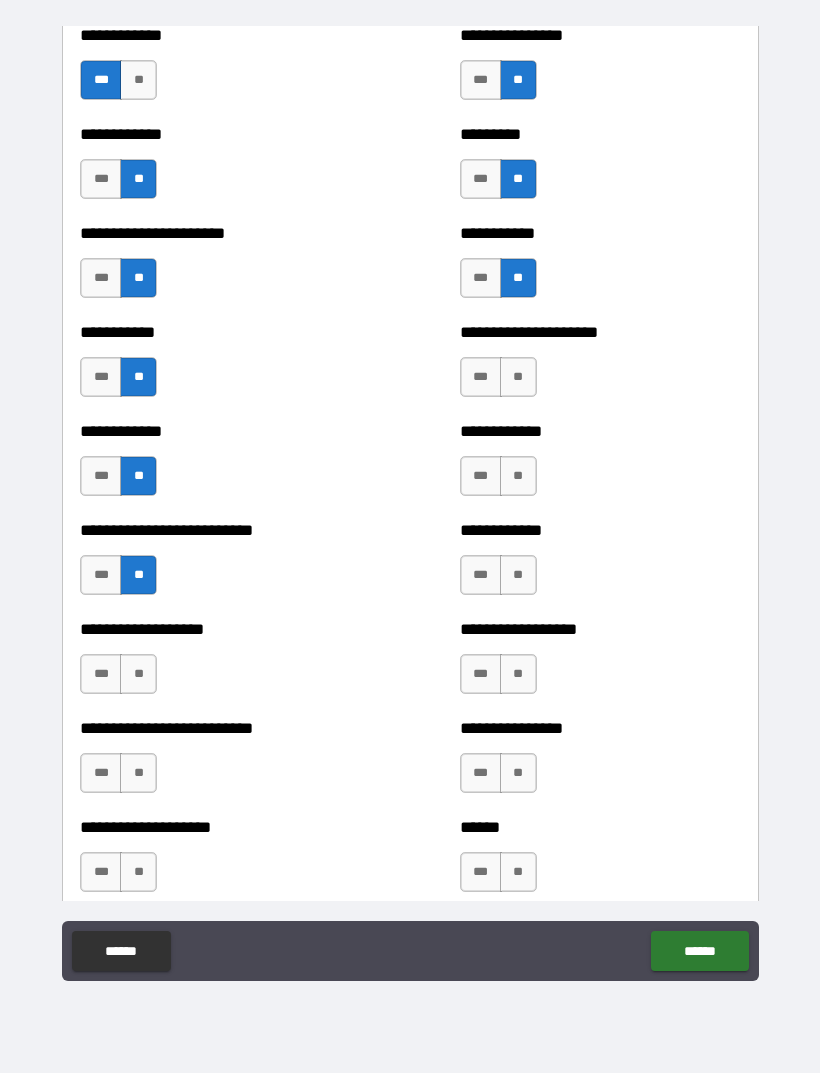 click on "**" at bounding box center [138, 674] 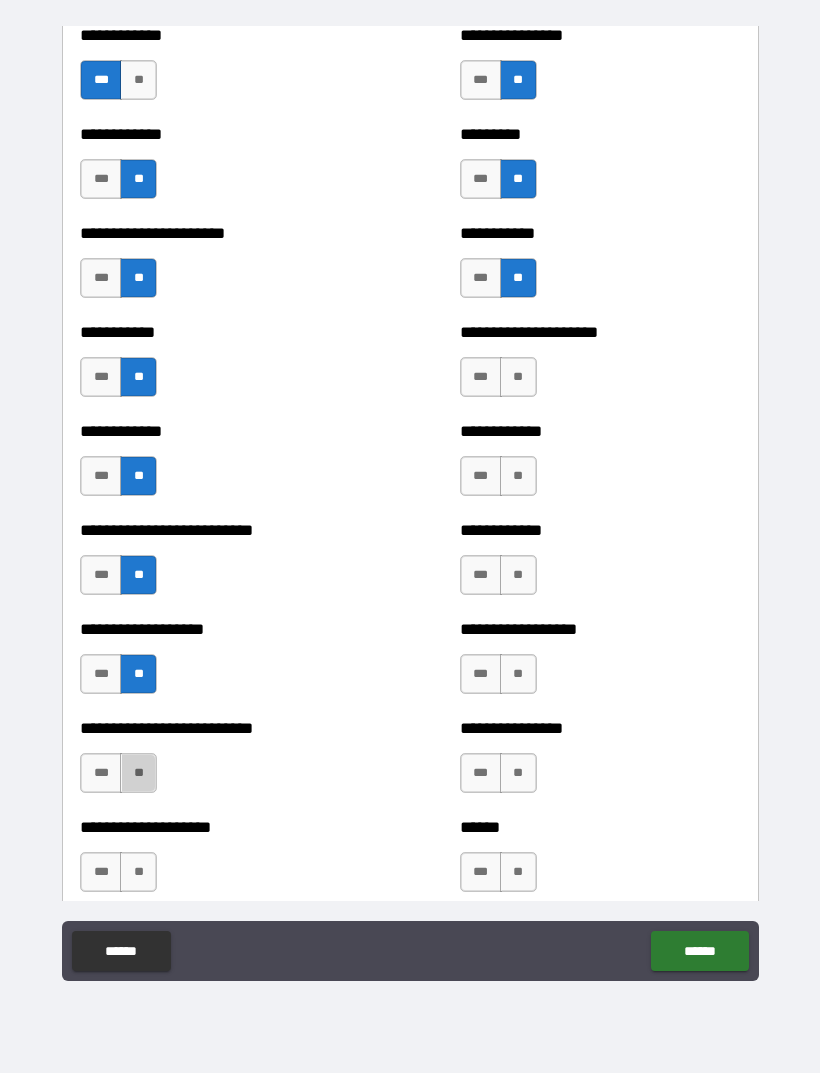 click on "**" at bounding box center [138, 773] 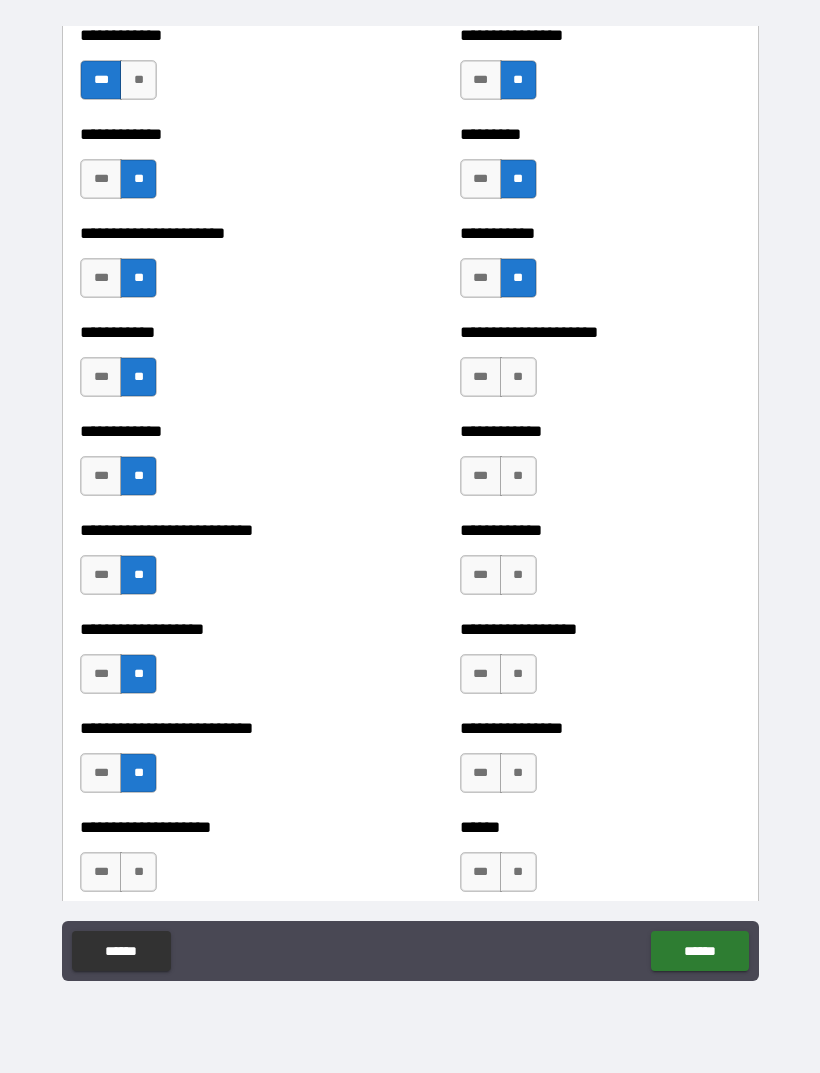 click on "**" at bounding box center [138, 872] 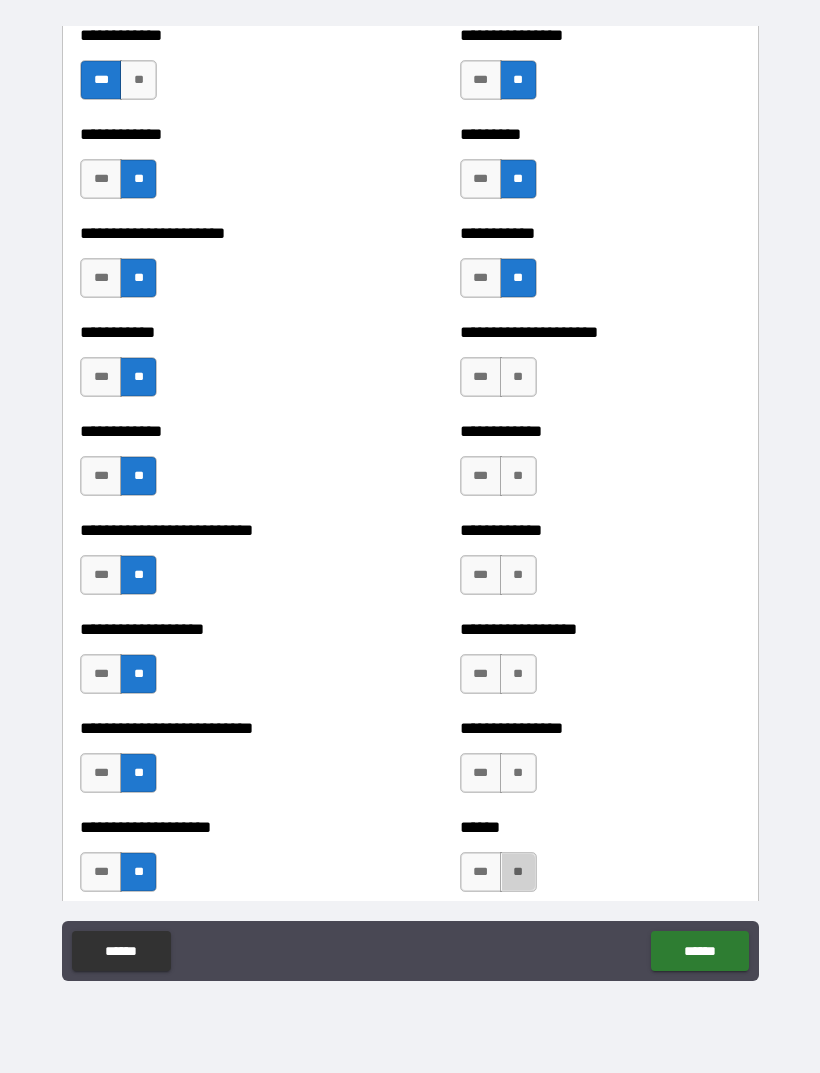 click on "**" at bounding box center [518, 872] 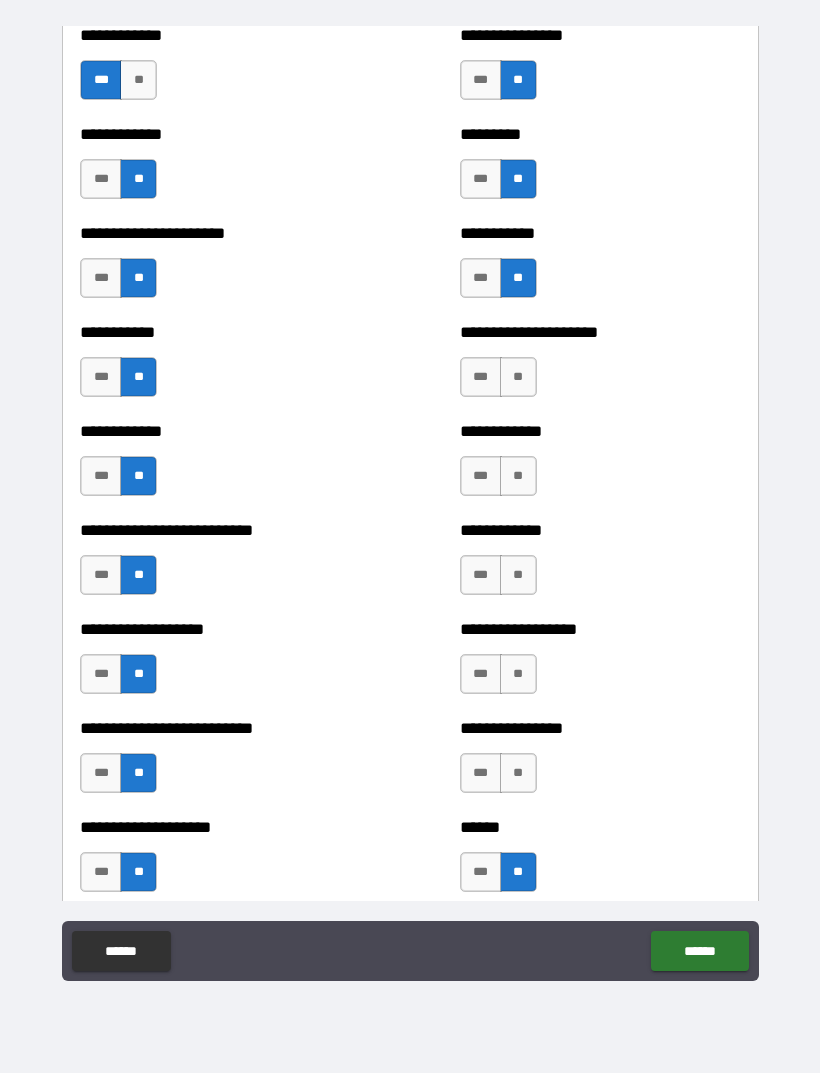 click on "**" at bounding box center [518, 773] 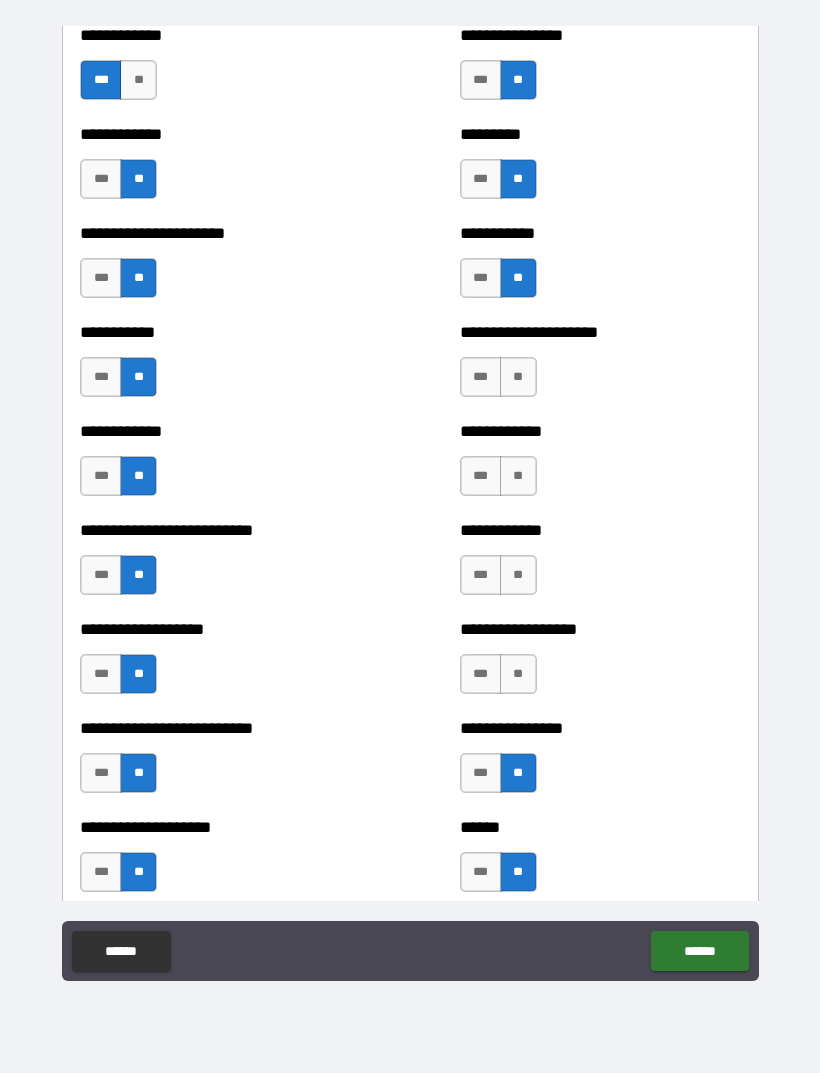 click on "**" at bounding box center [518, 674] 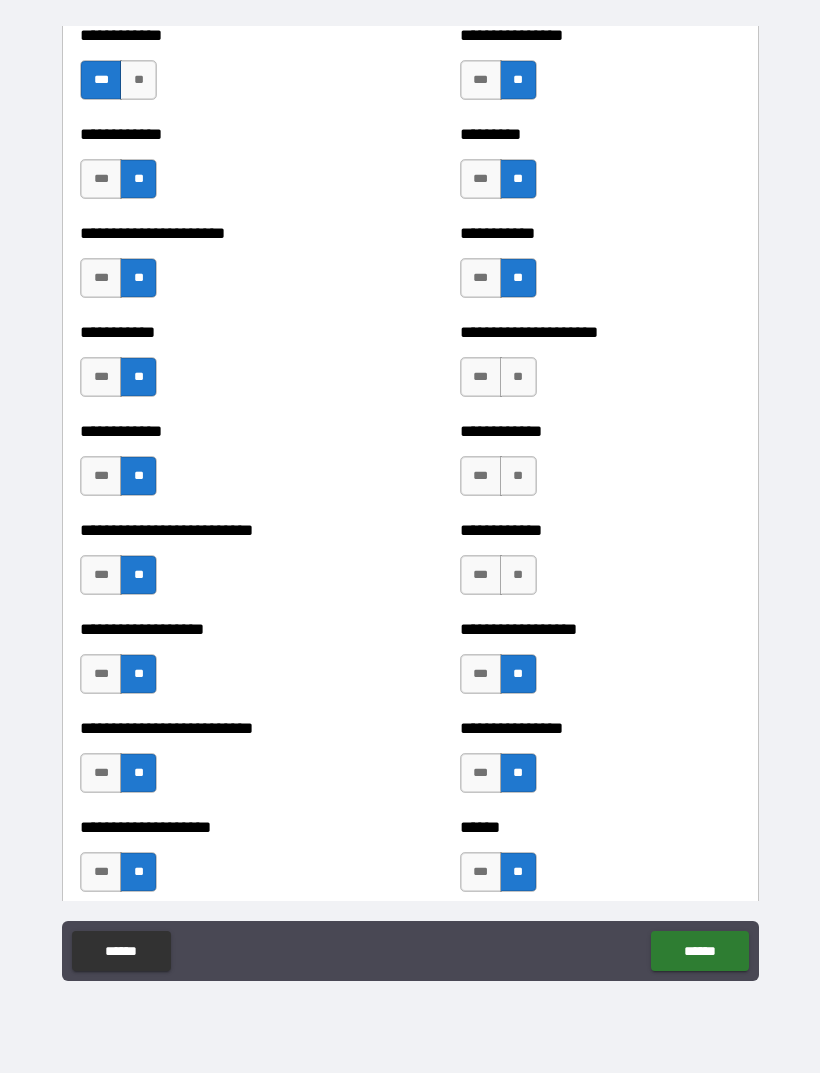 click on "**" at bounding box center (518, 575) 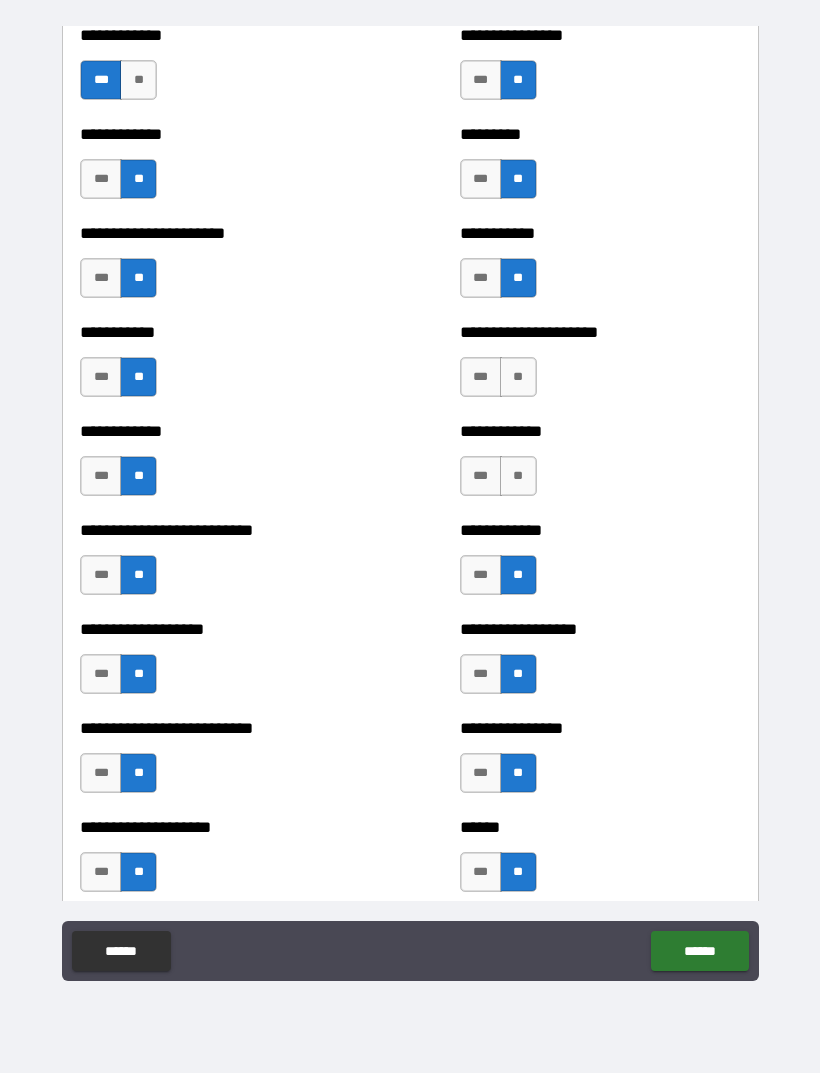 click on "**" at bounding box center [518, 476] 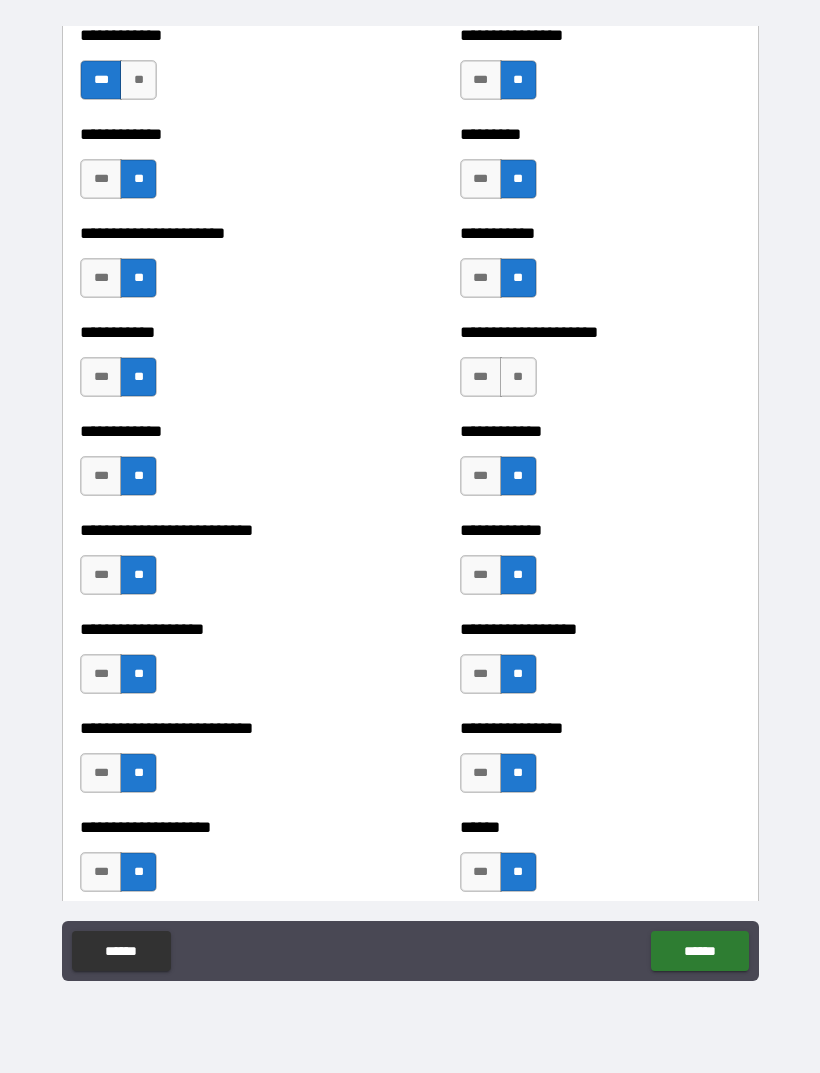 click on "**" at bounding box center (518, 377) 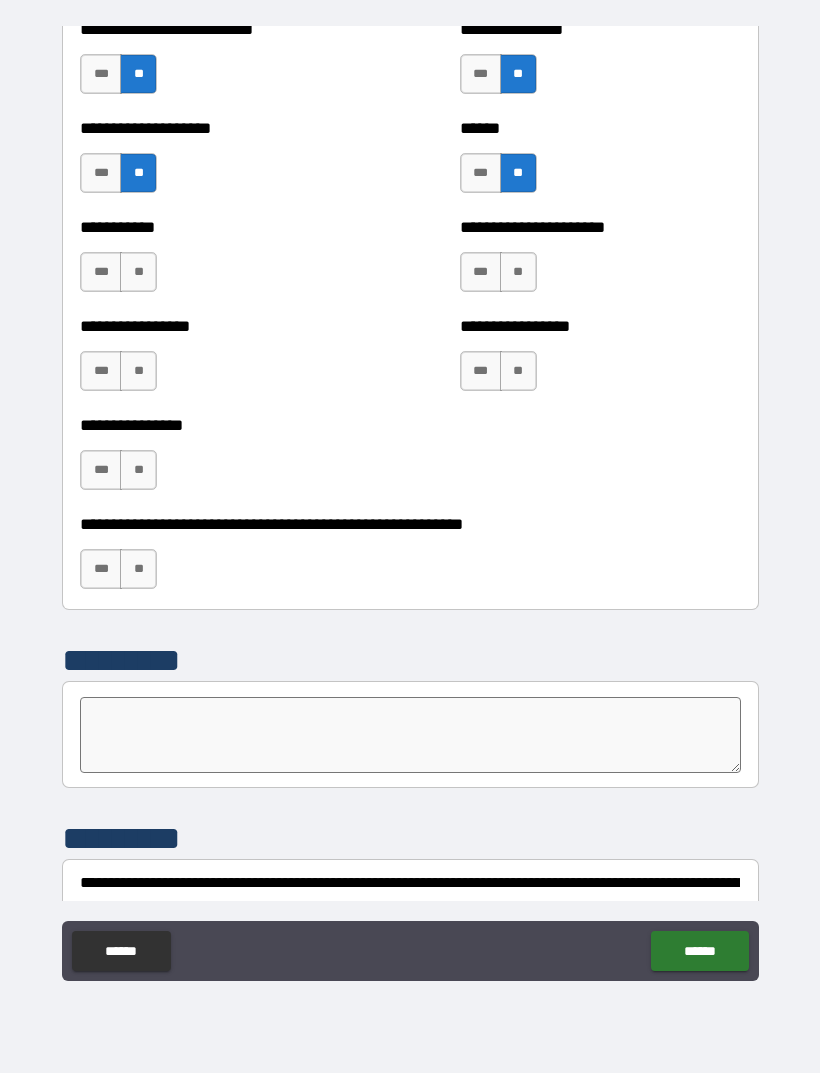 scroll, scrollTop: 5834, scrollLeft: 0, axis: vertical 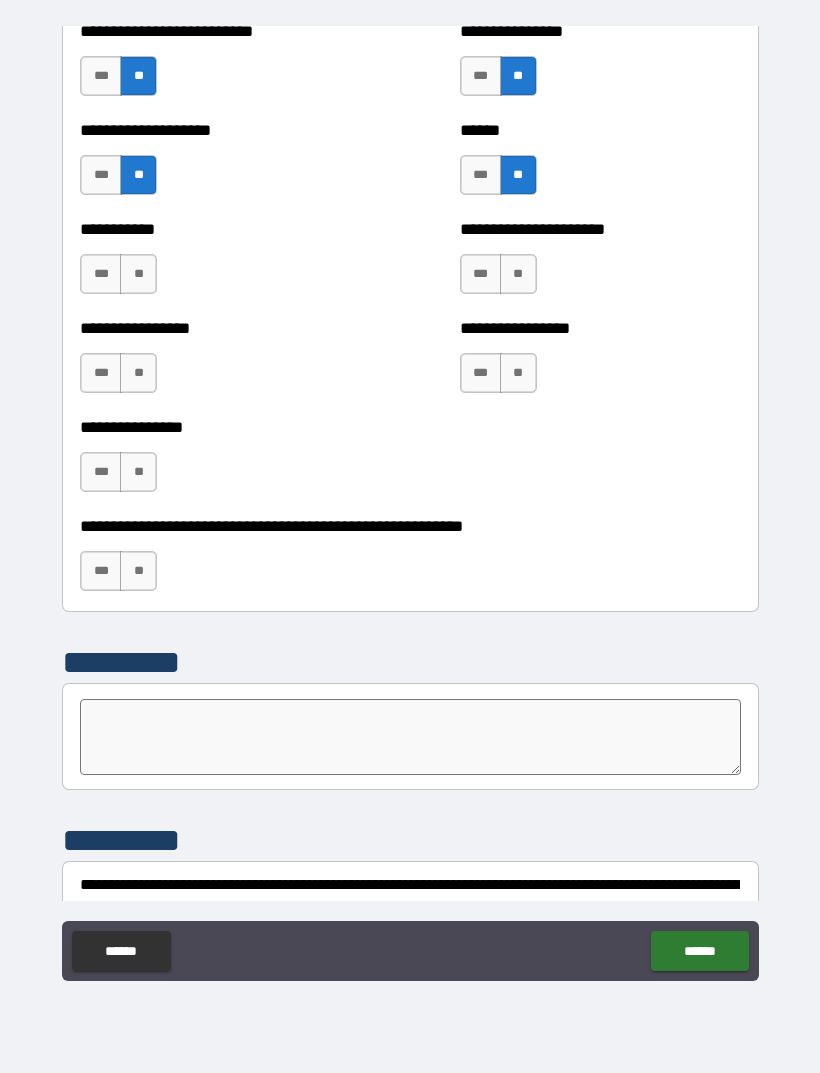 click on "**" at bounding box center [138, 571] 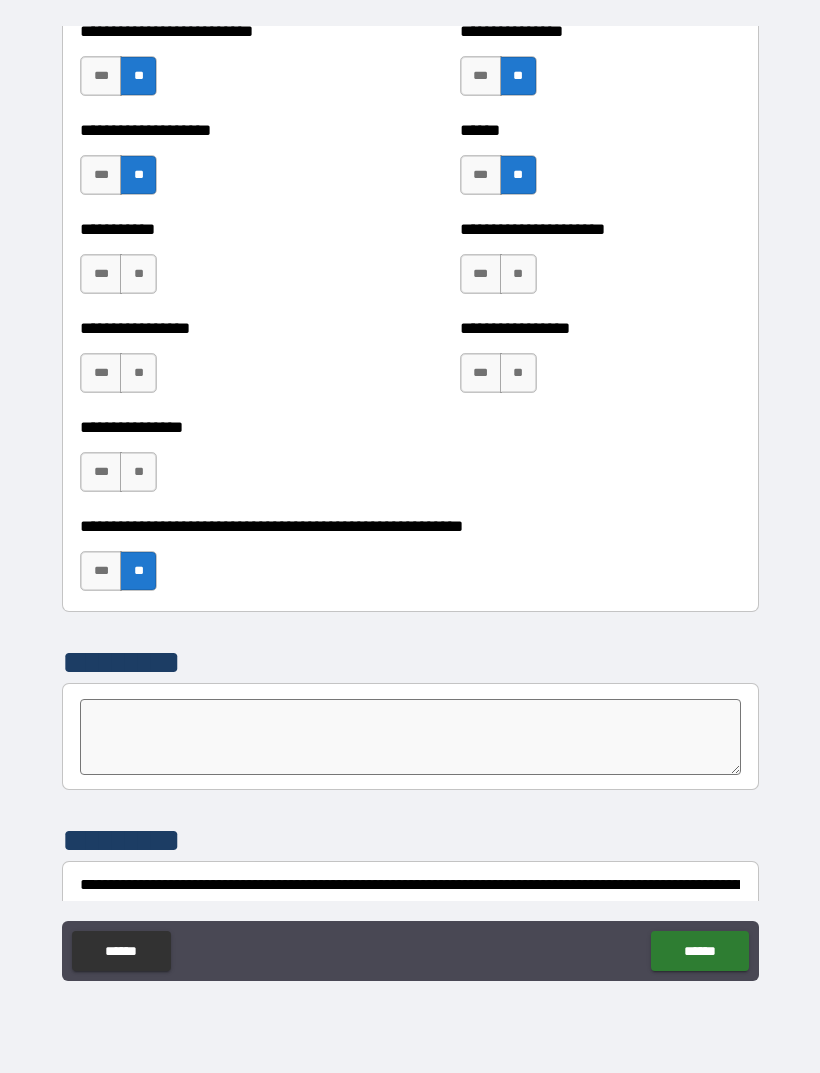 click on "**" at bounding box center (138, 472) 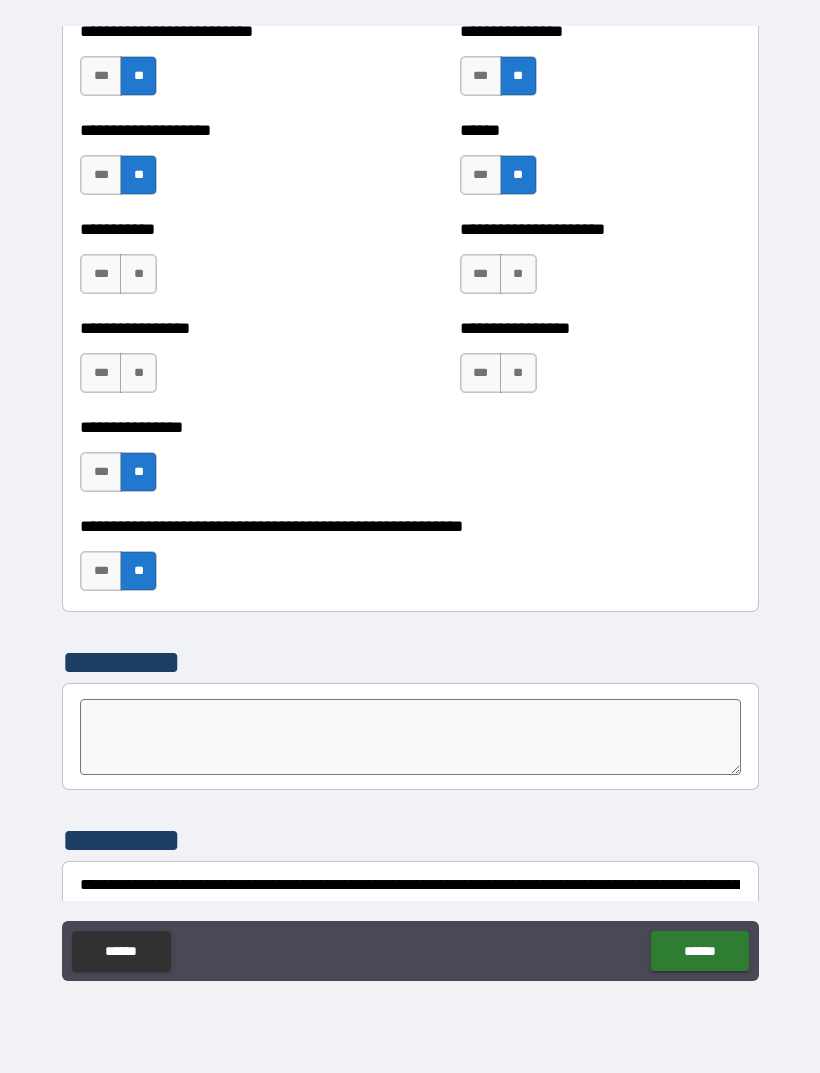 click on "**" at bounding box center (138, 373) 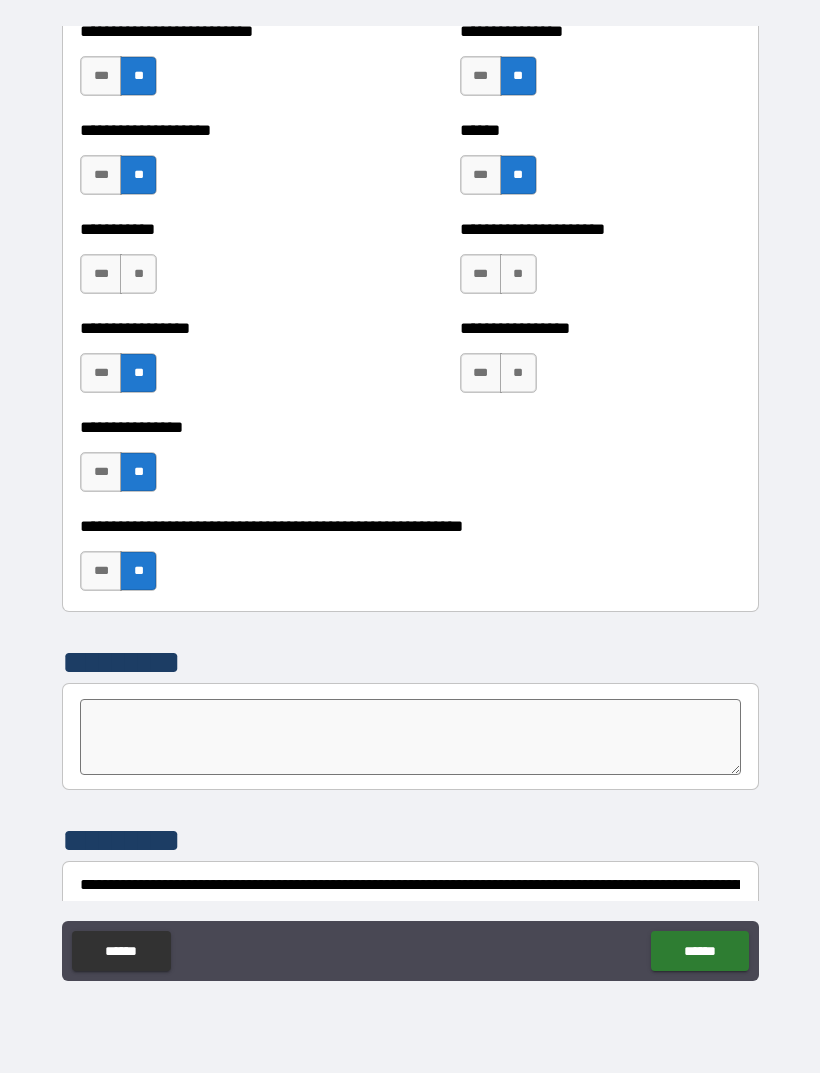 click on "**" at bounding box center [138, 274] 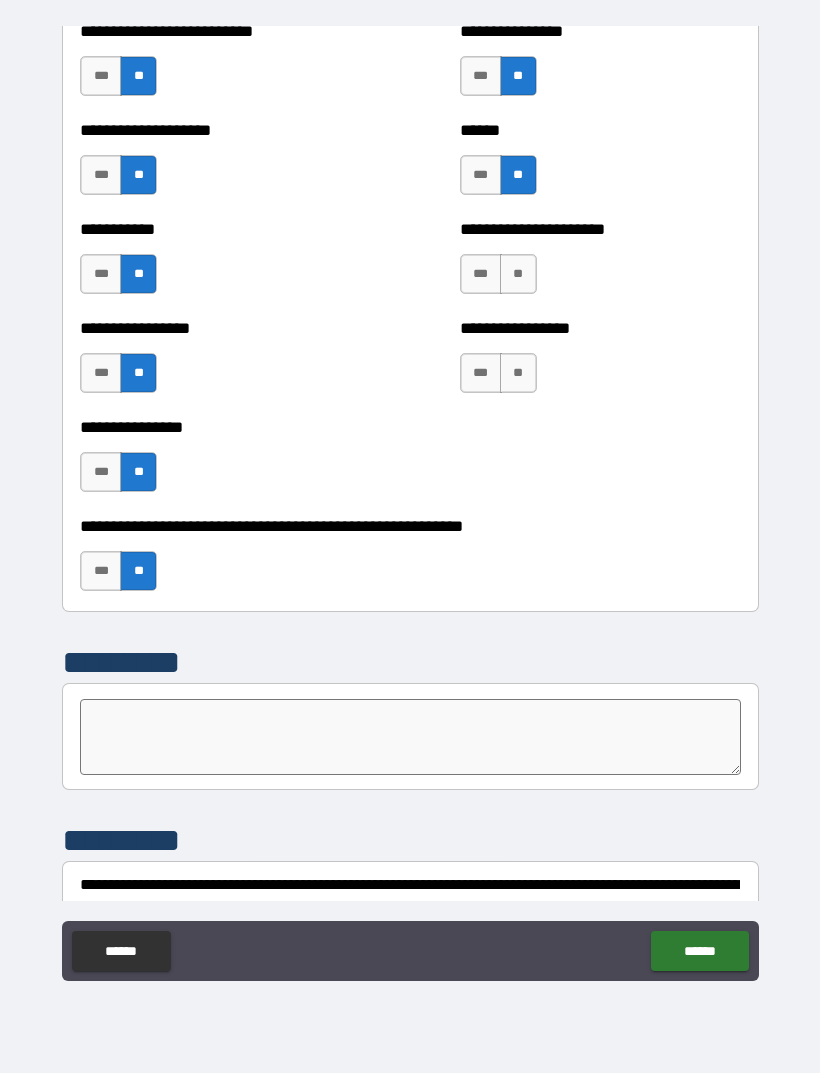 click on "**" at bounding box center [518, 373] 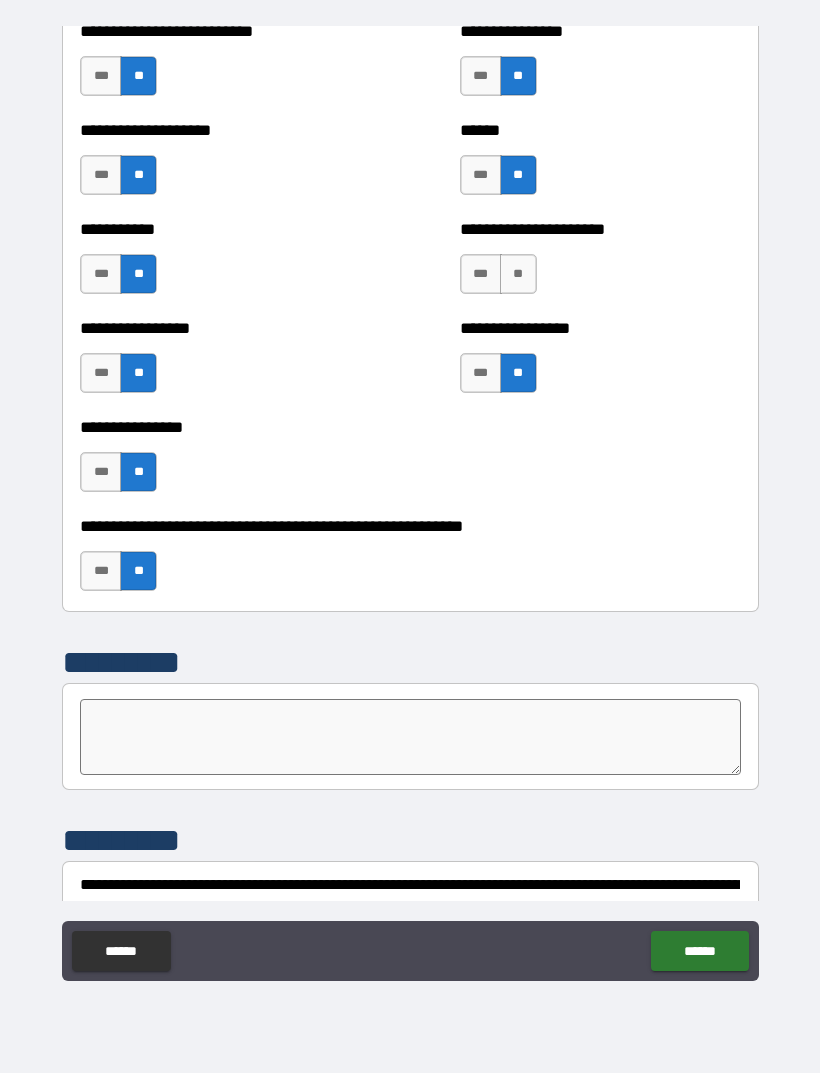 click on "**" at bounding box center [518, 274] 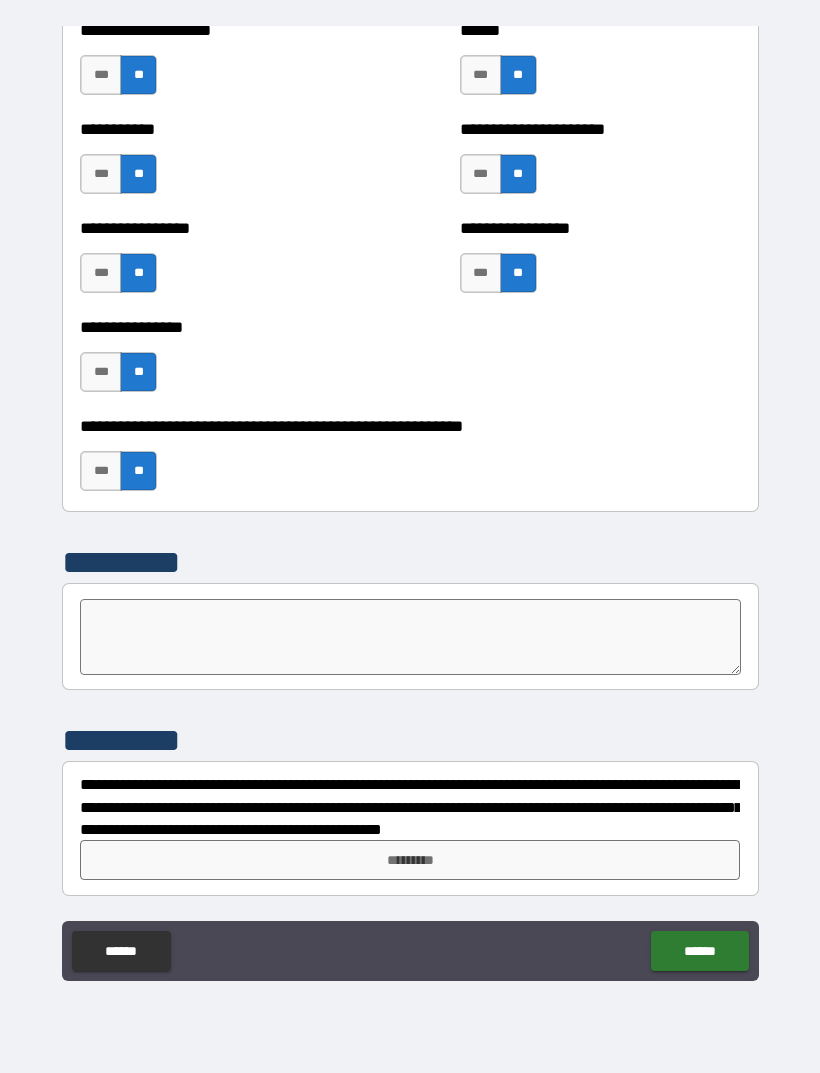 scroll, scrollTop: 5934, scrollLeft: 0, axis: vertical 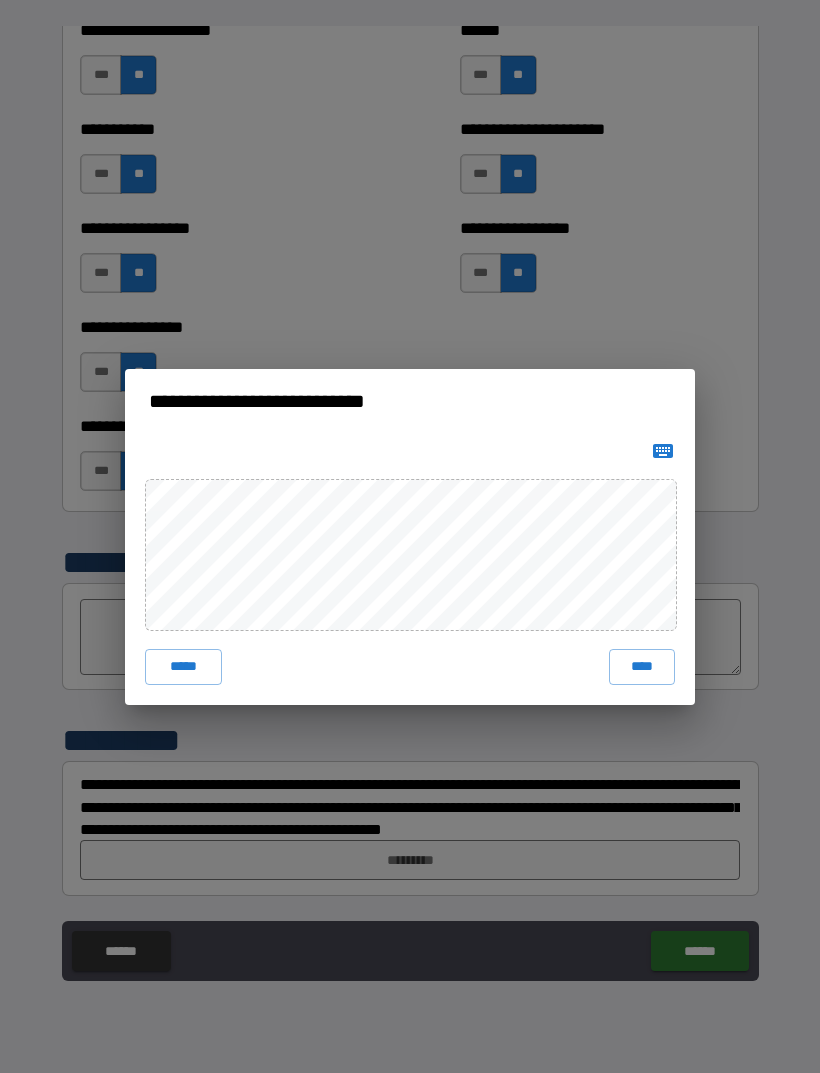 click on "**********" at bounding box center (410, 536) 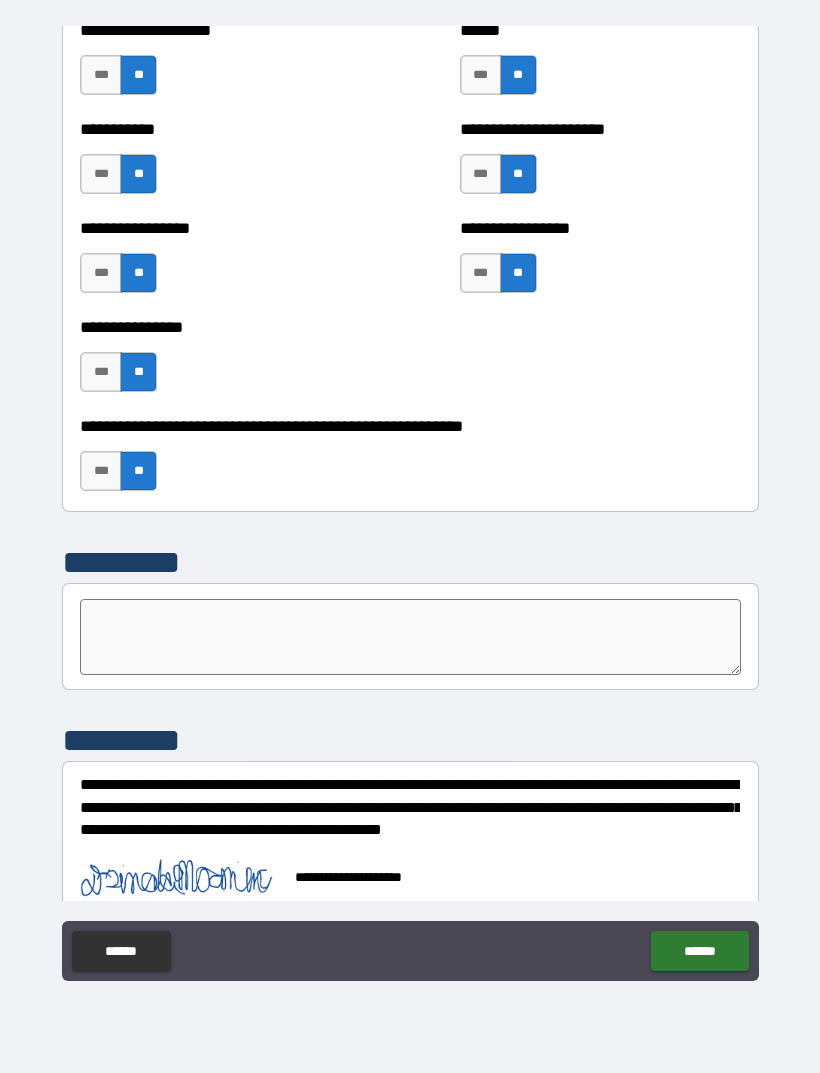 scroll, scrollTop: 5924, scrollLeft: 0, axis: vertical 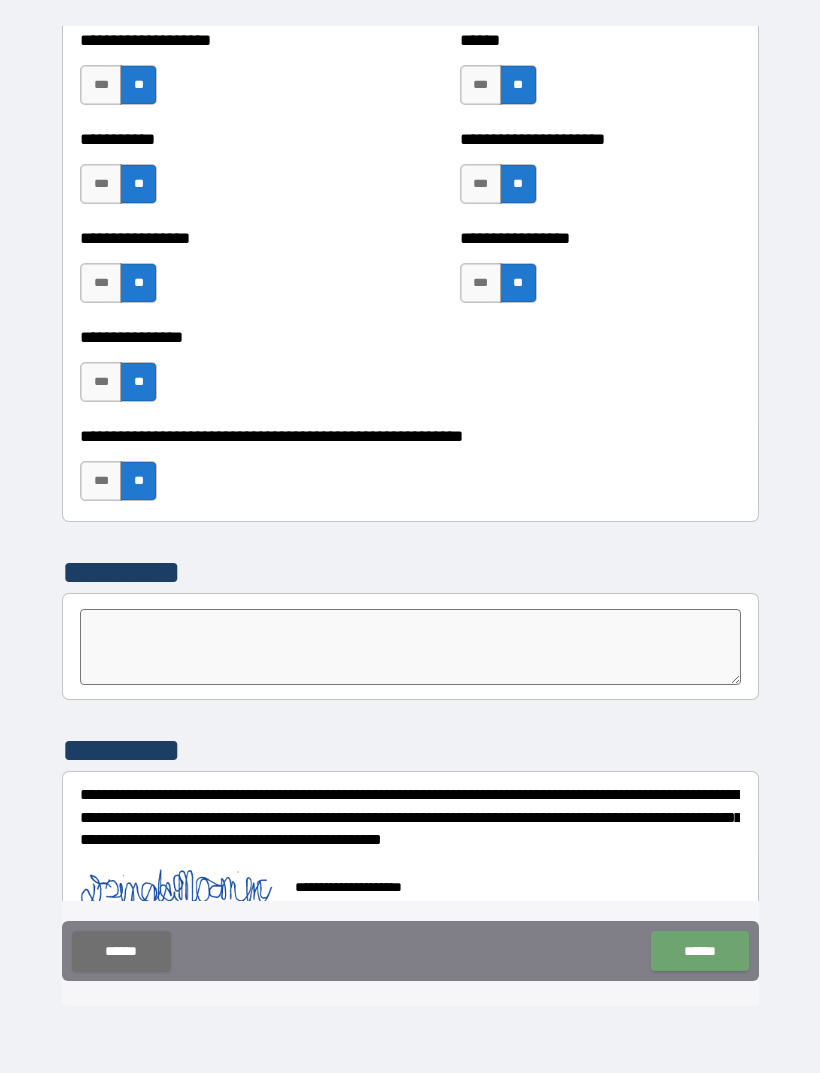 click on "******" at bounding box center (699, 951) 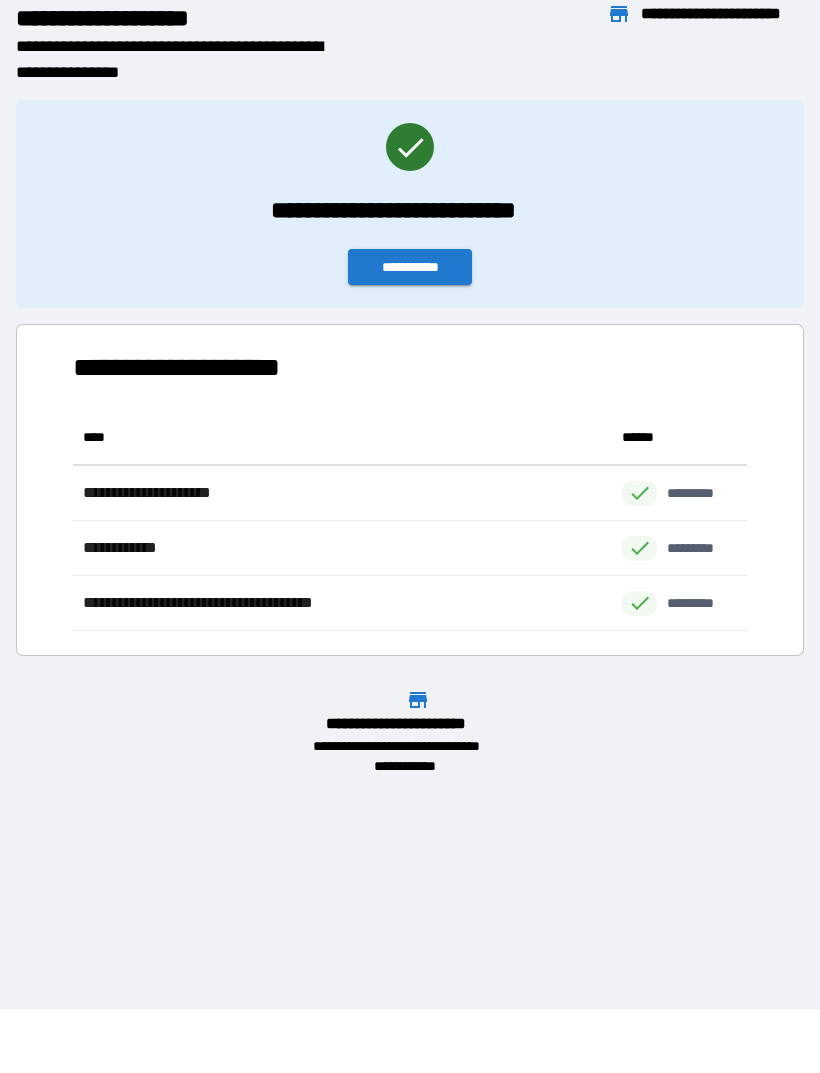 scroll, scrollTop: 1, scrollLeft: 1, axis: both 